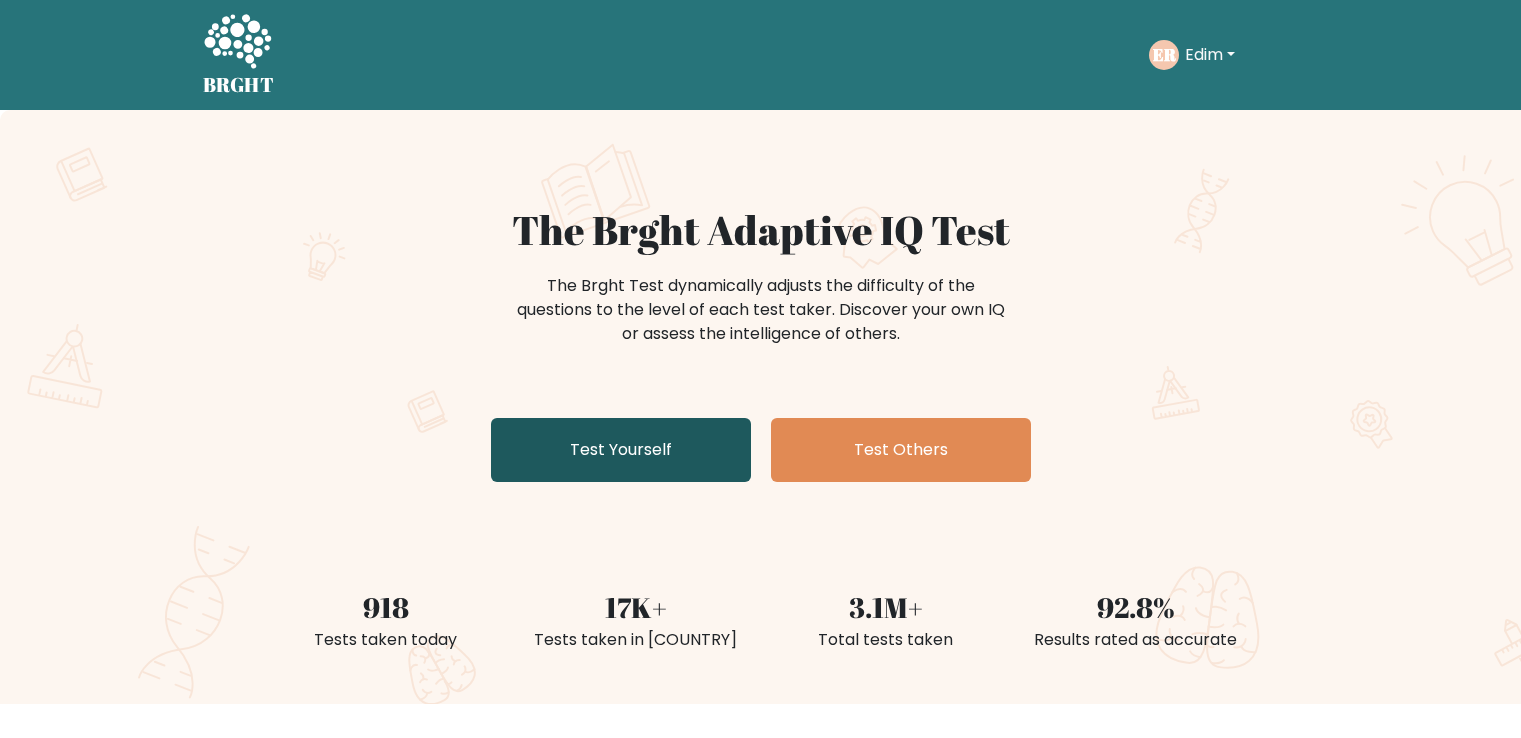 scroll, scrollTop: 0, scrollLeft: 0, axis: both 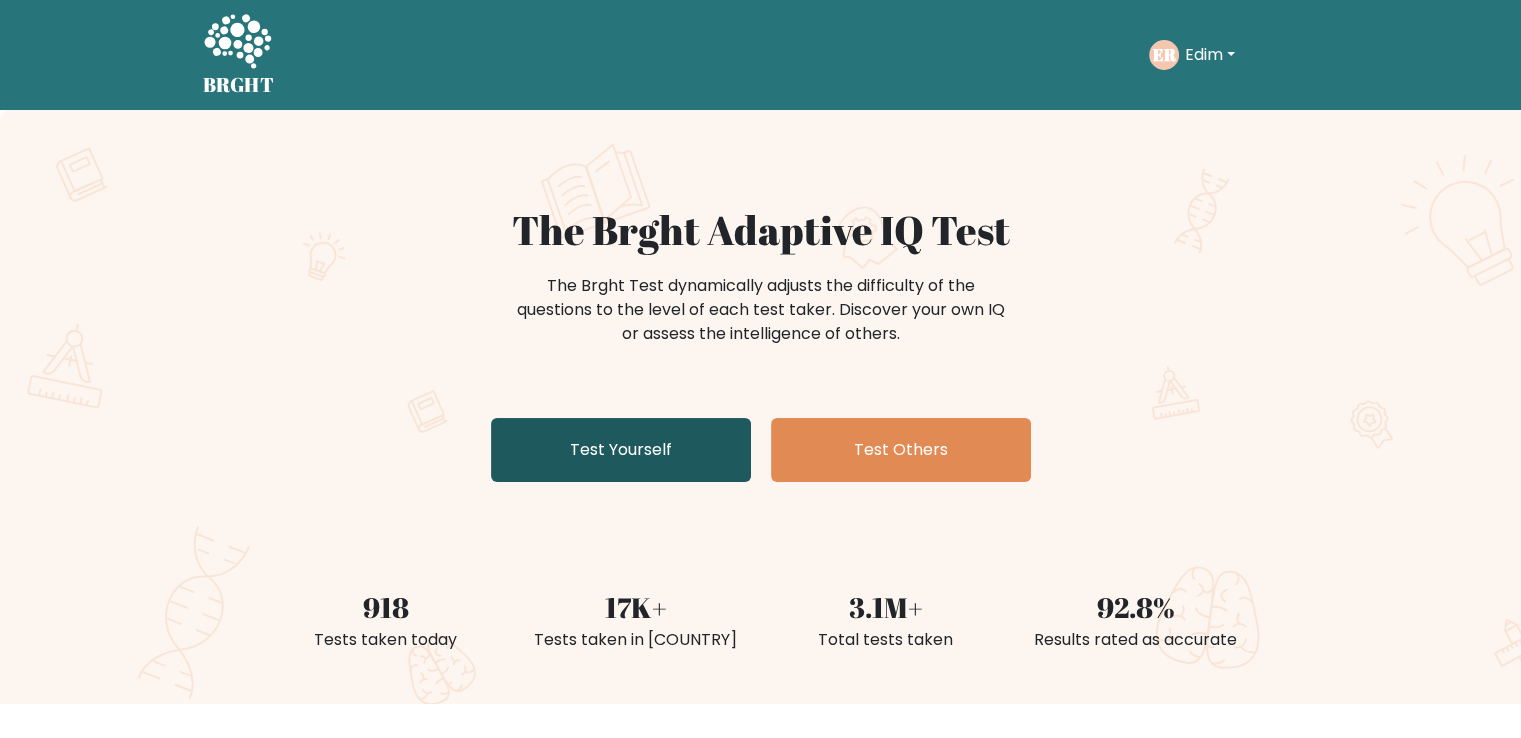 click on "Test Yourself" at bounding box center [621, 450] 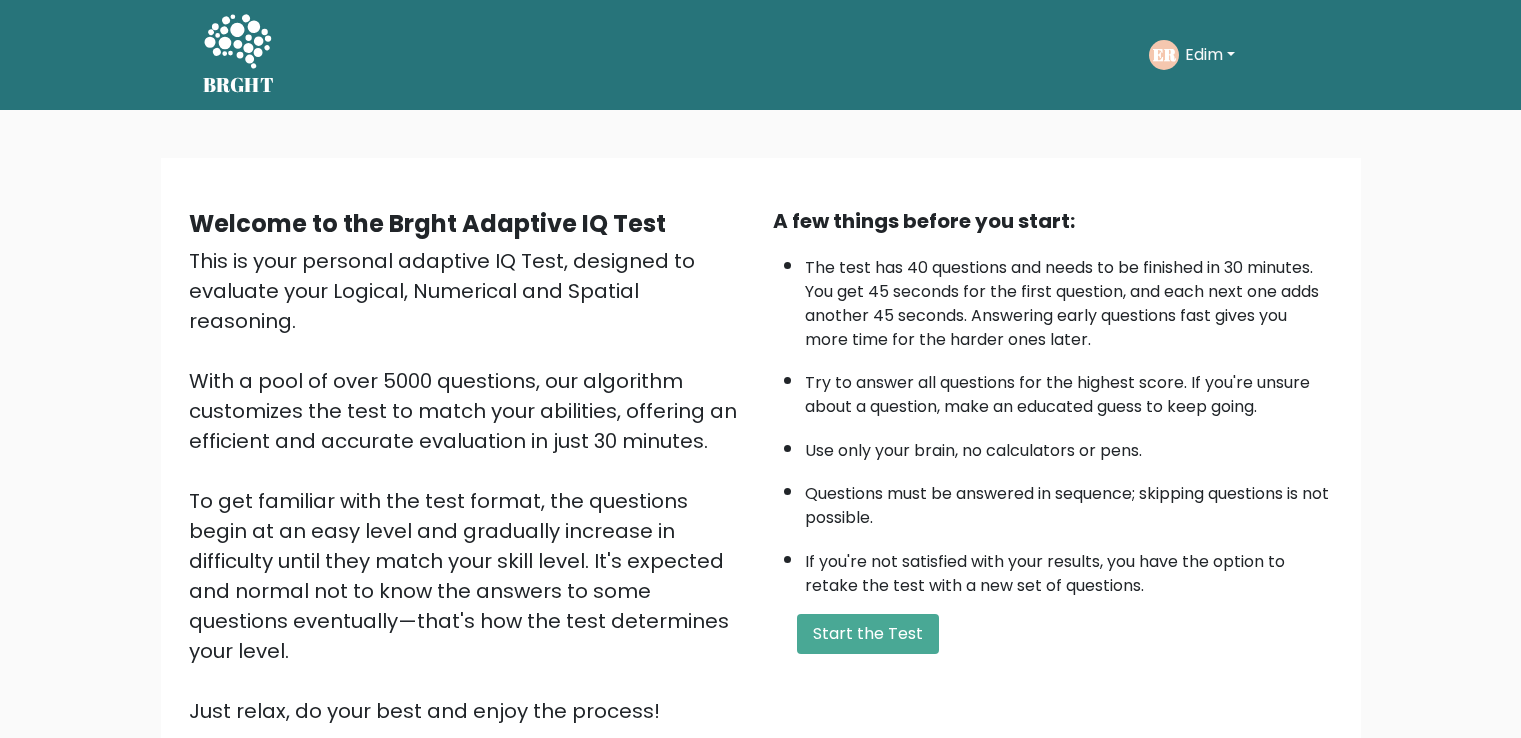 scroll, scrollTop: 0, scrollLeft: 0, axis: both 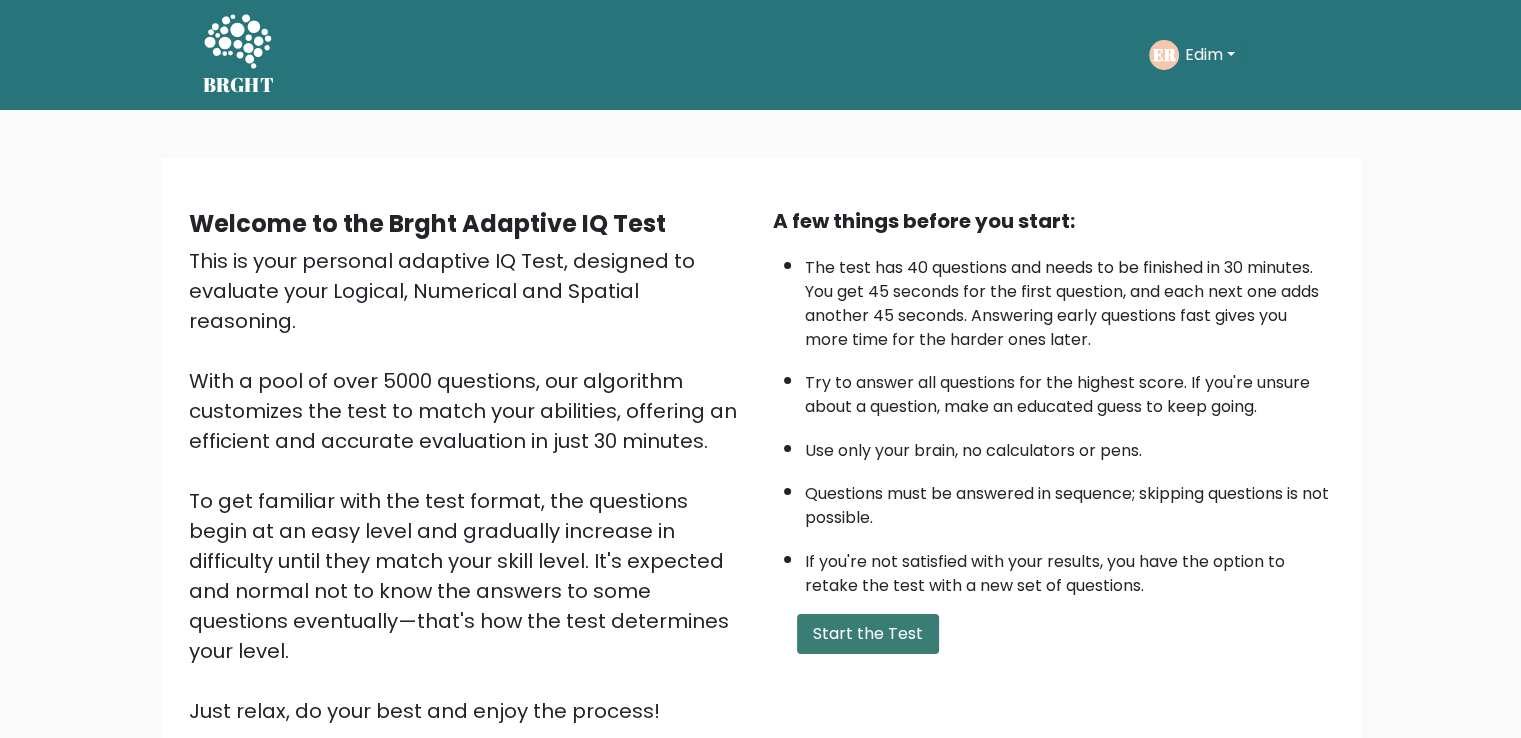click on "Start the Test" at bounding box center (868, 634) 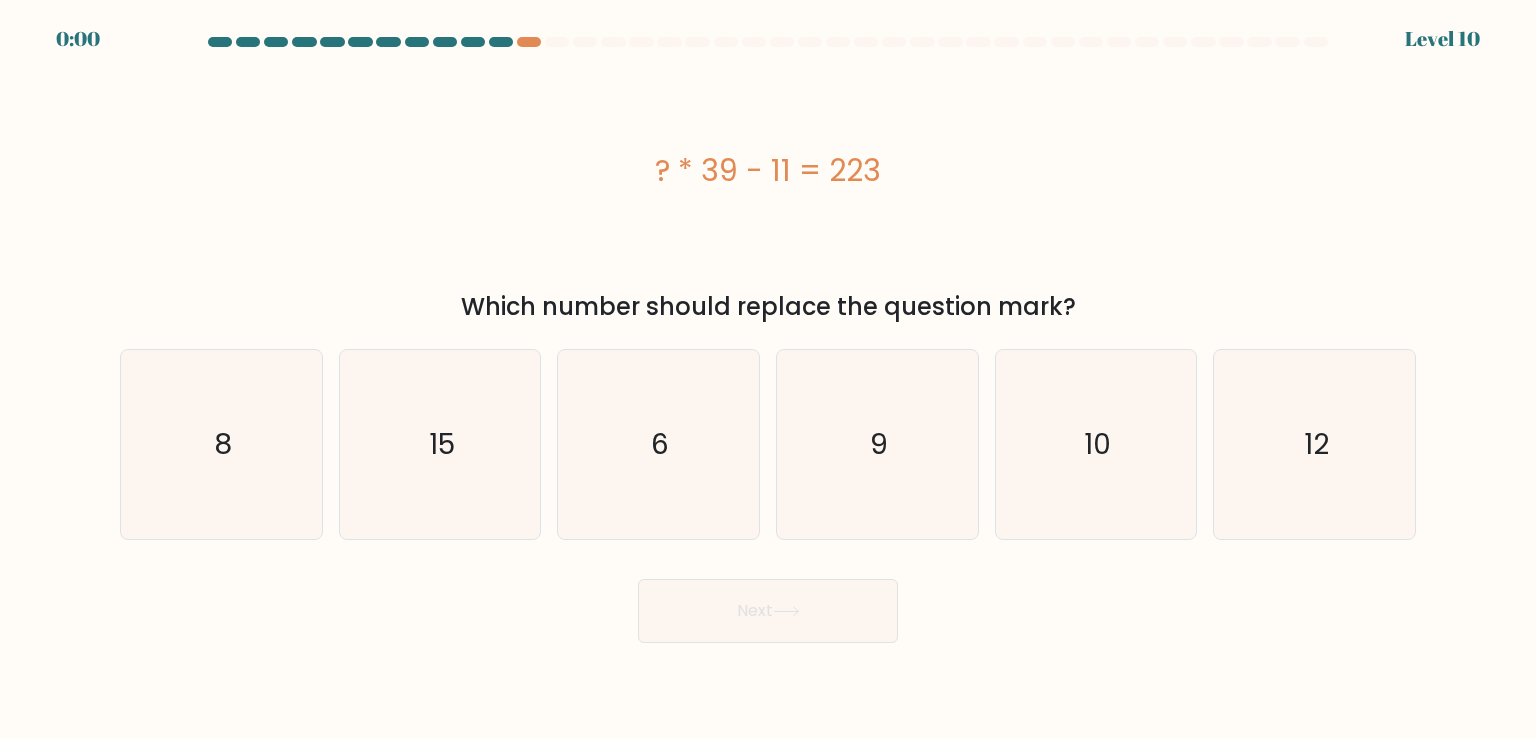 scroll, scrollTop: 0, scrollLeft: 0, axis: both 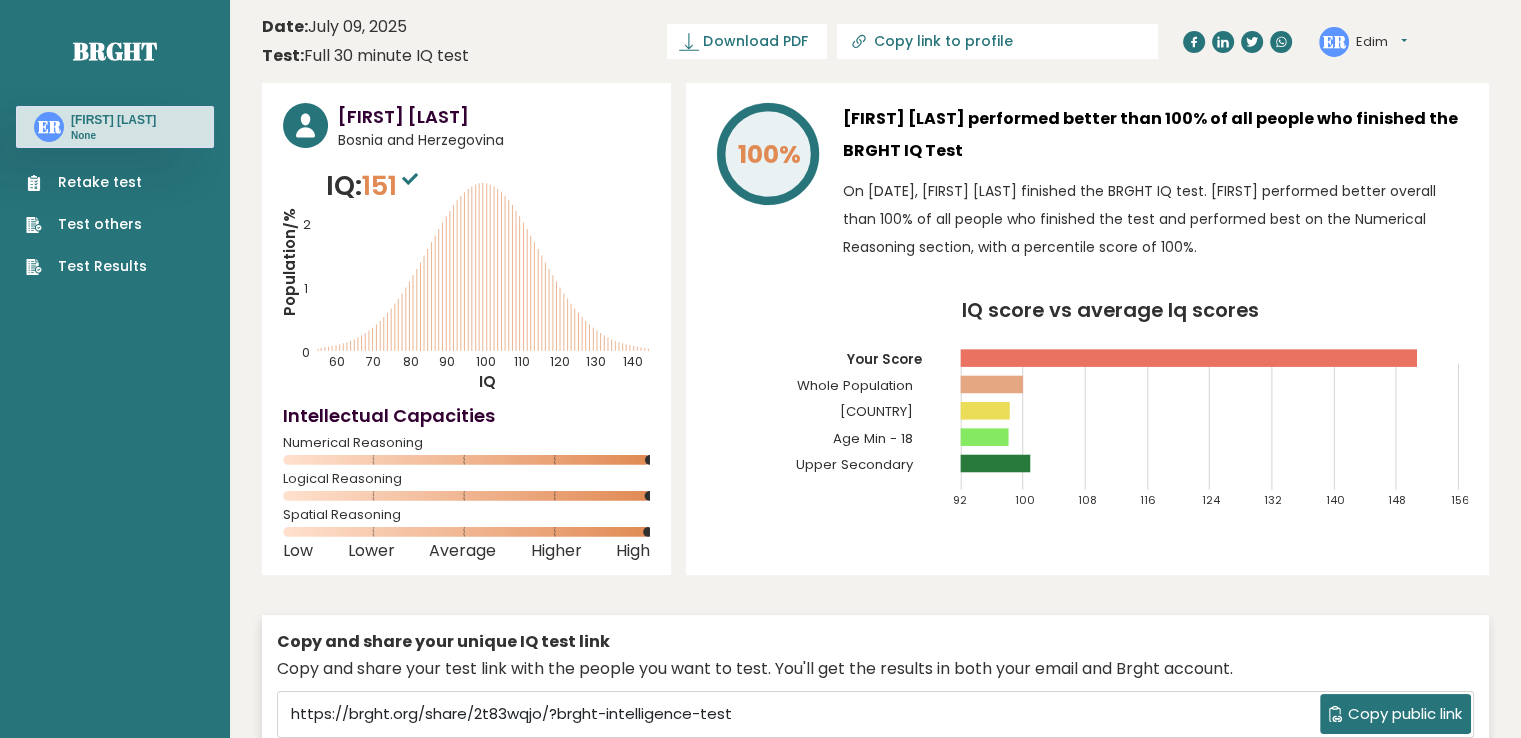 click on "Retake test" at bounding box center [86, 182] 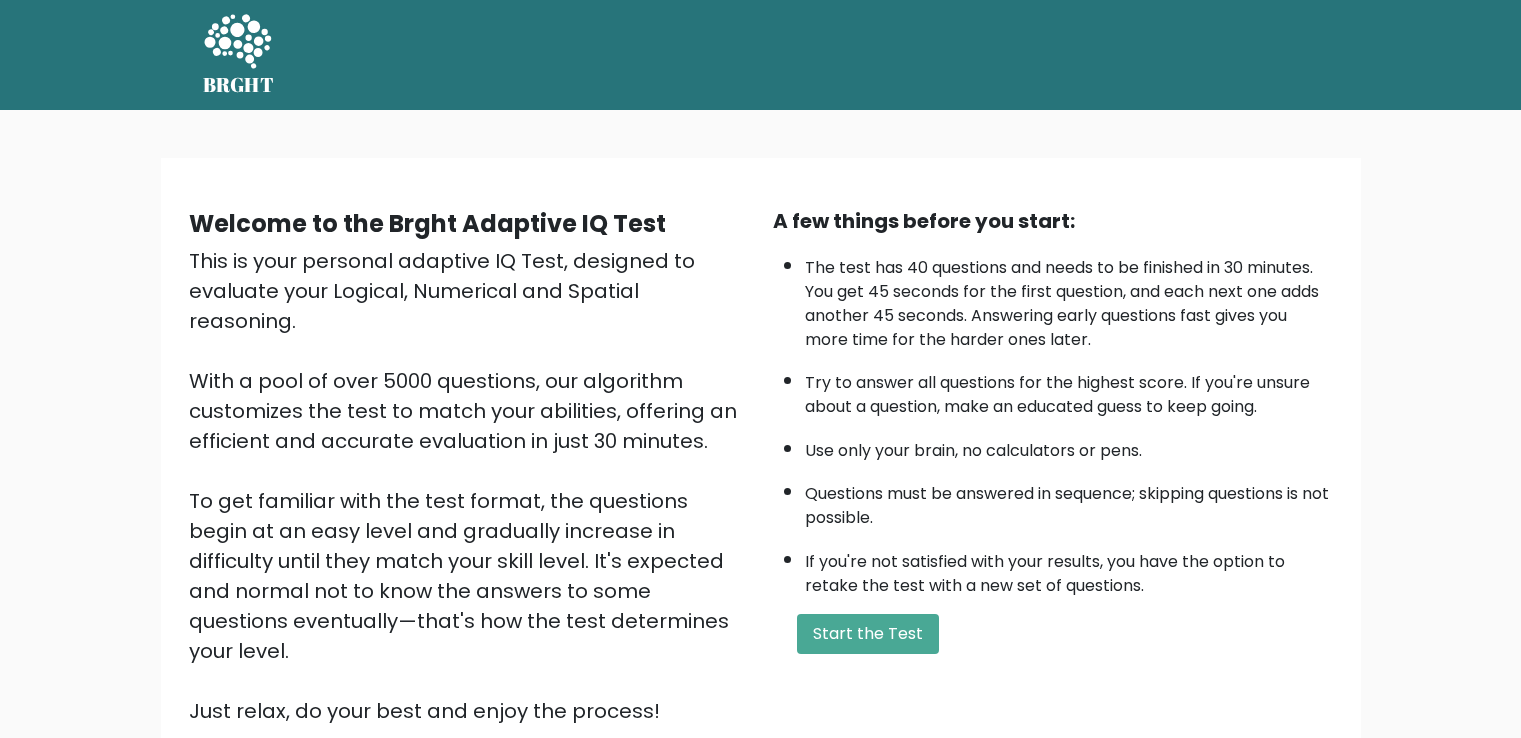 scroll, scrollTop: 0, scrollLeft: 0, axis: both 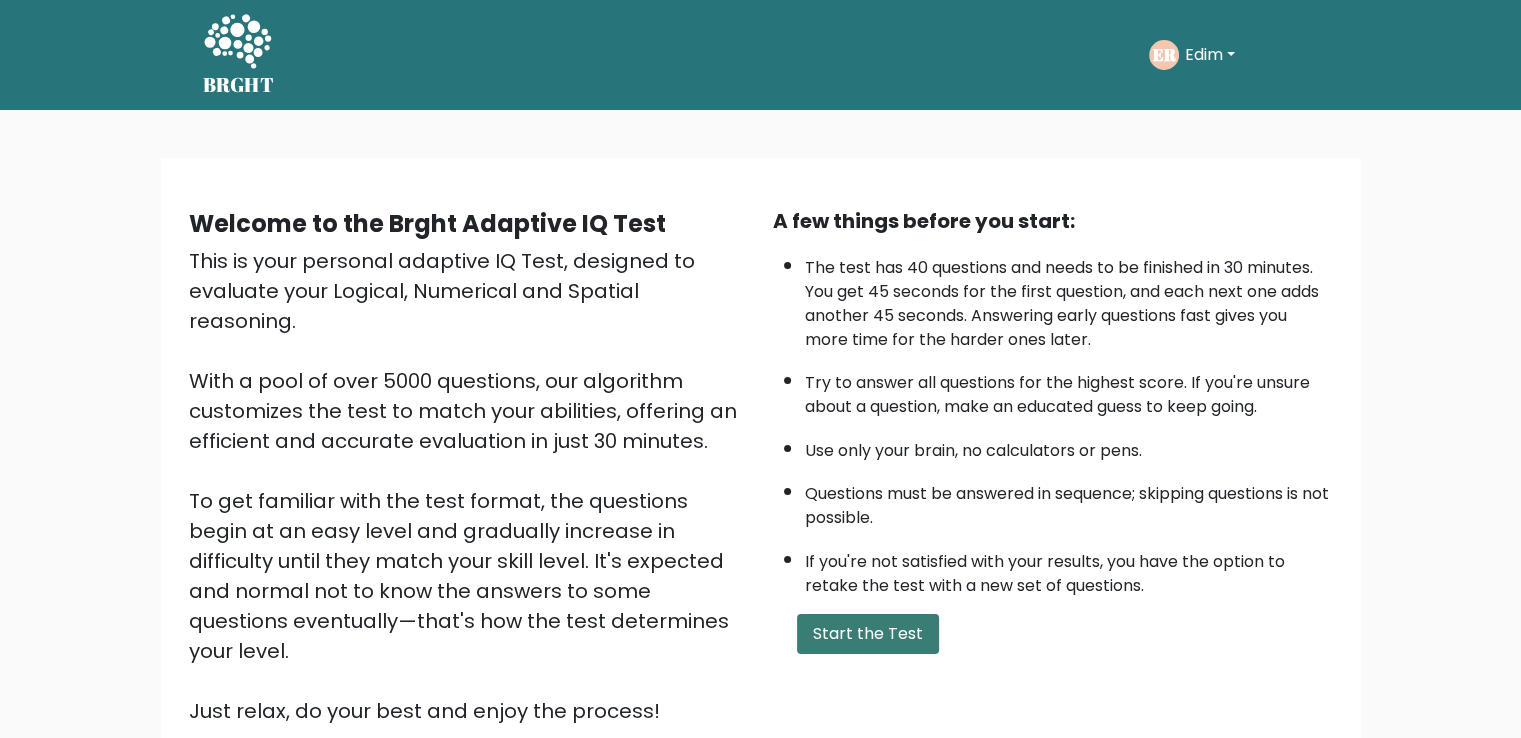 click on "Start the Test" at bounding box center [868, 634] 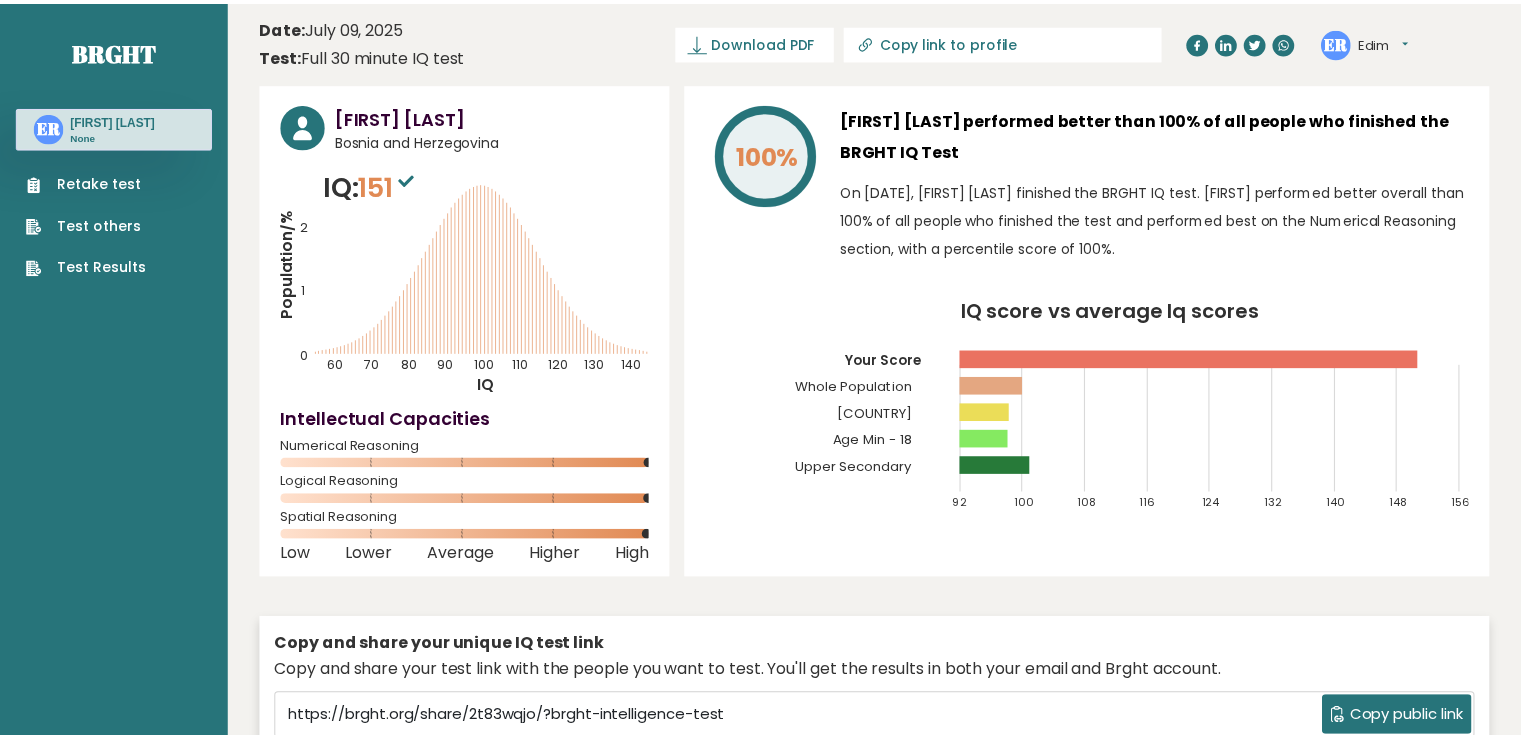 scroll, scrollTop: 0, scrollLeft: 0, axis: both 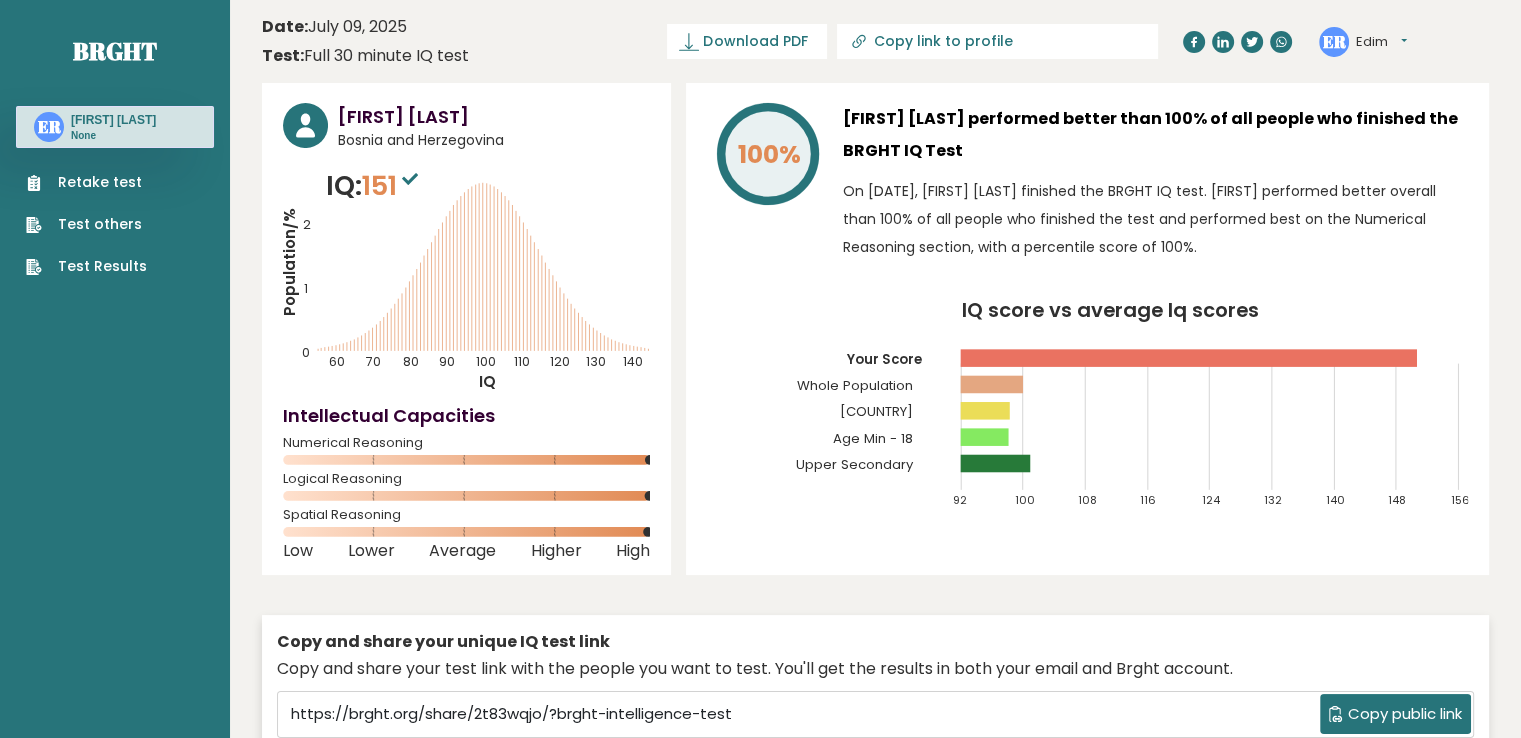 click on "Retake test" at bounding box center [86, 182] 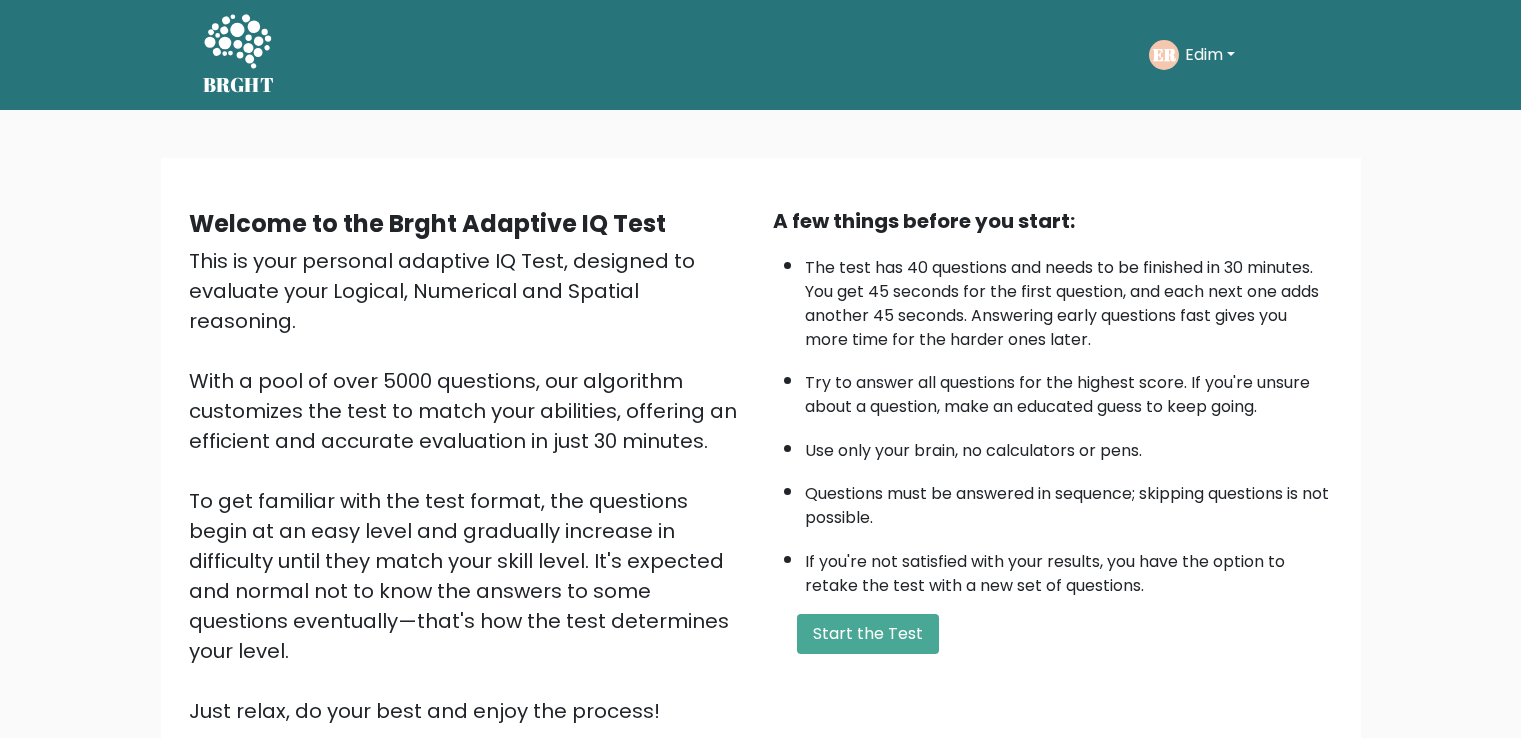 scroll, scrollTop: 0, scrollLeft: 0, axis: both 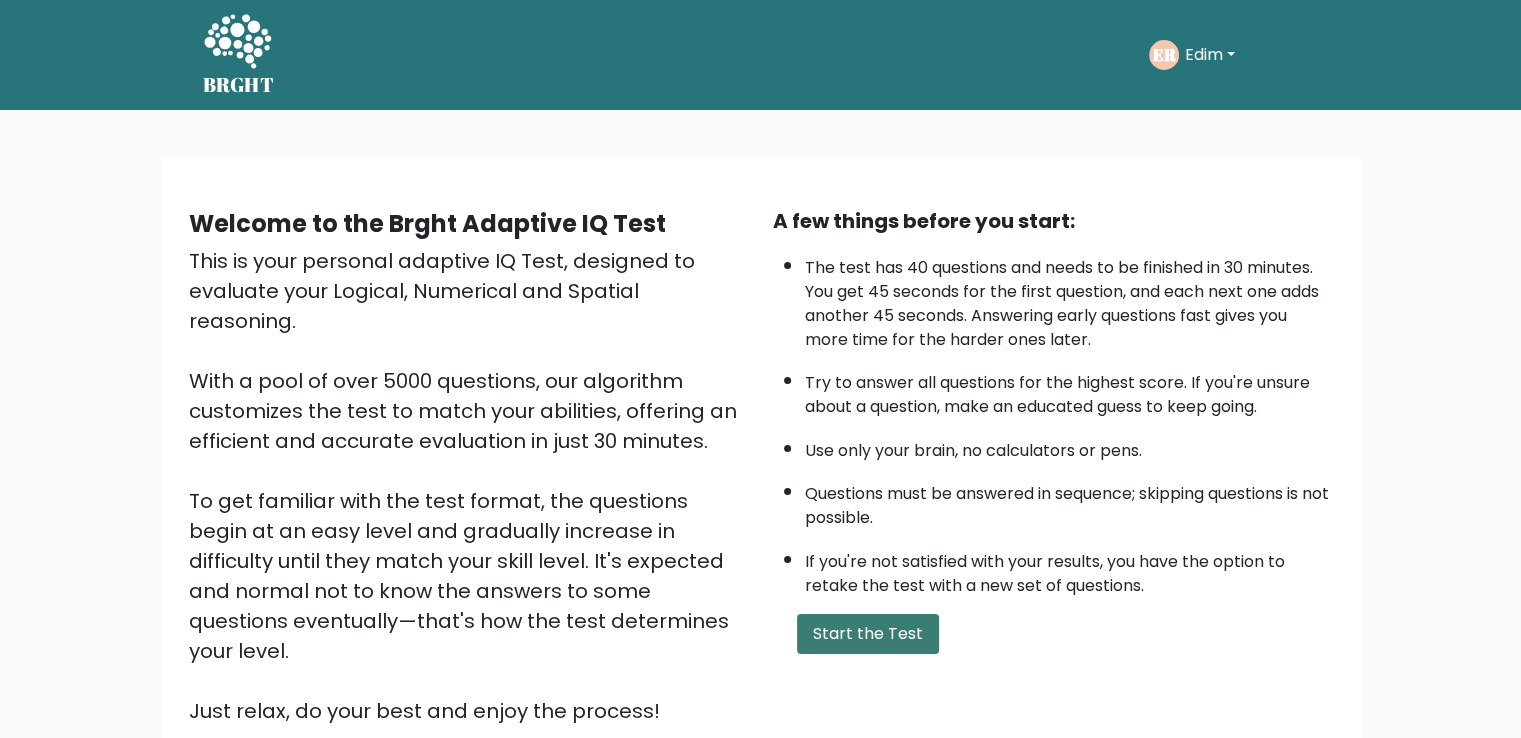 click on "Start the Test" at bounding box center (868, 634) 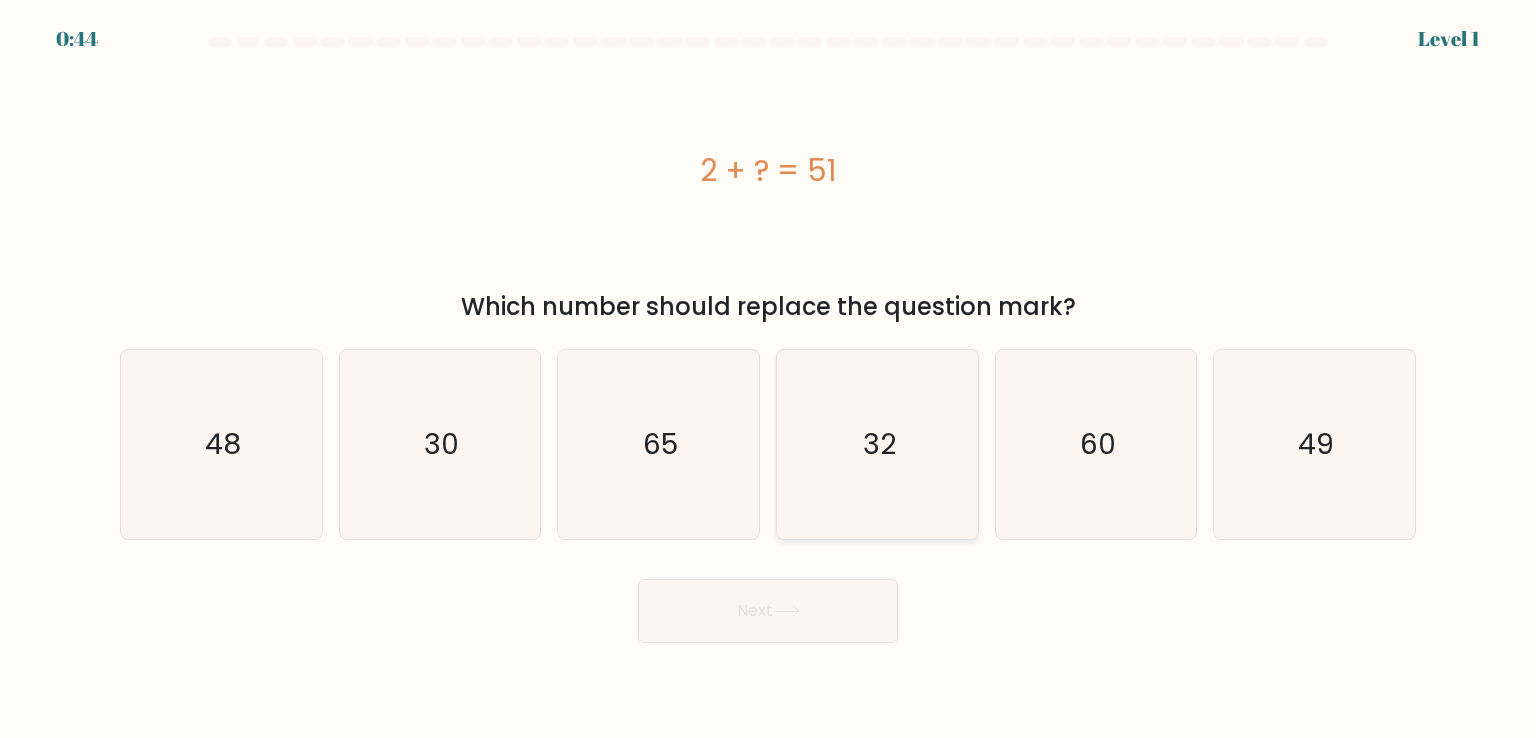 scroll, scrollTop: 0, scrollLeft: 0, axis: both 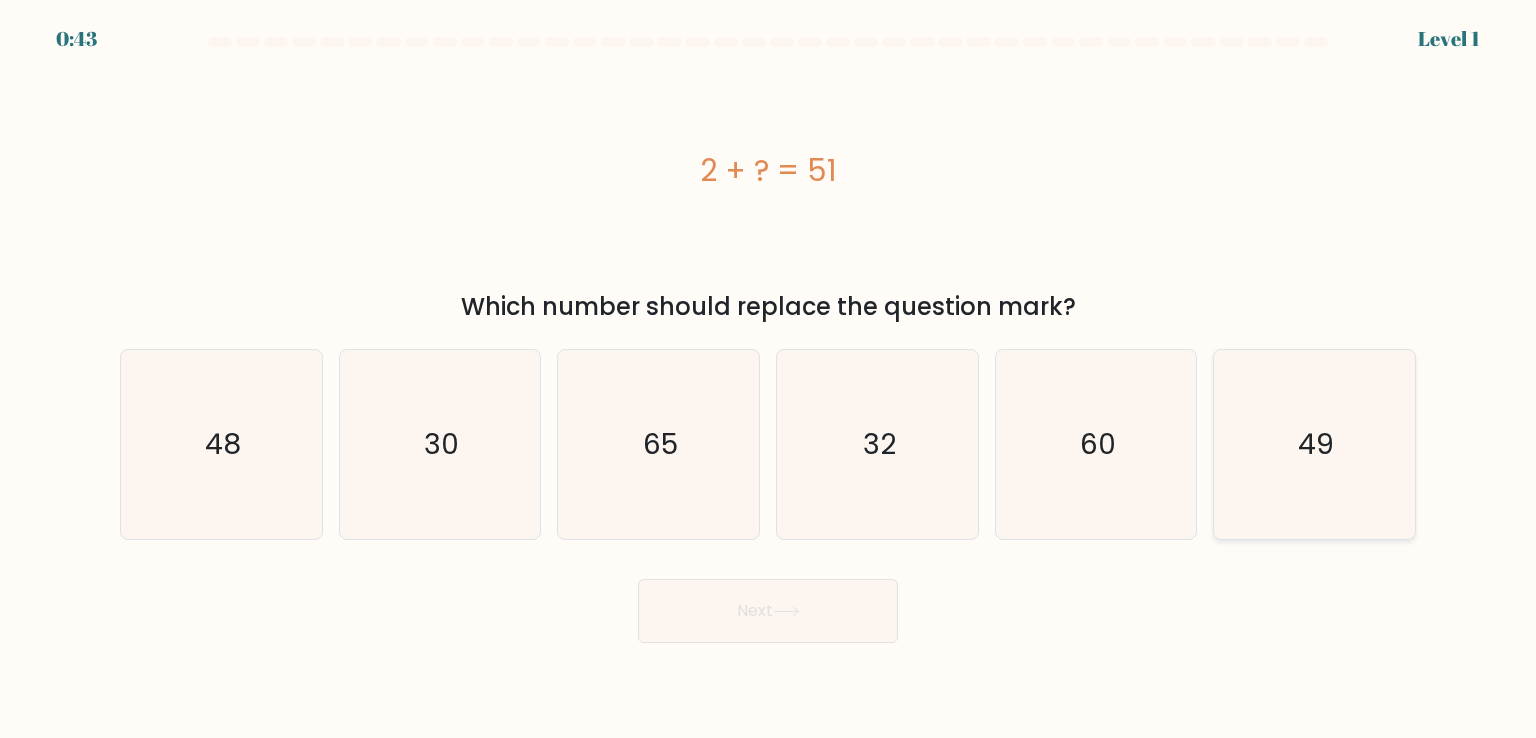 click on "49" 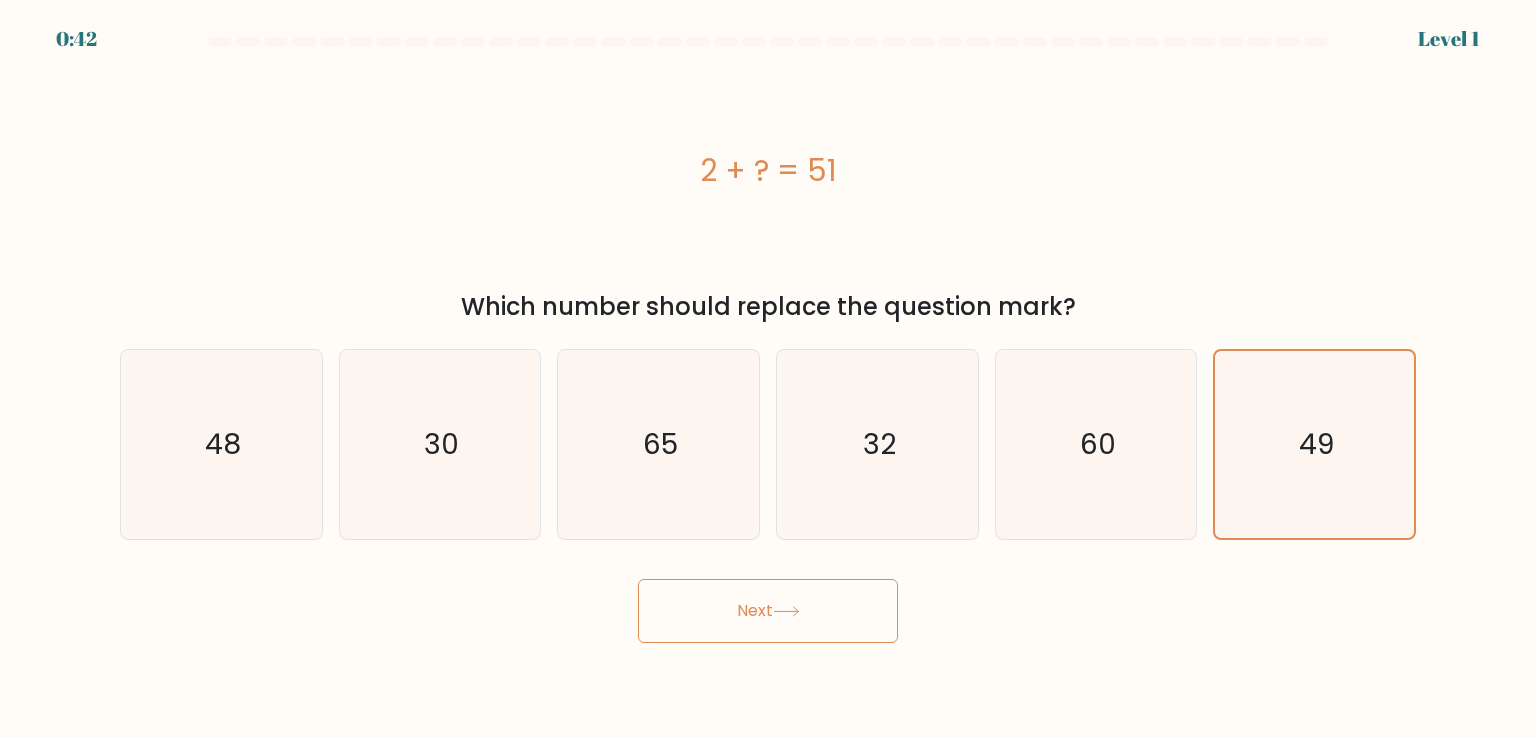 click on "Next" at bounding box center (768, 611) 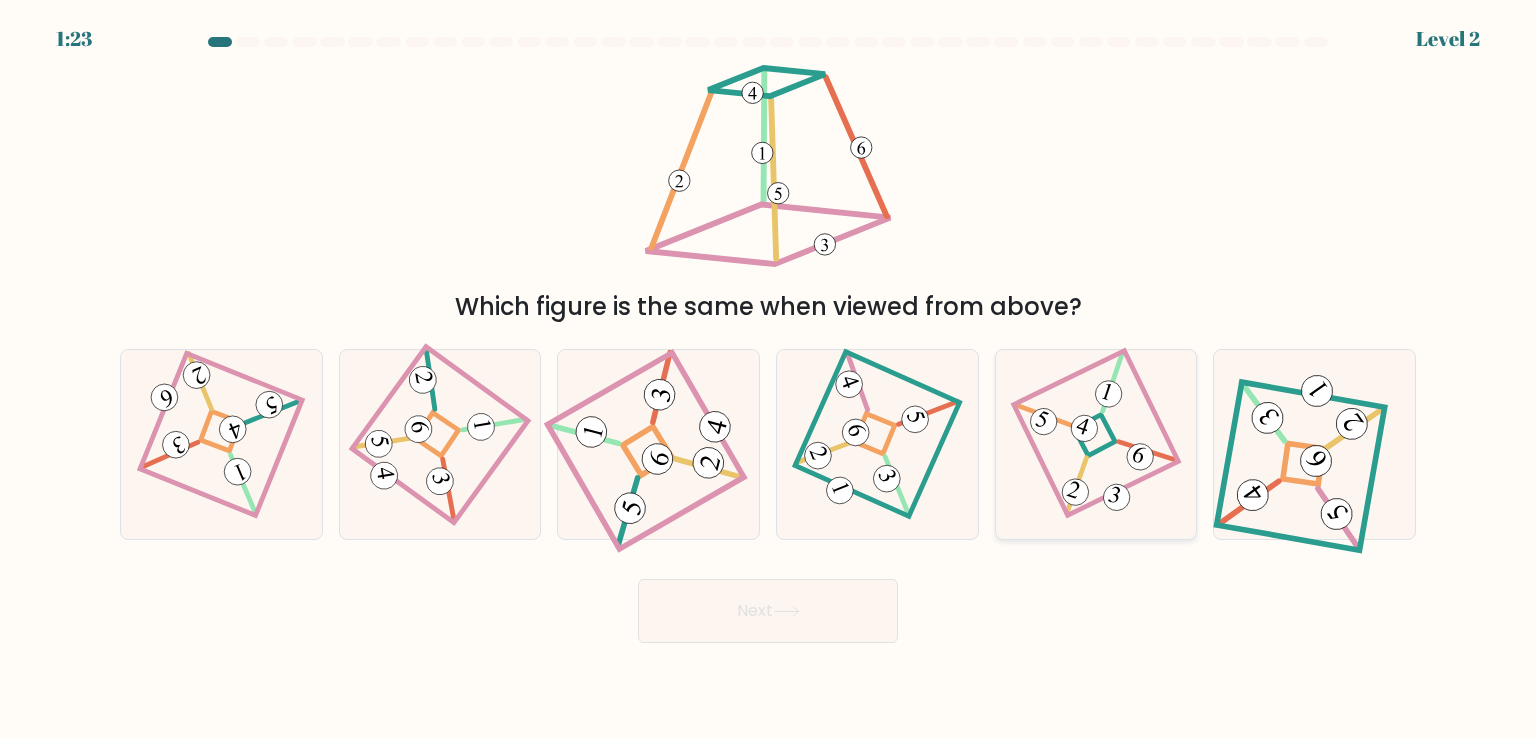 click 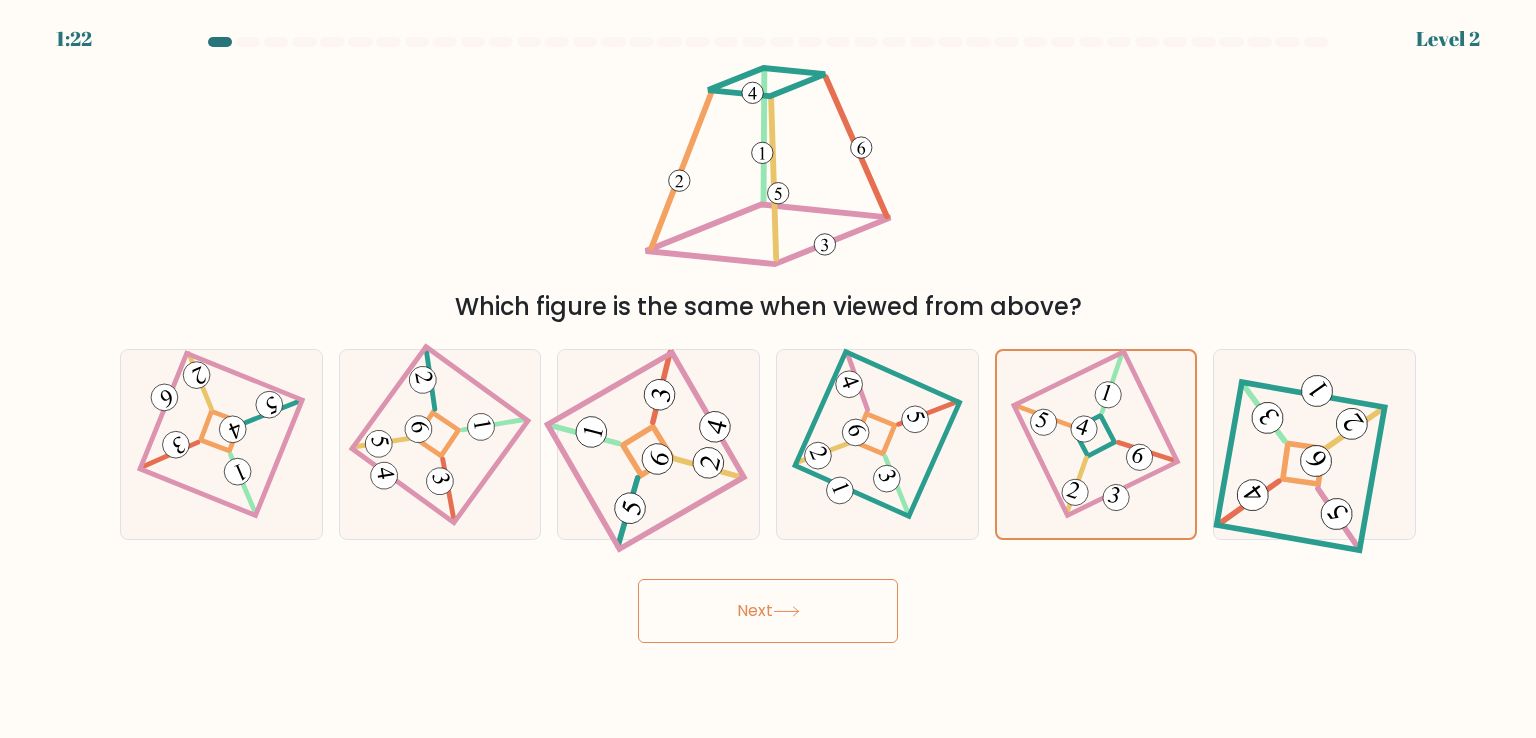 click 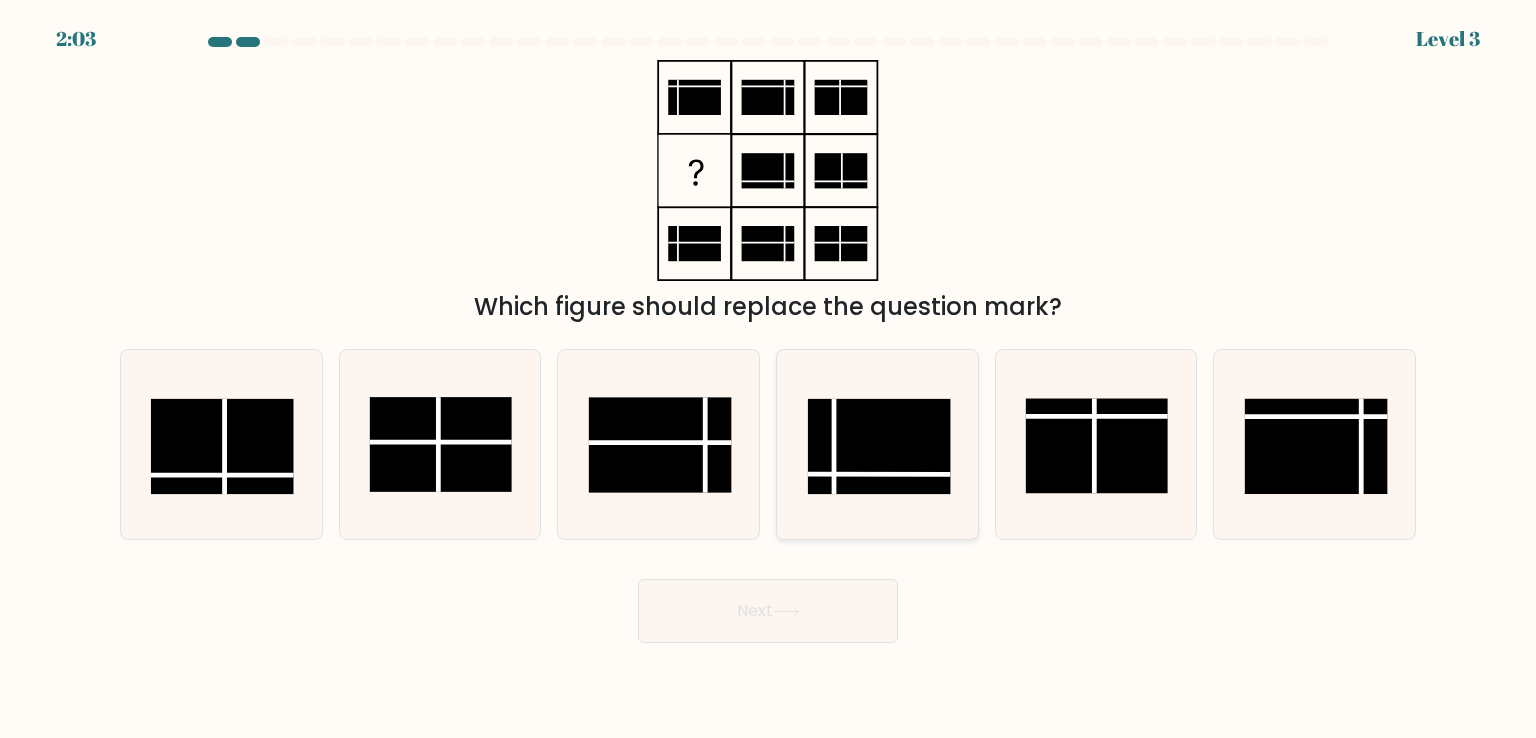 click 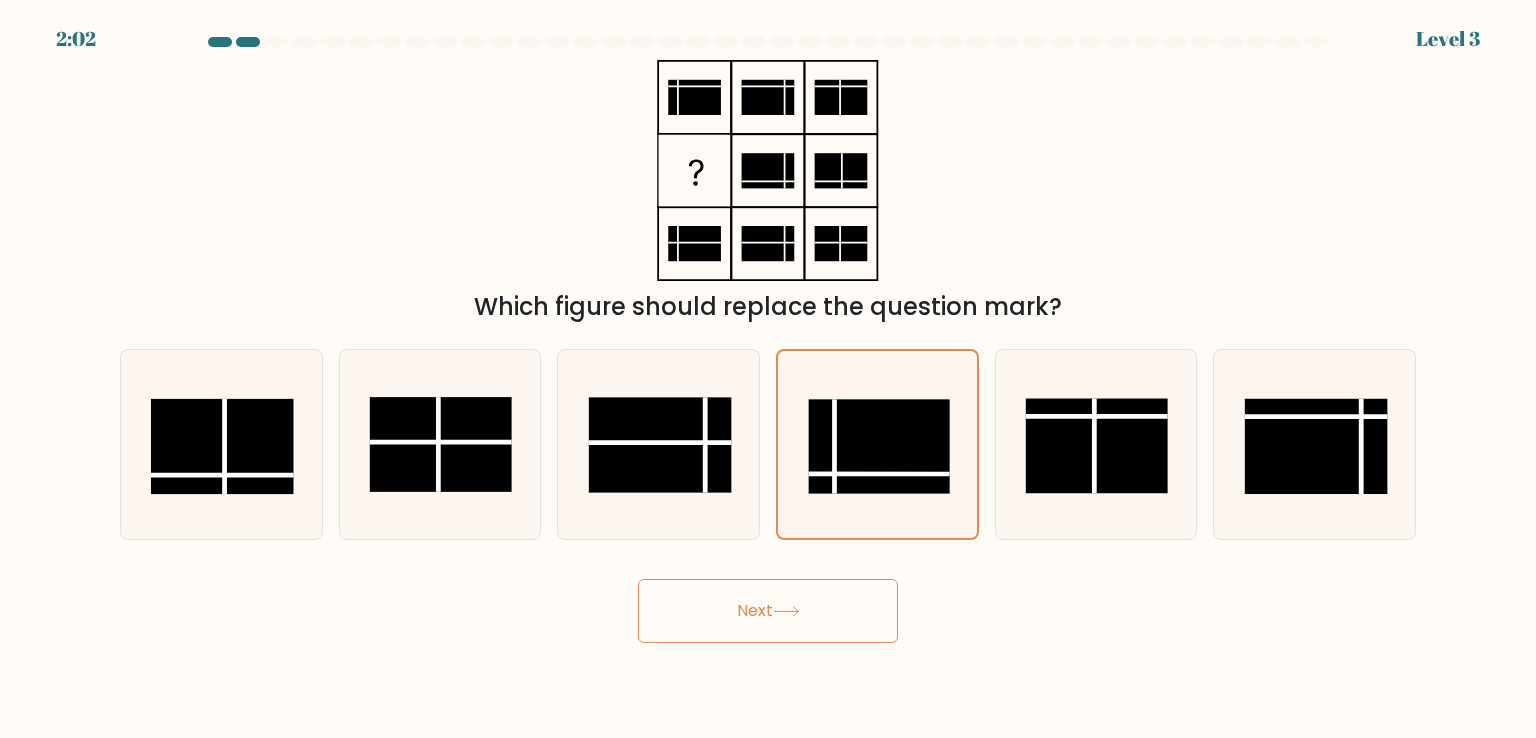 click on "Next" at bounding box center [768, 611] 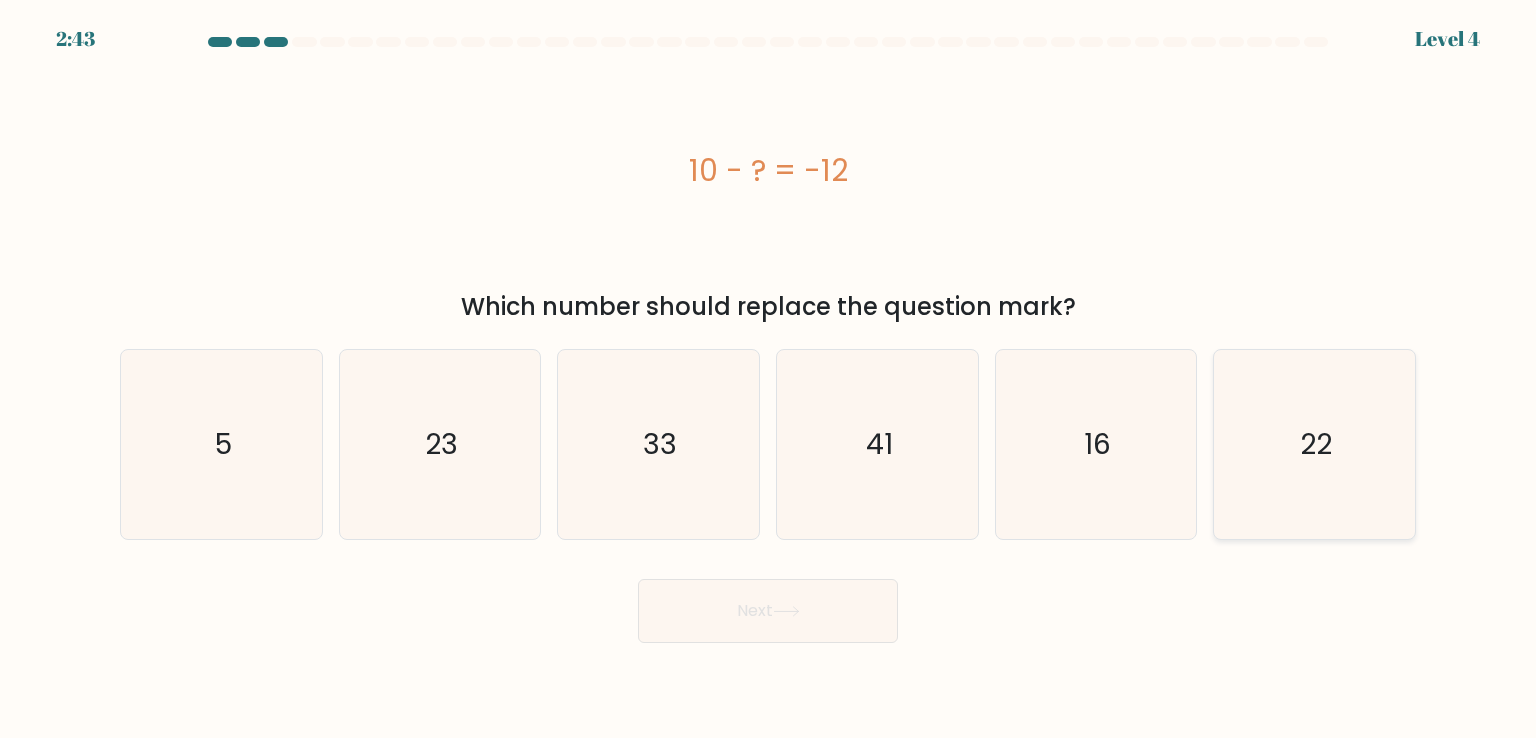 click on "22" 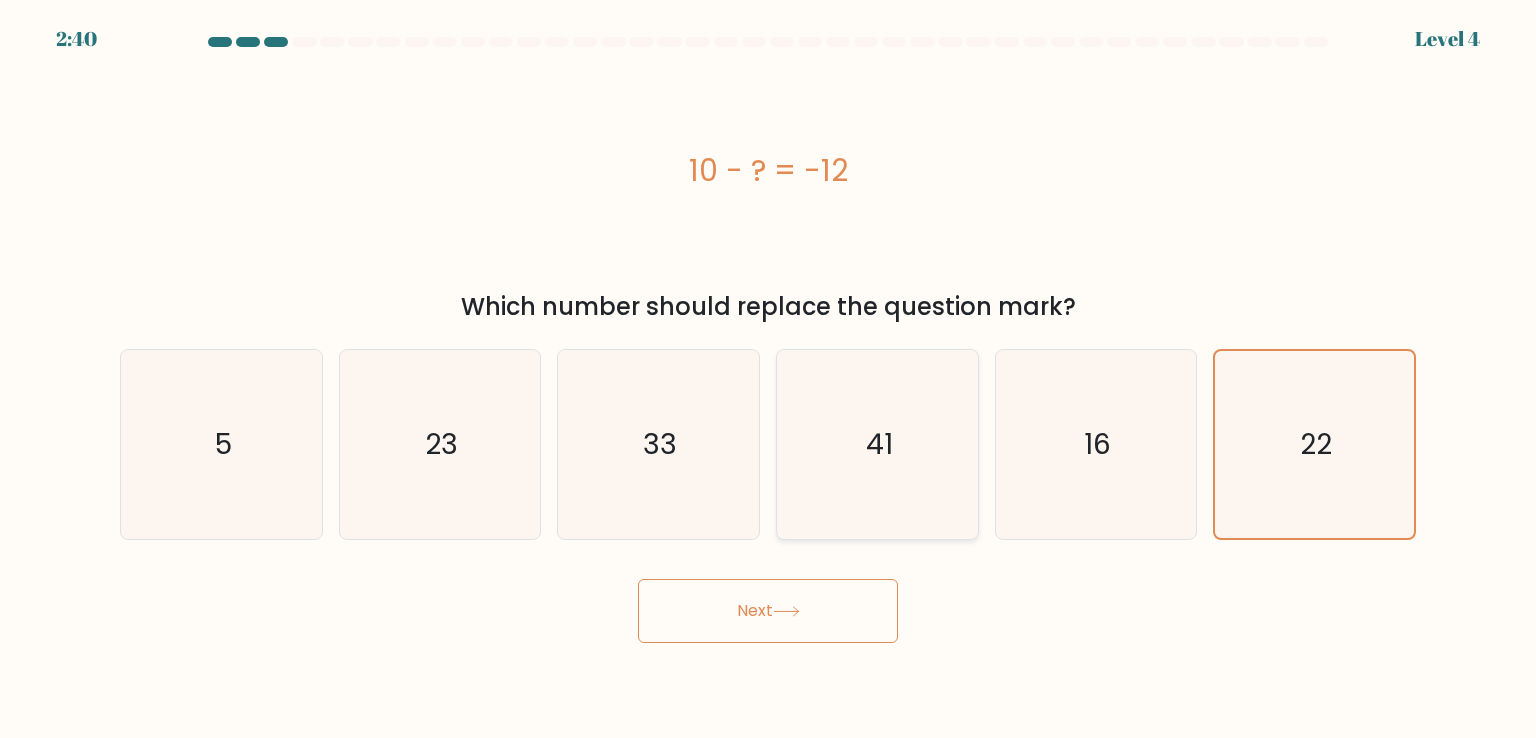 click on "41" 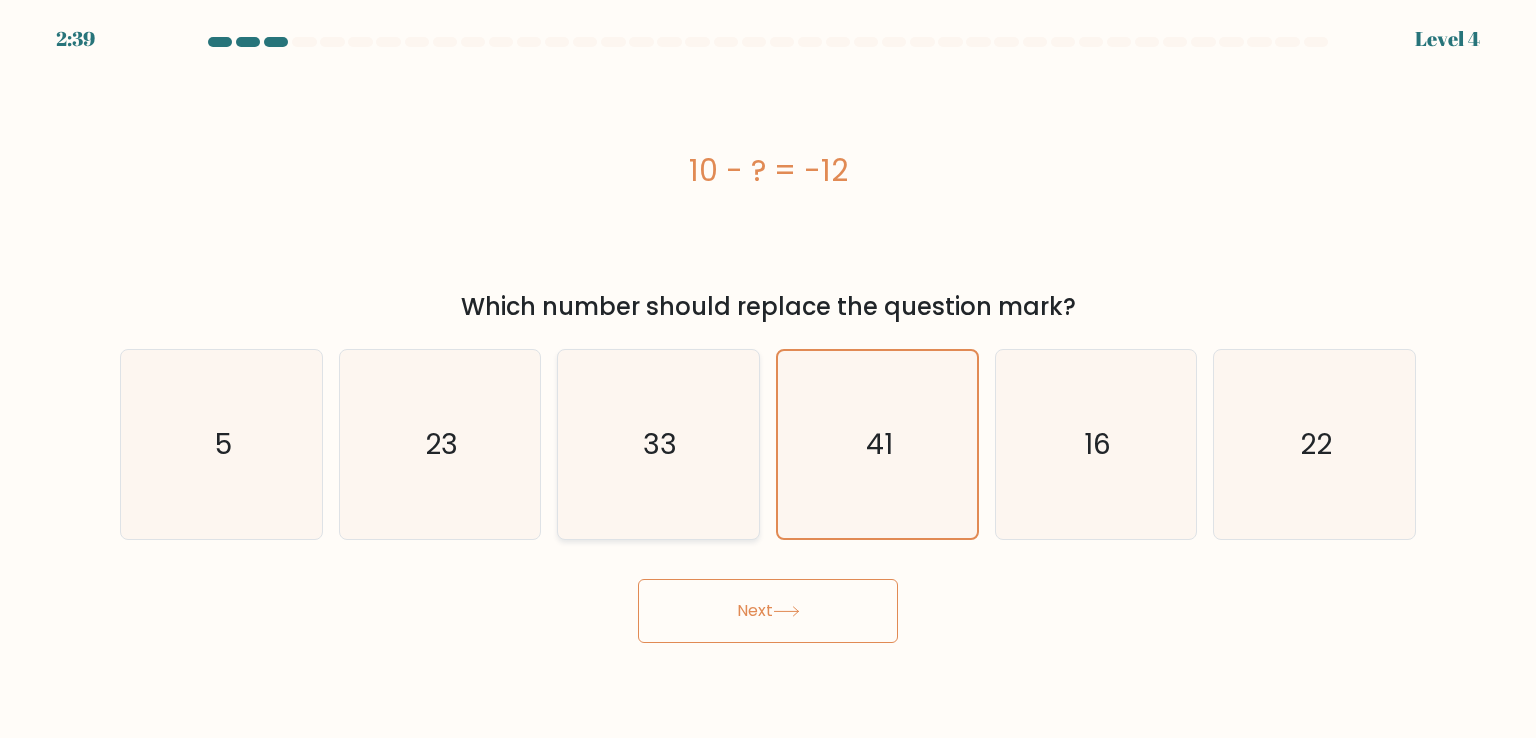 click on "33" 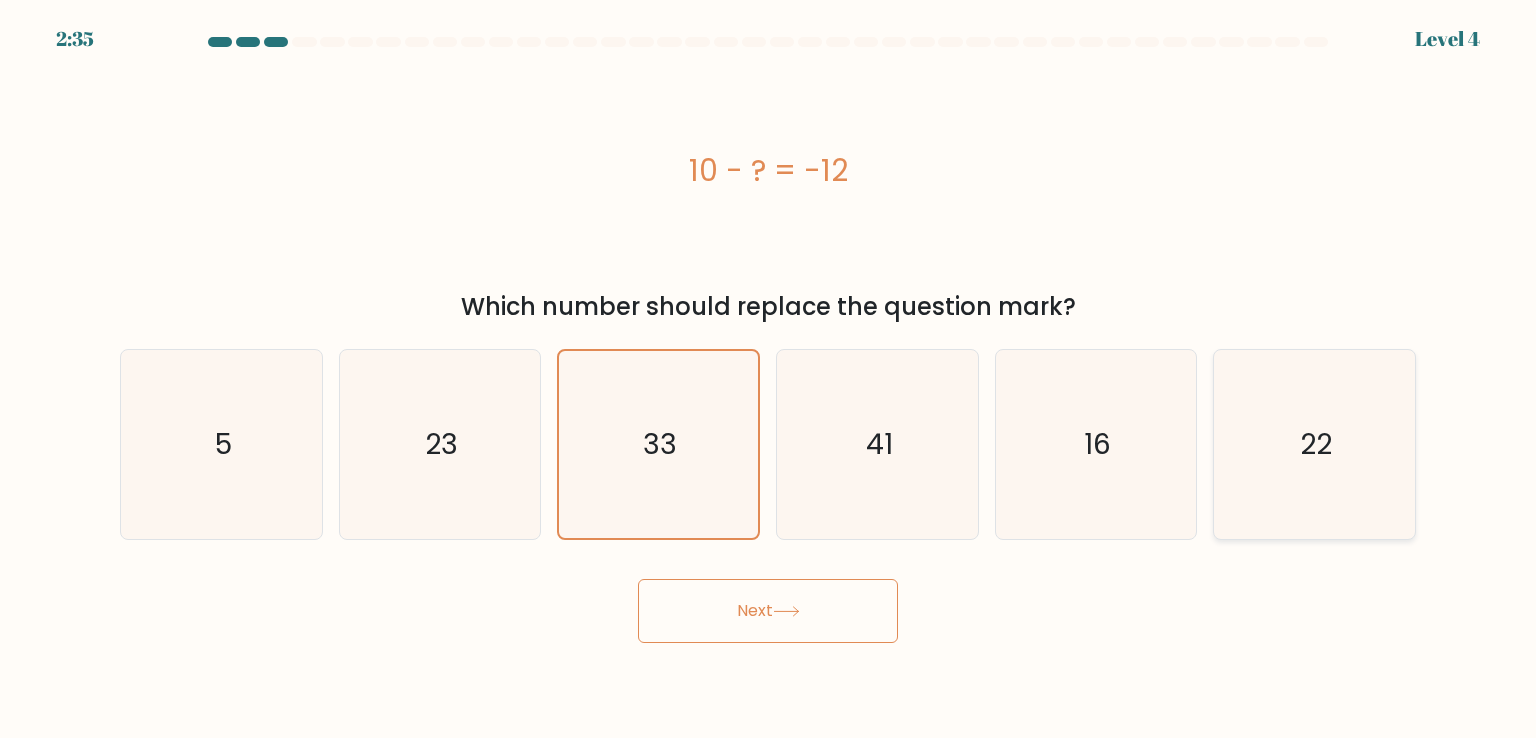 click on "22" 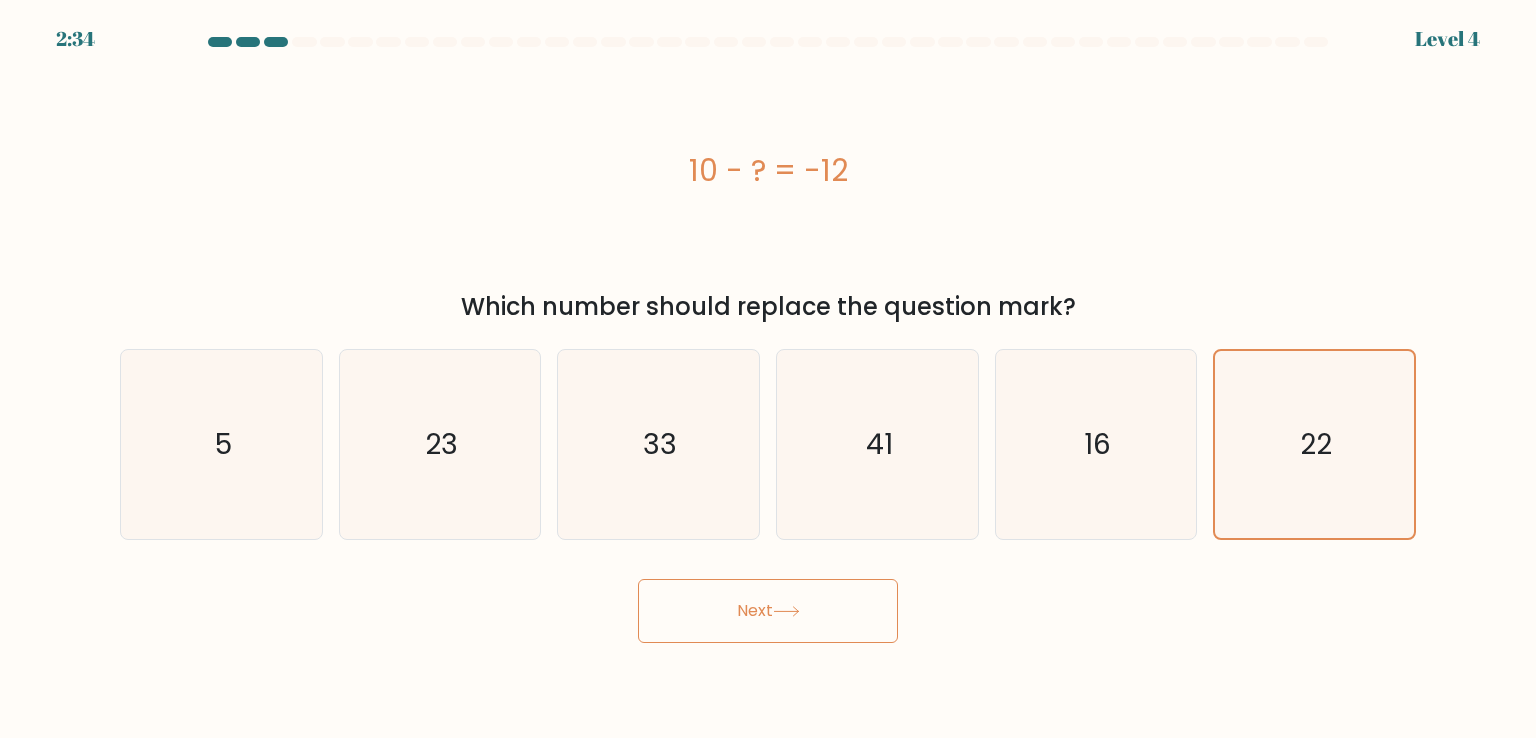 click on "Next" at bounding box center [768, 611] 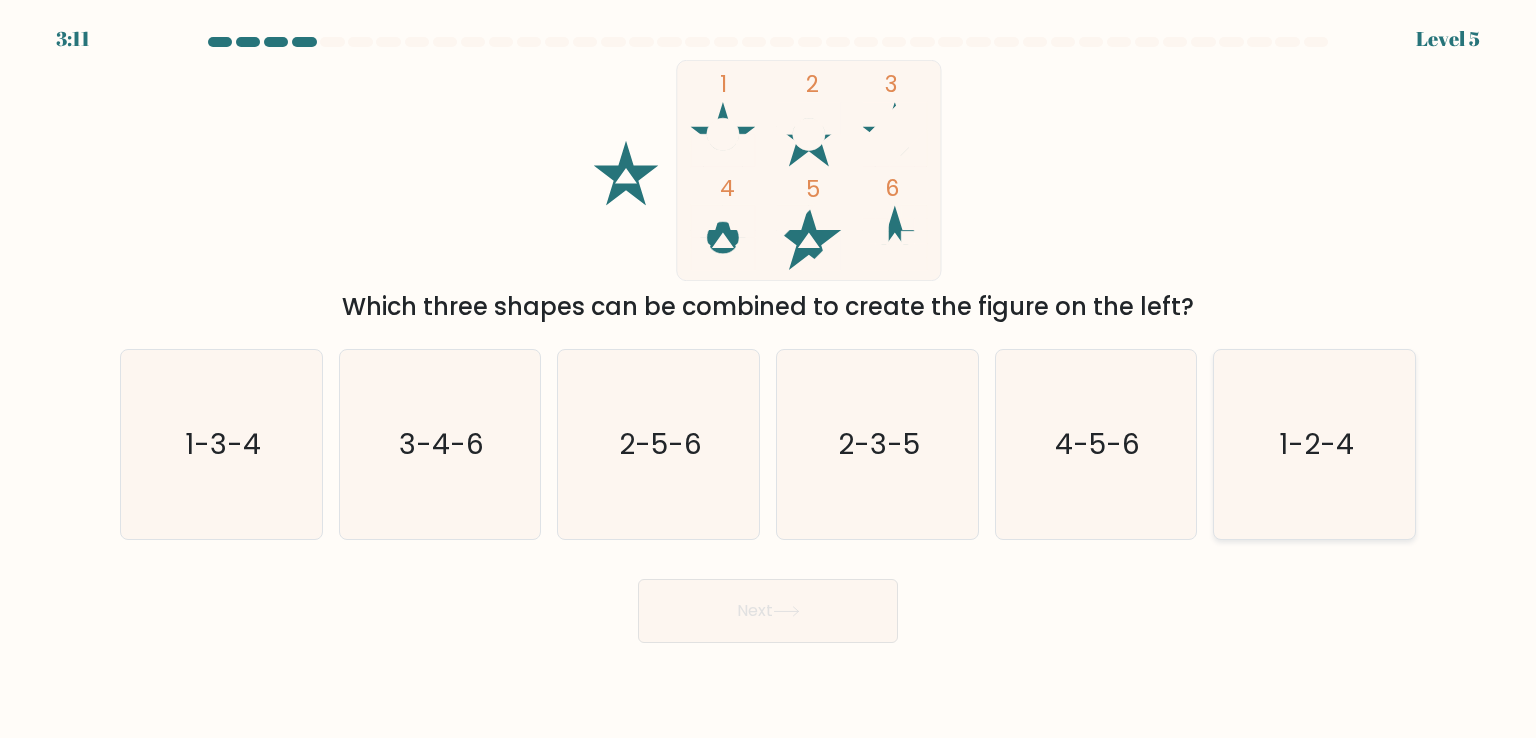 click on "1-2-4" 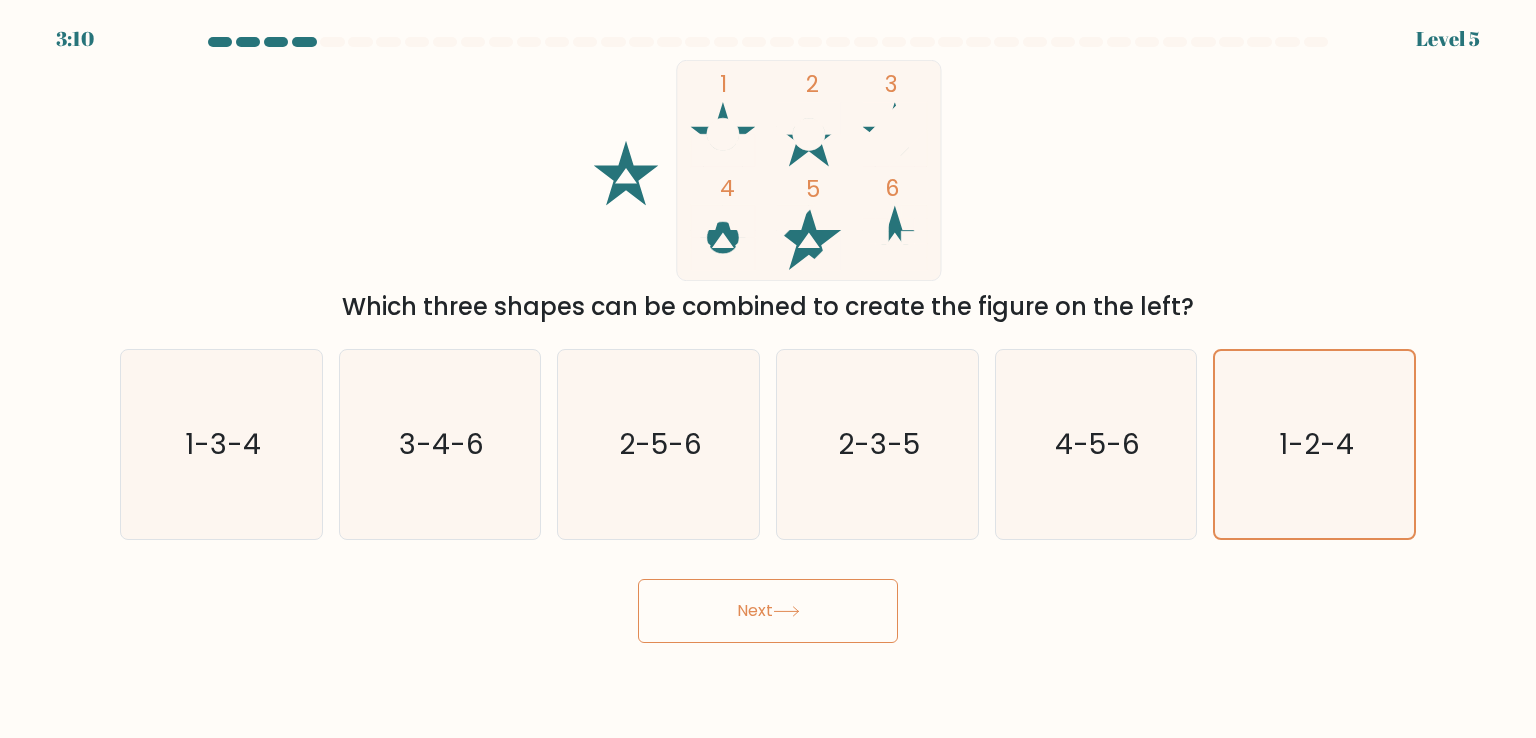 click on "Next" at bounding box center (768, 611) 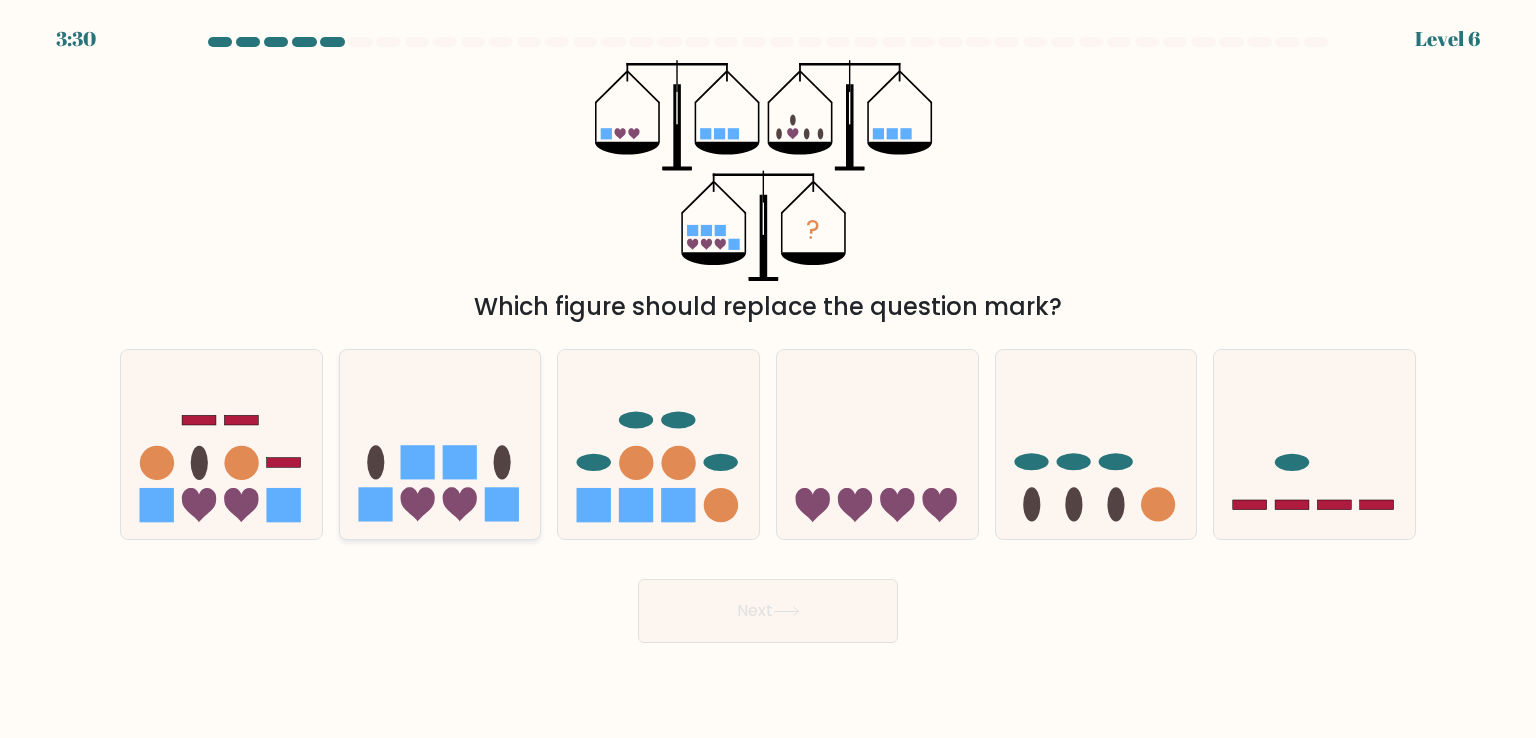 click 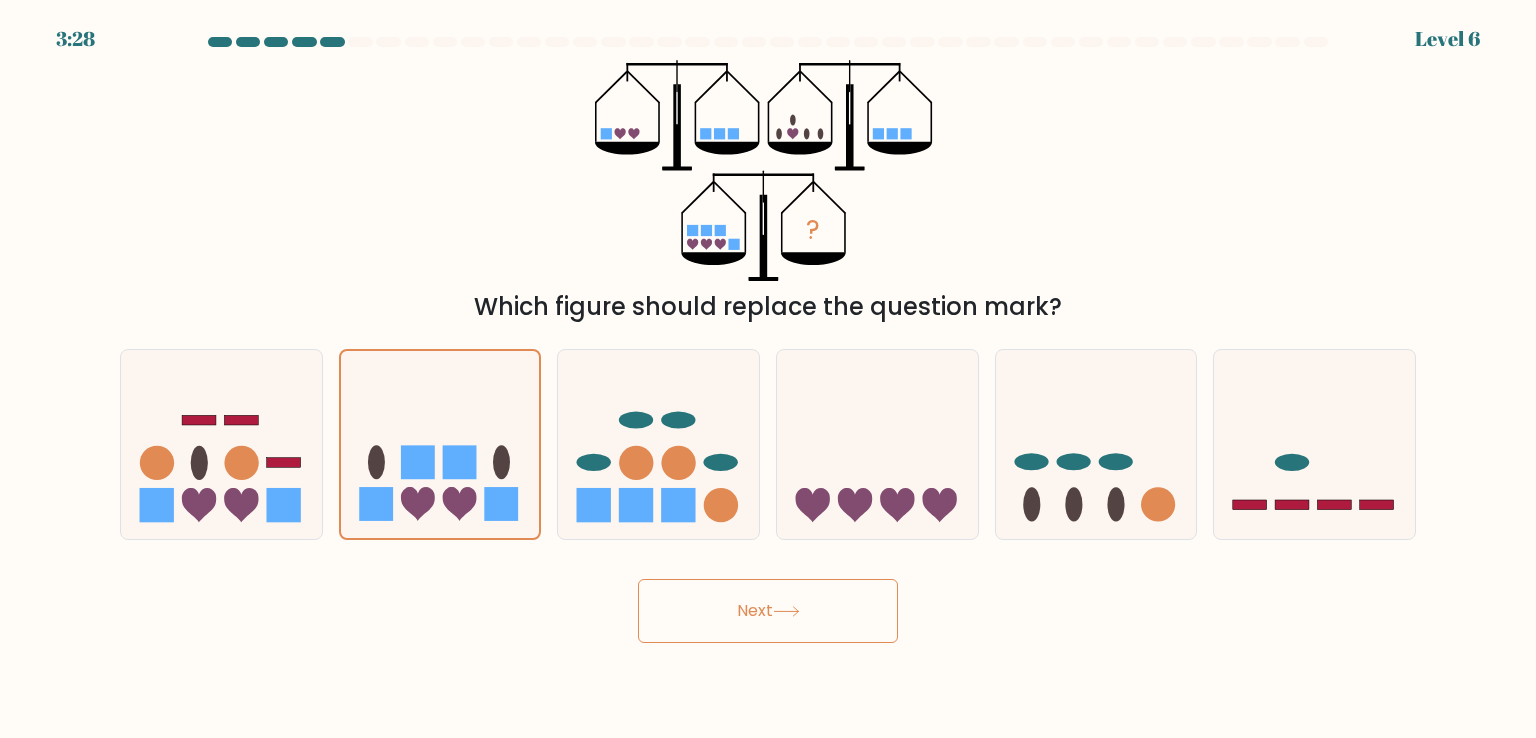 click on "Next" at bounding box center (768, 611) 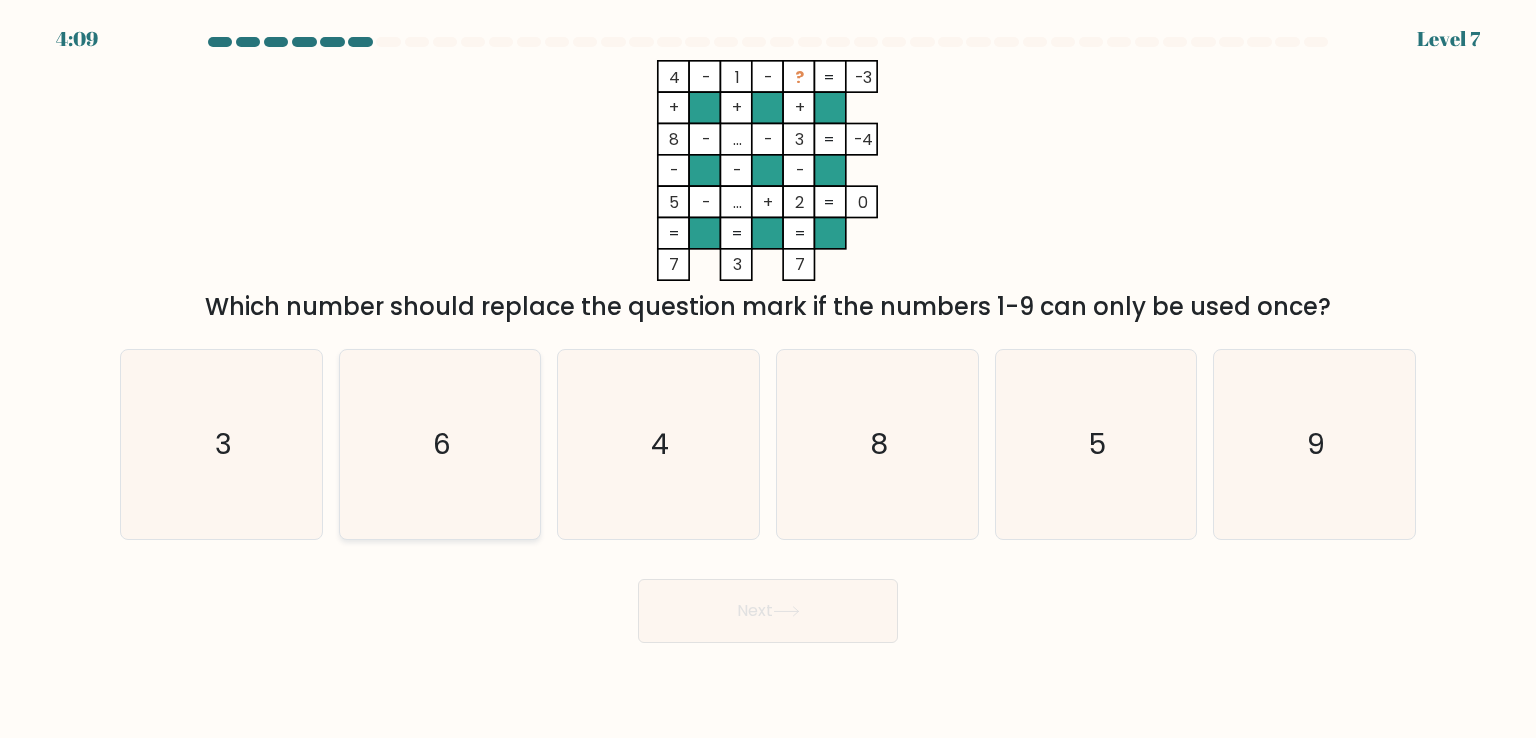 click on "6" 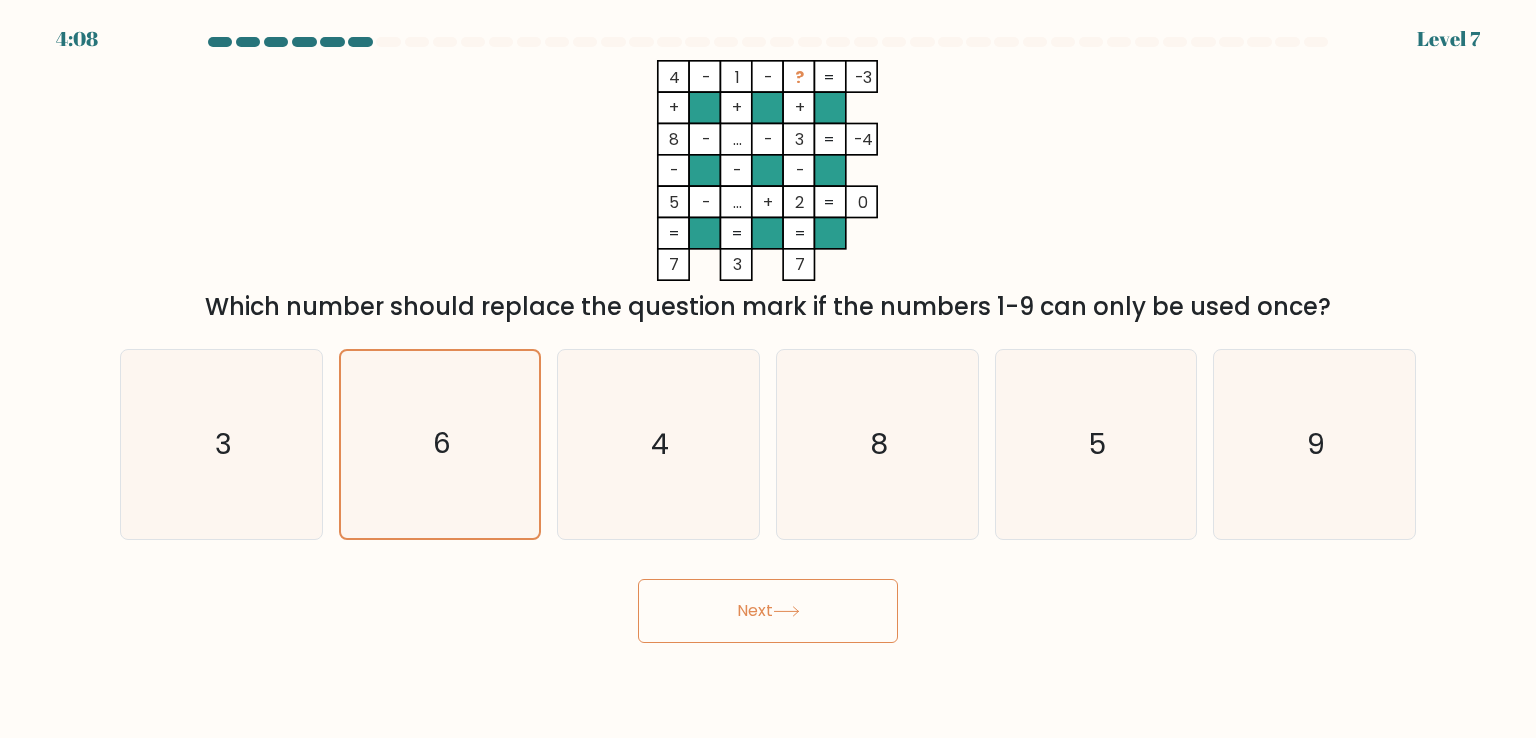 click on "Next" at bounding box center [768, 611] 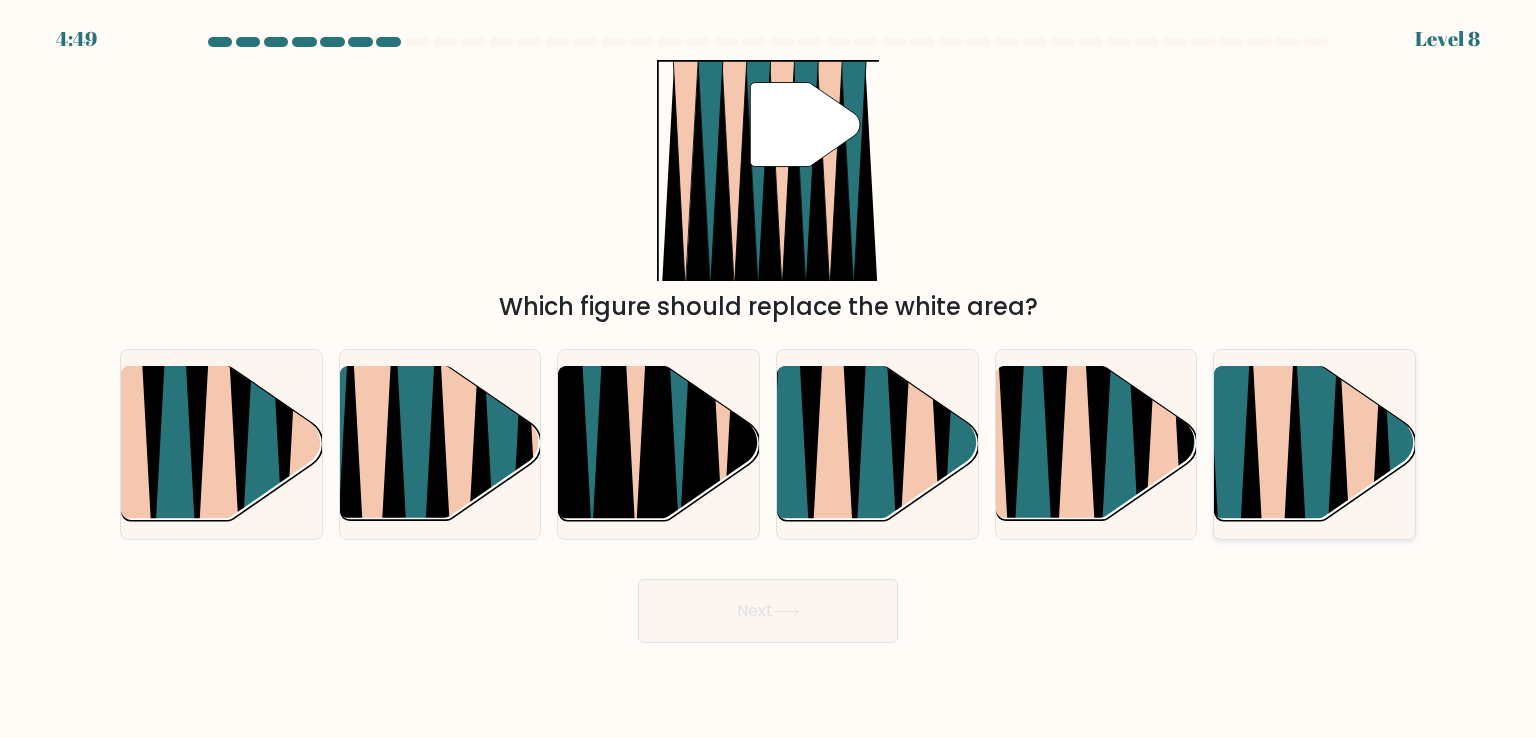 drag, startPoint x: 1092, startPoint y: 389, endPoint x: 1250, endPoint y: 368, distance: 159.38947 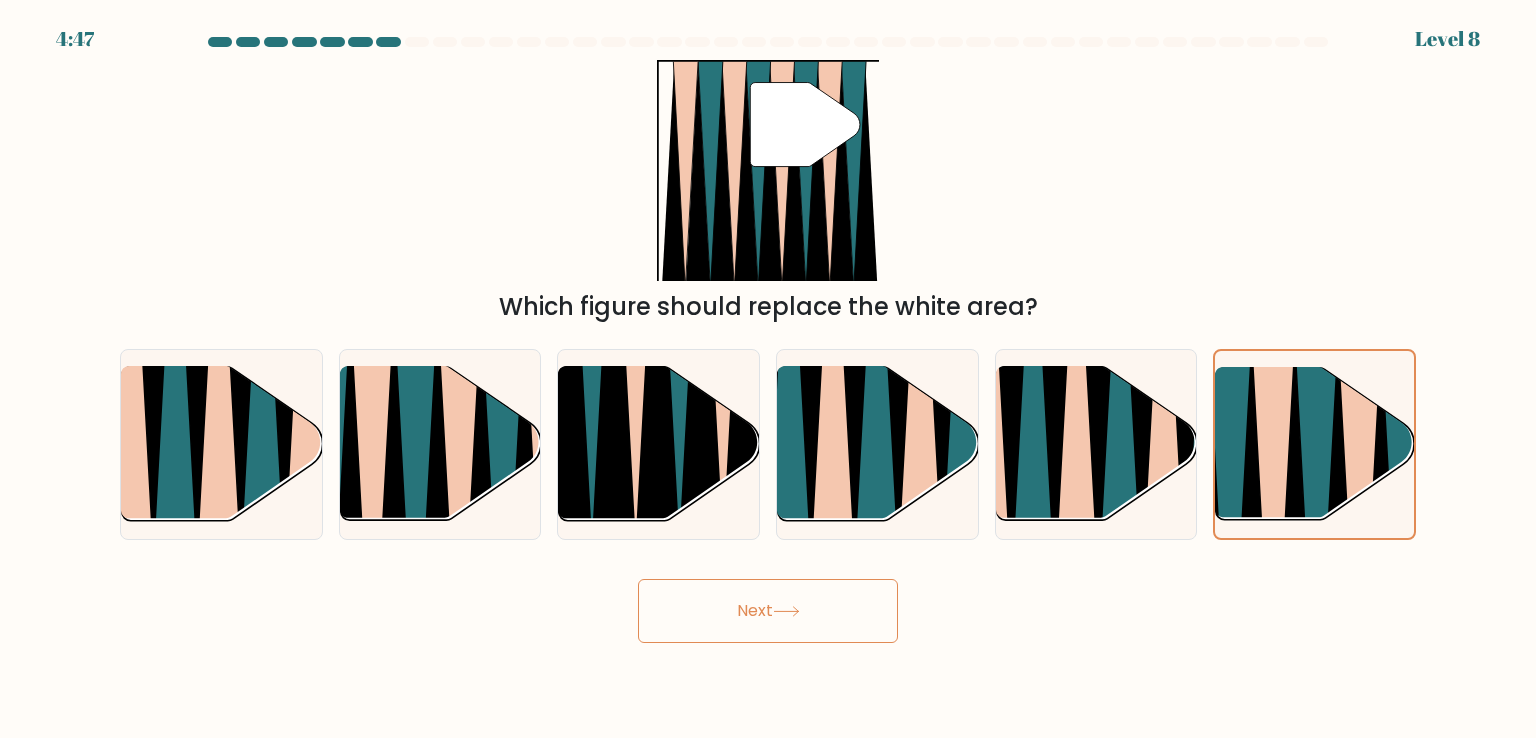 click on "Next" at bounding box center [768, 611] 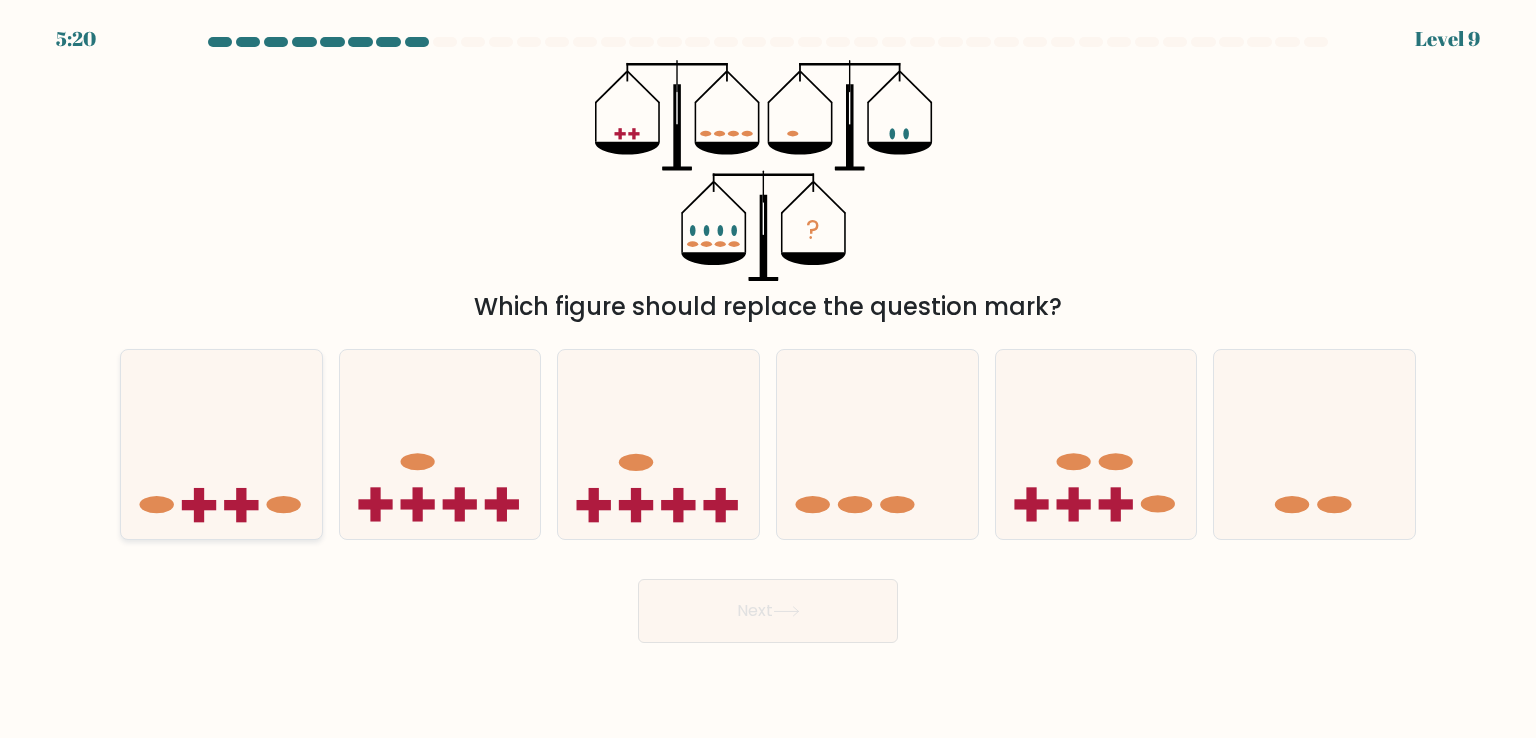 click 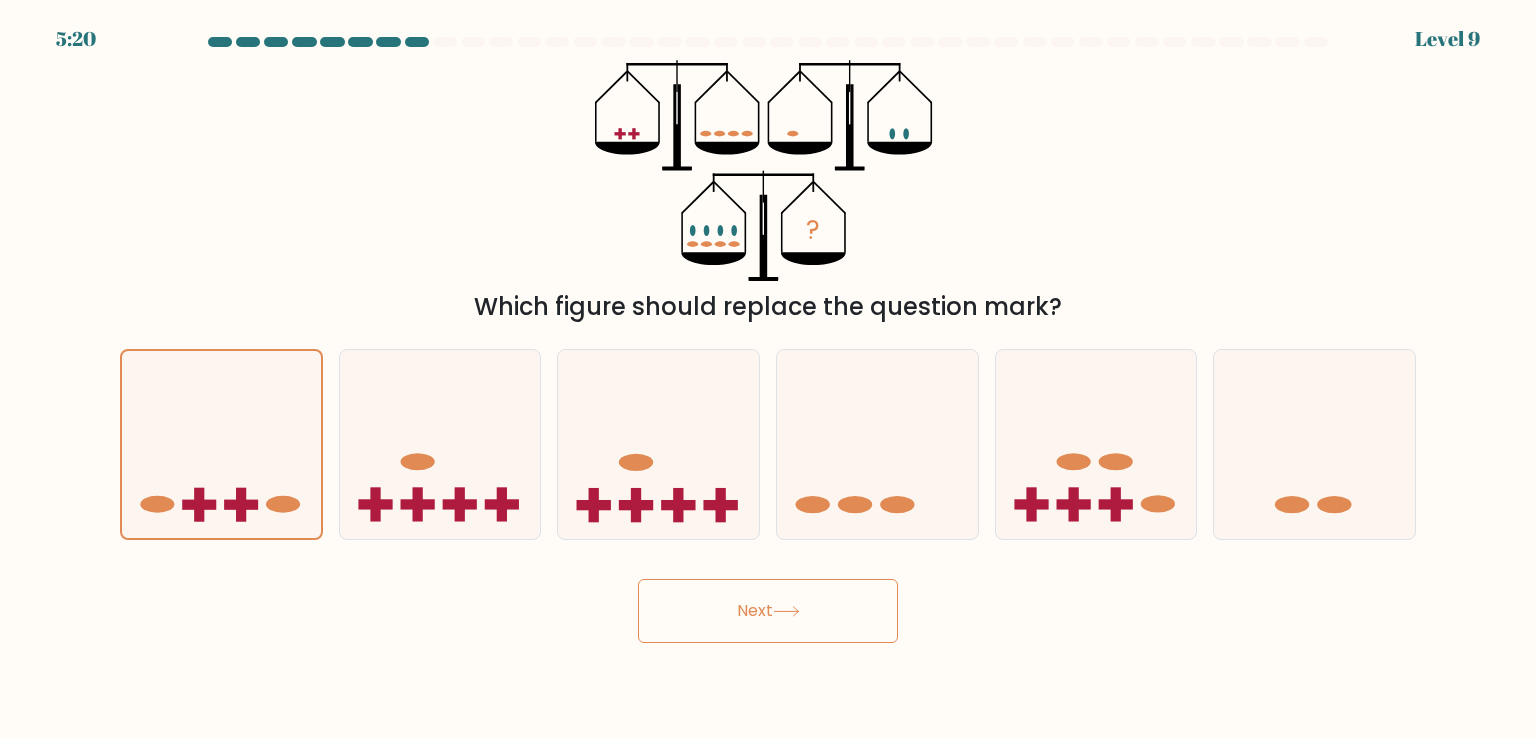 click on "Next" at bounding box center (768, 611) 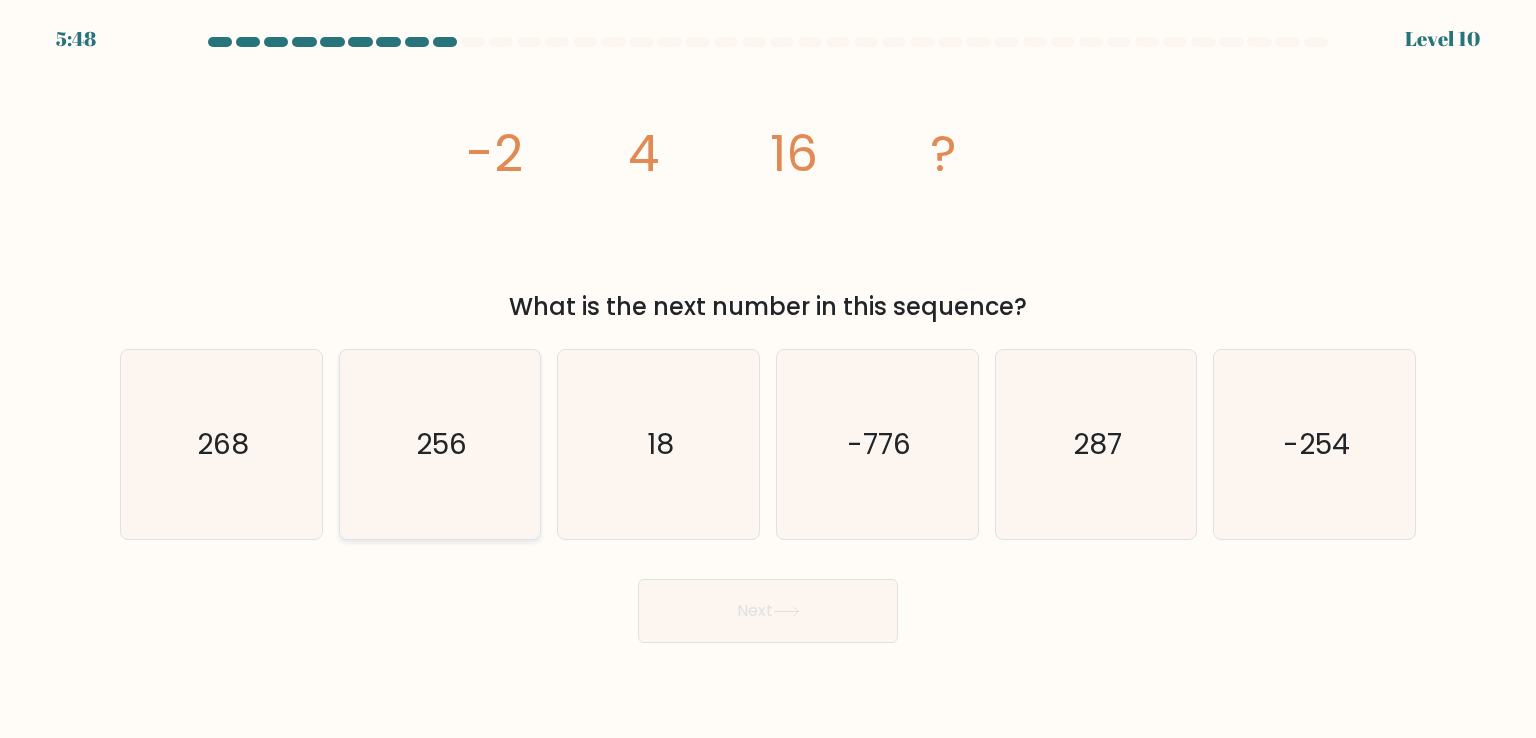 click on "256" 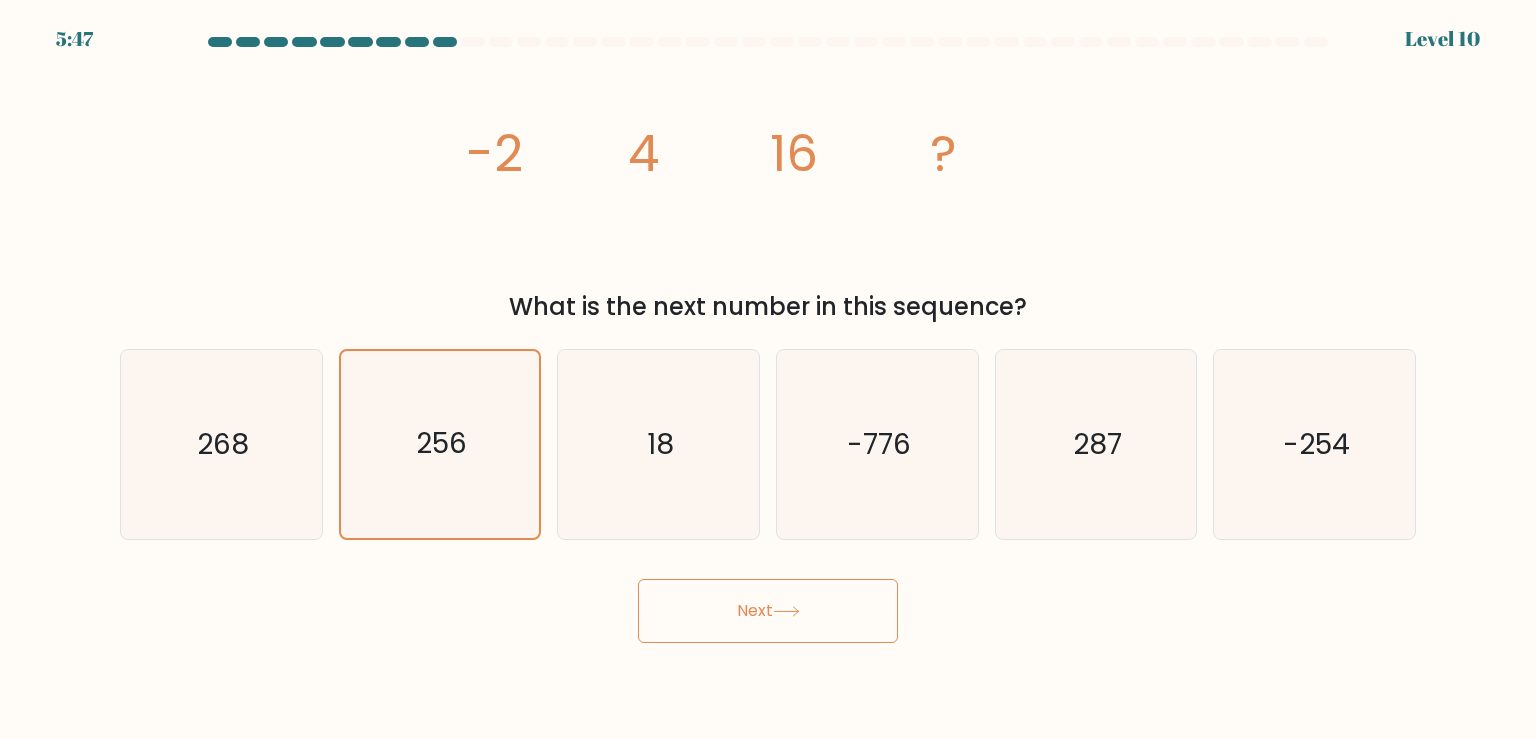 click on "Next" at bounding box center (768, 611) 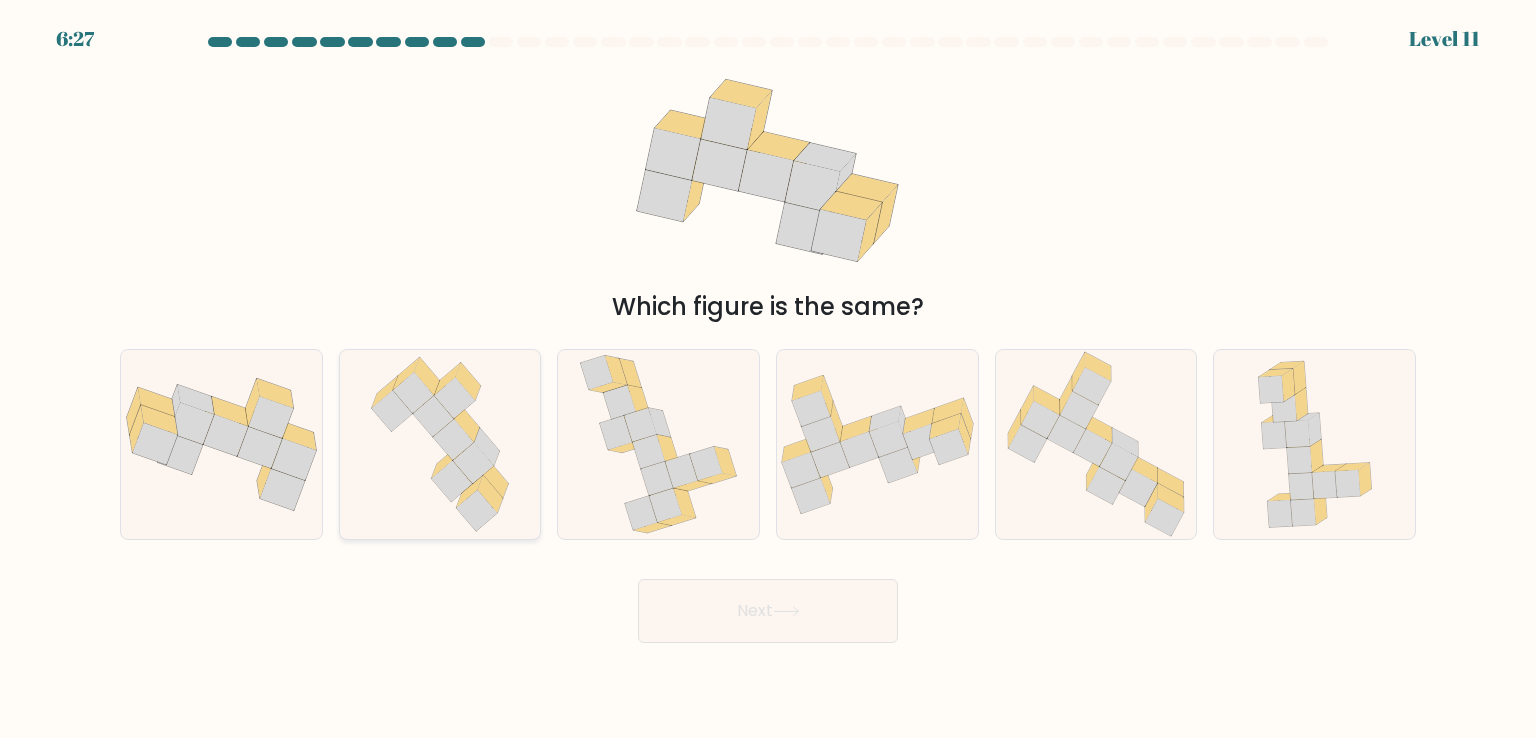 click 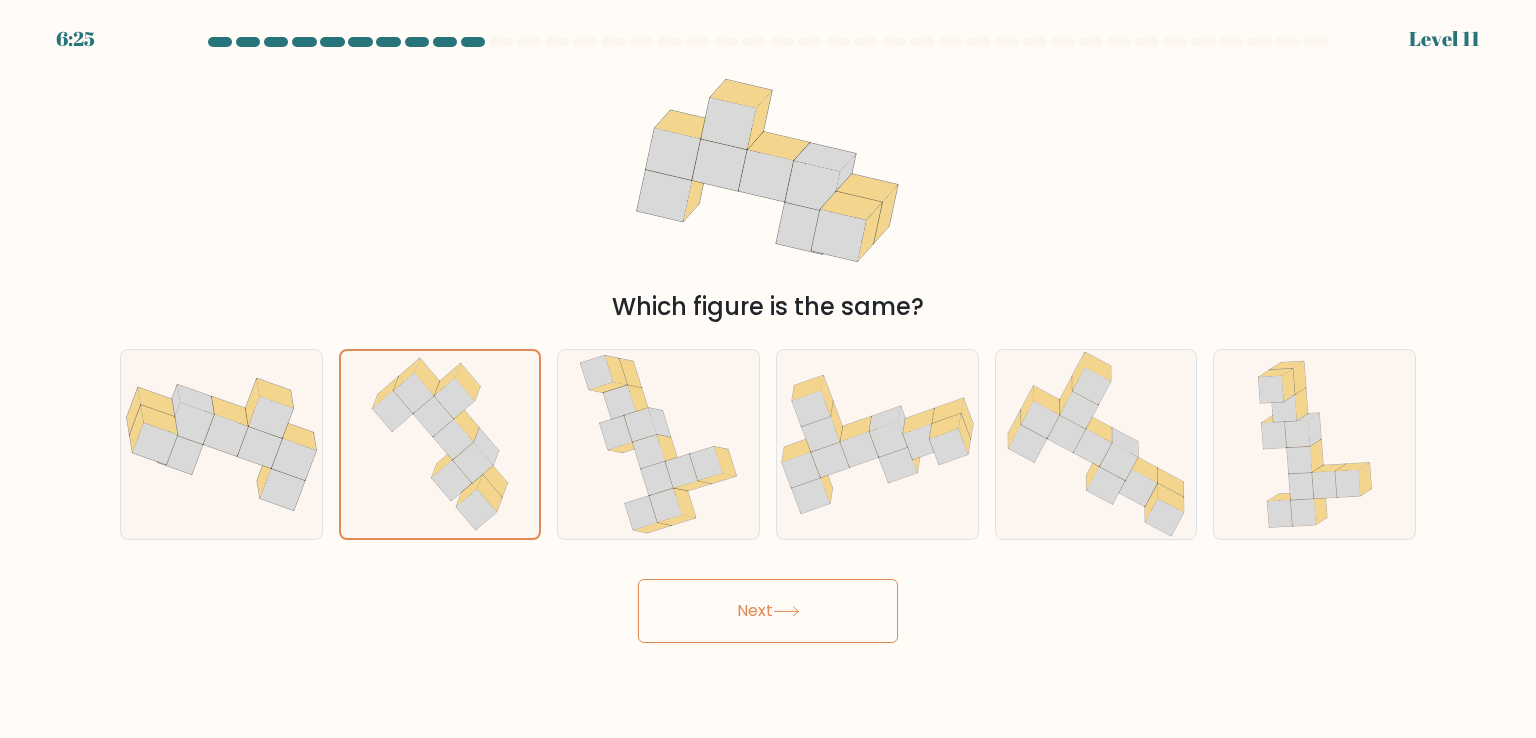 click on "Next" at bounding box center (768, 611) 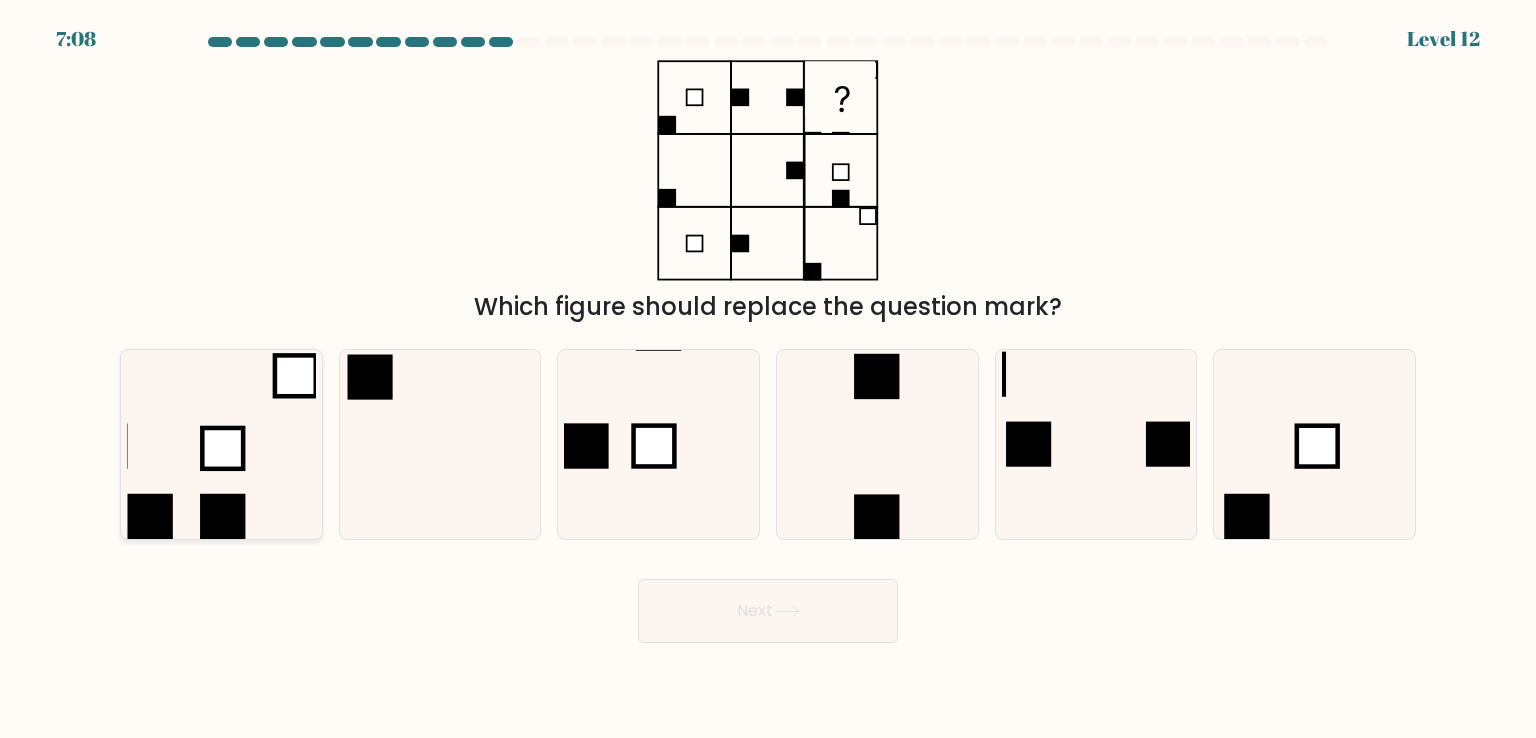 click 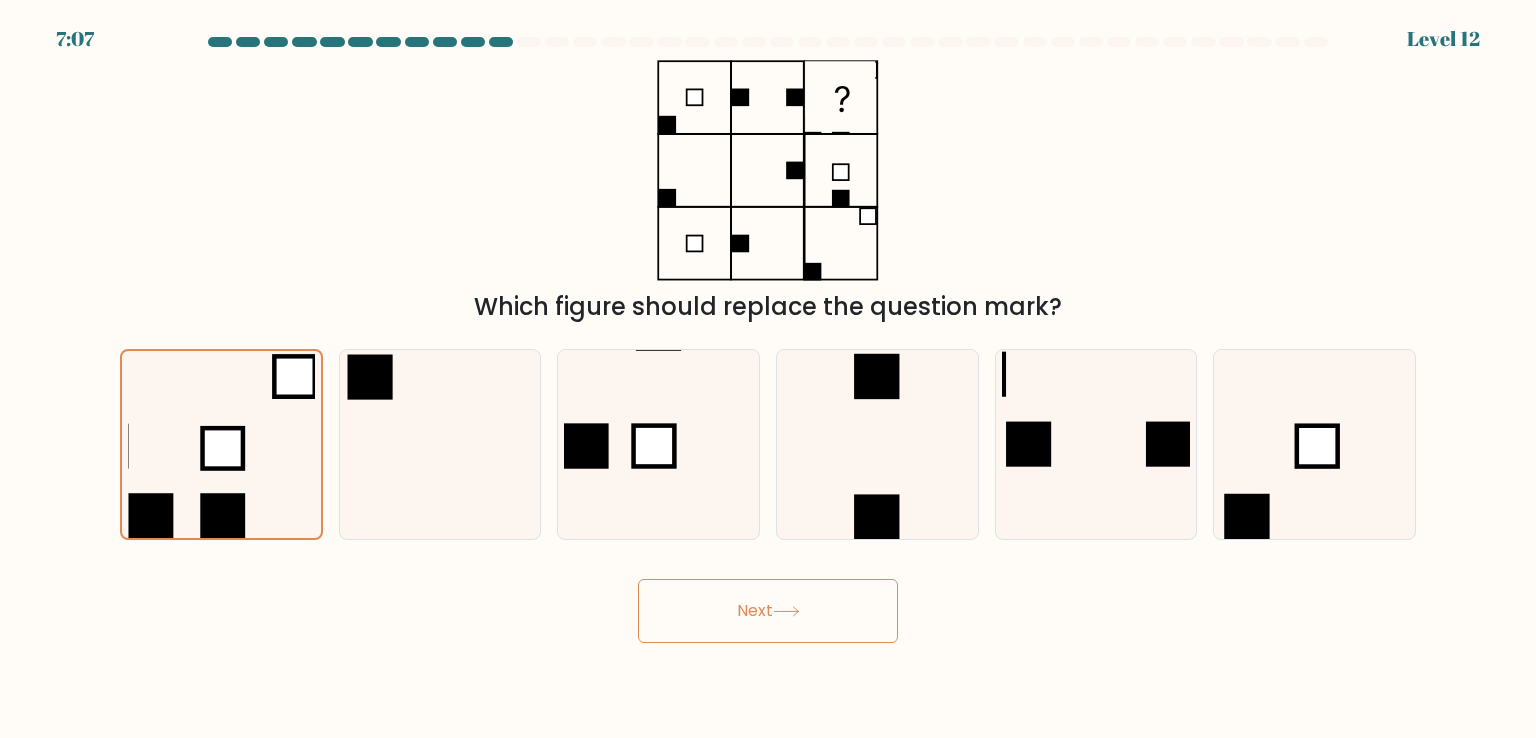 click on "Next" at bounding box center [768, 611] 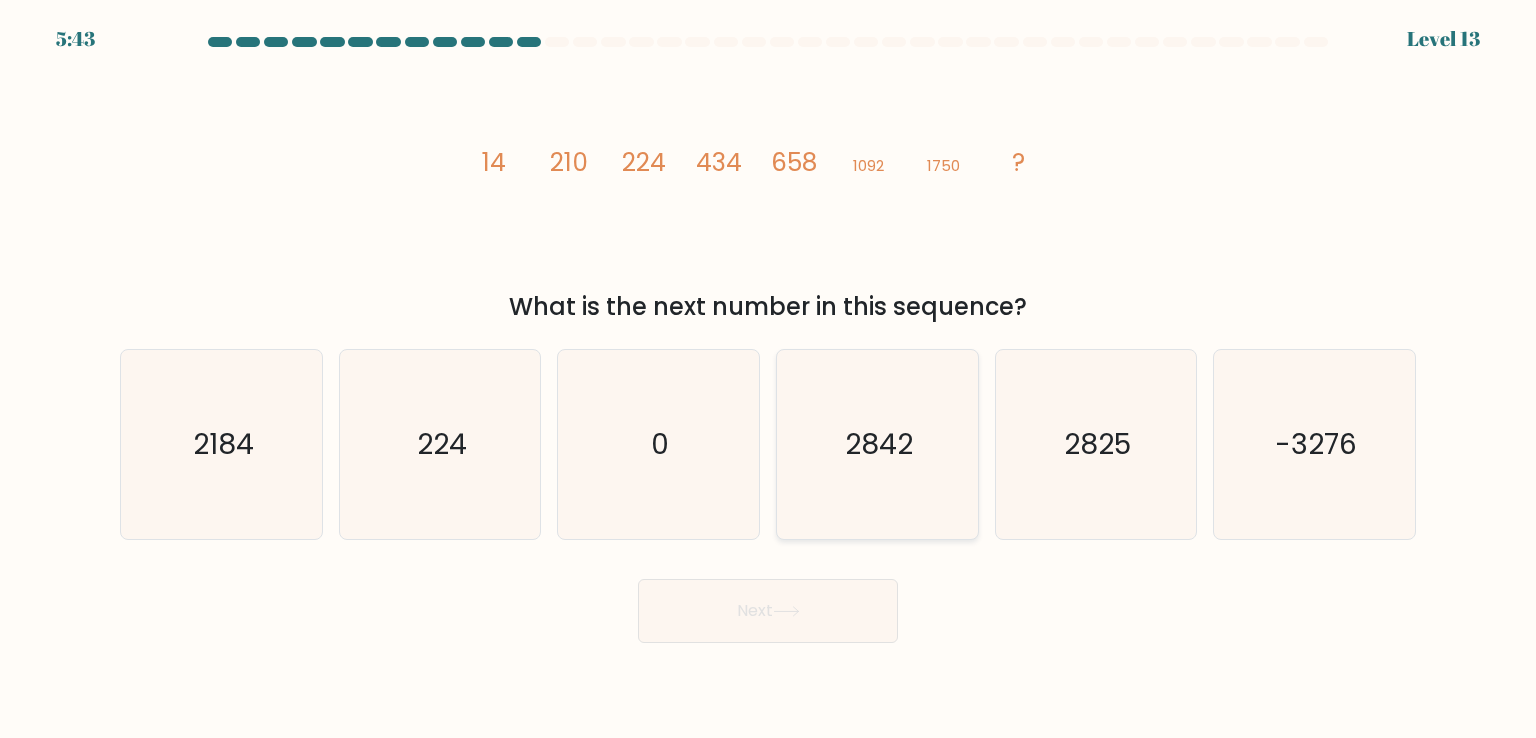 click on "2842" 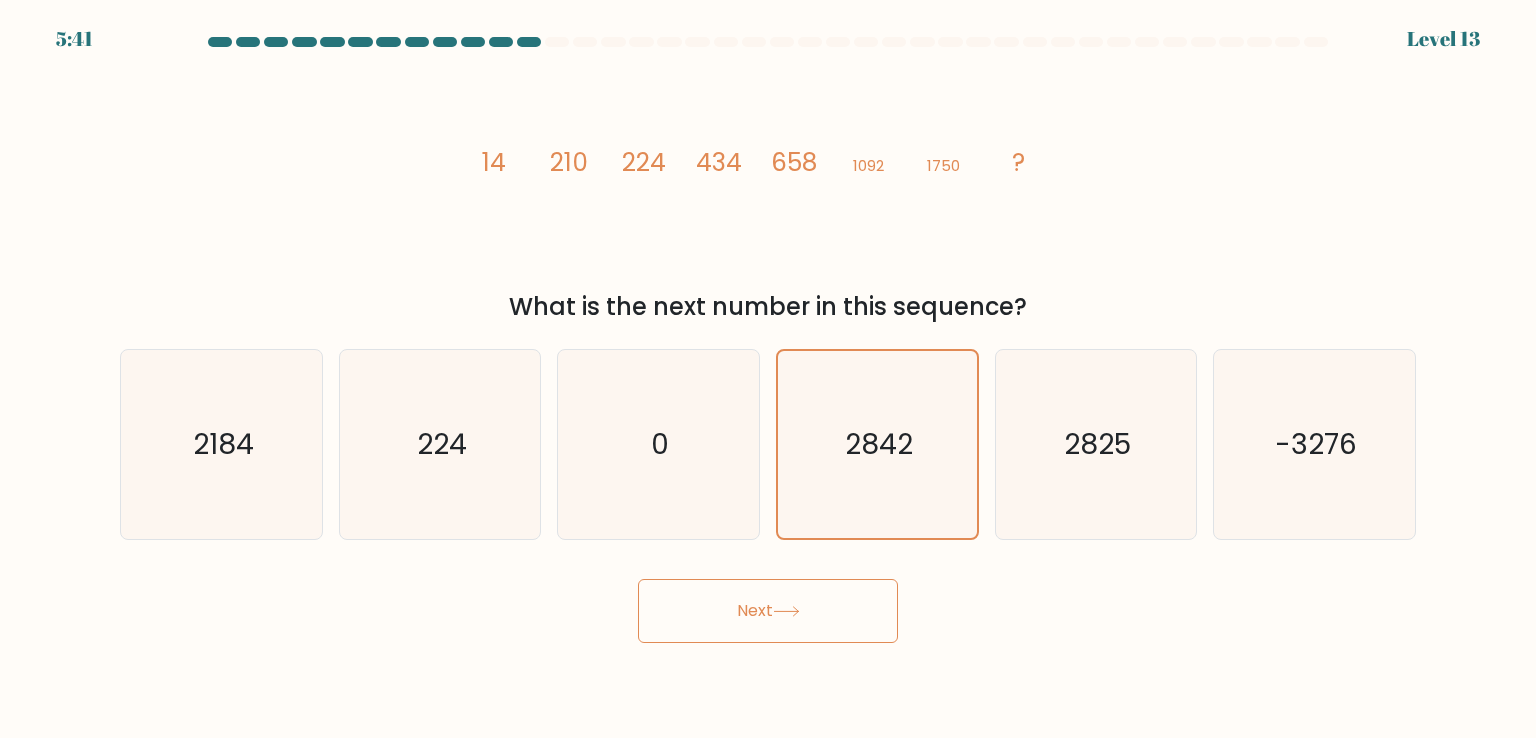 click on "Next" at bounding box center (768, 611) 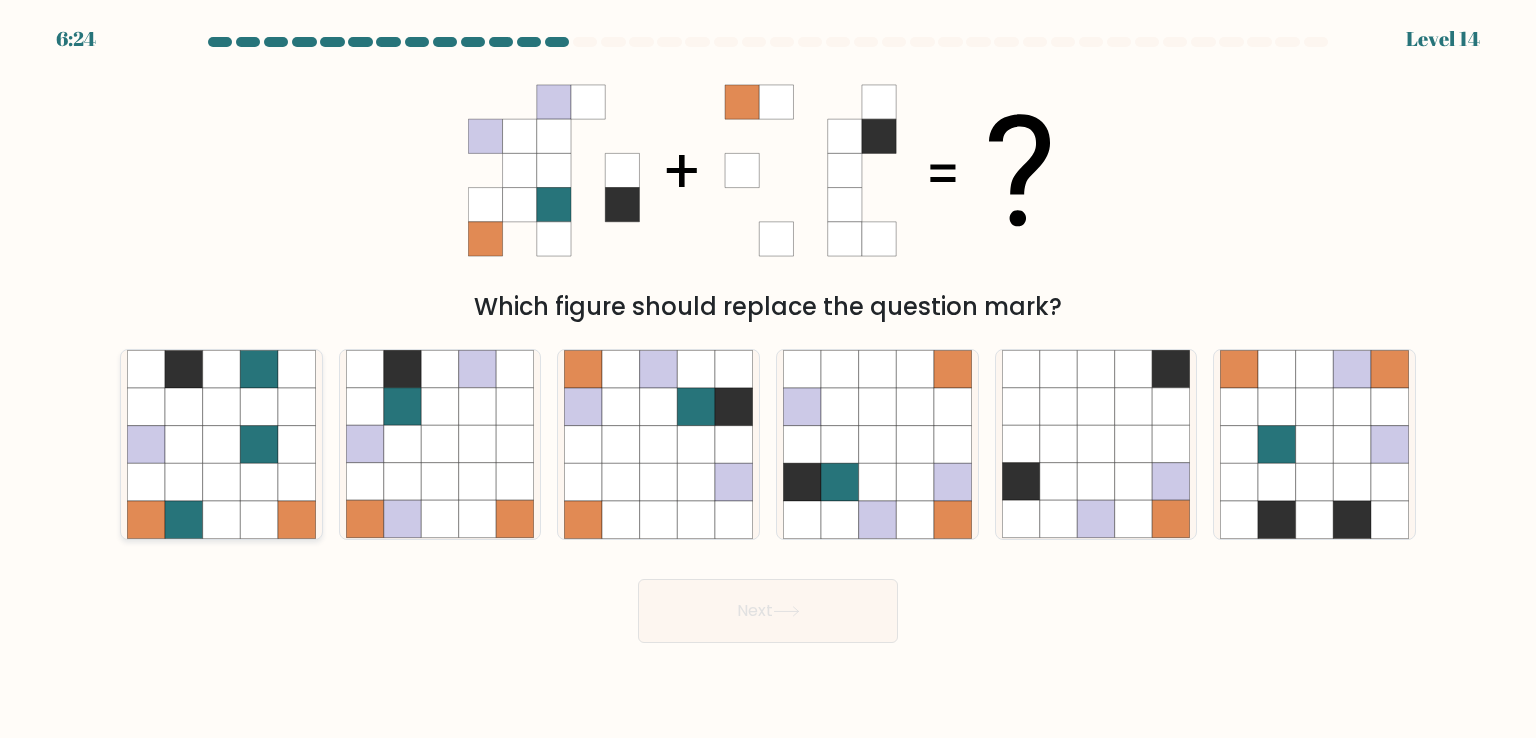 click 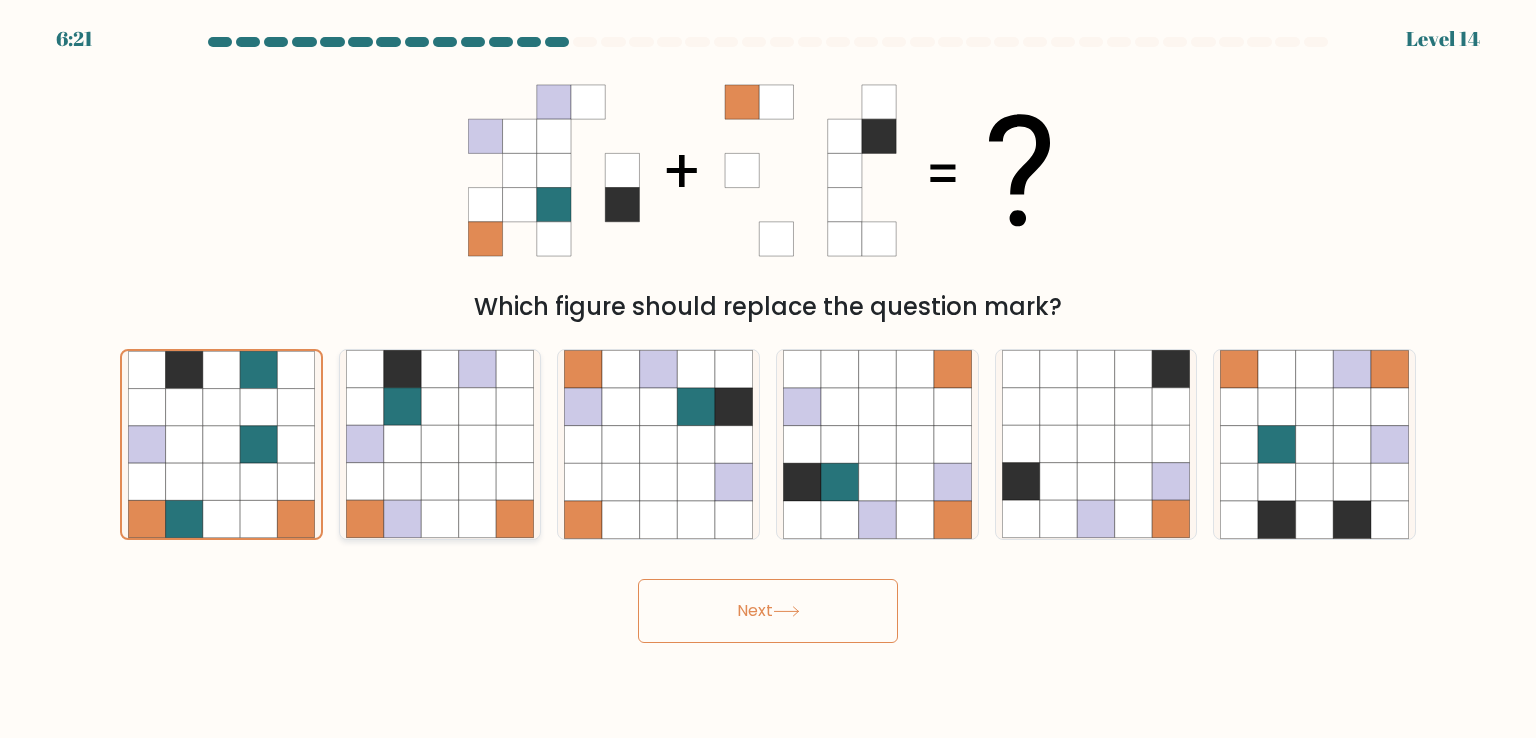 click 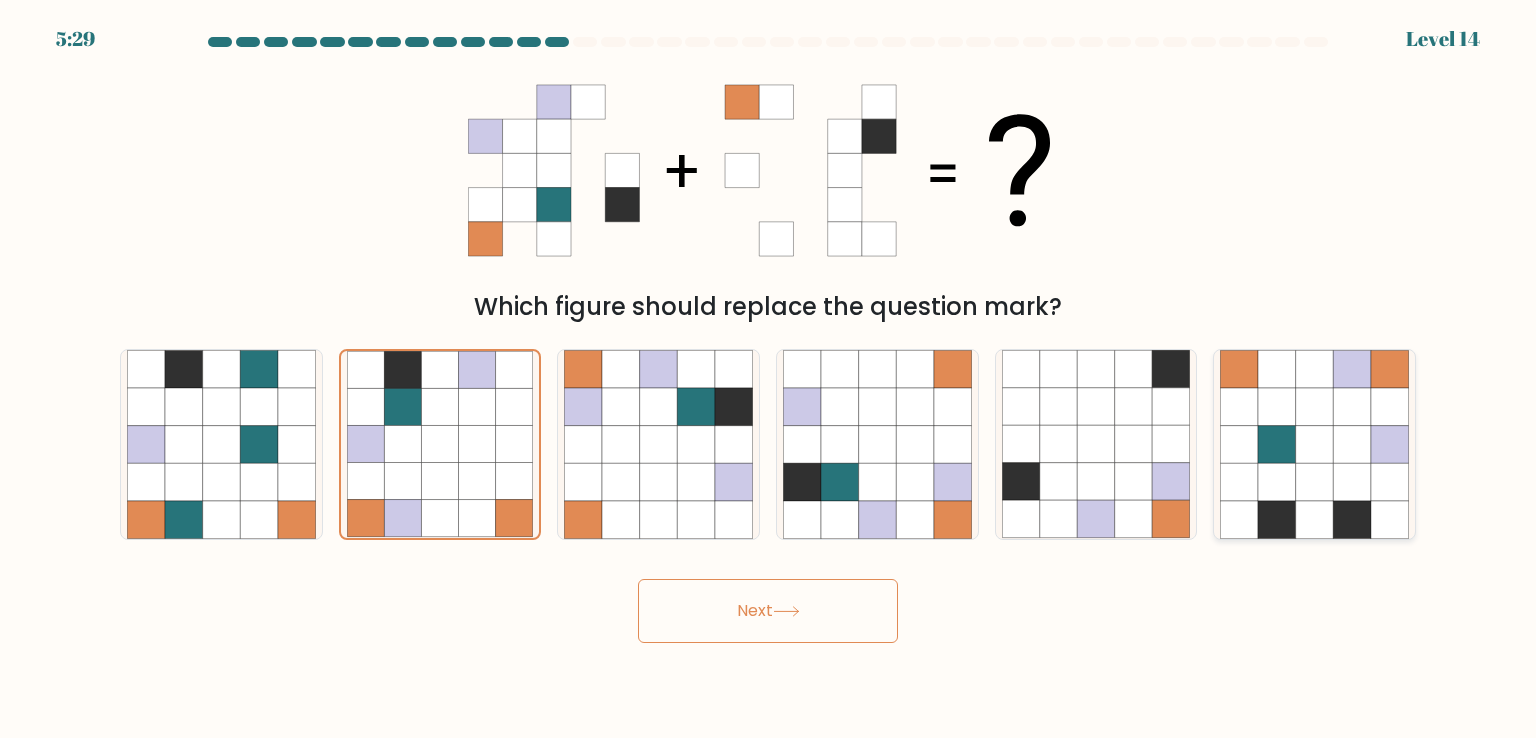 click 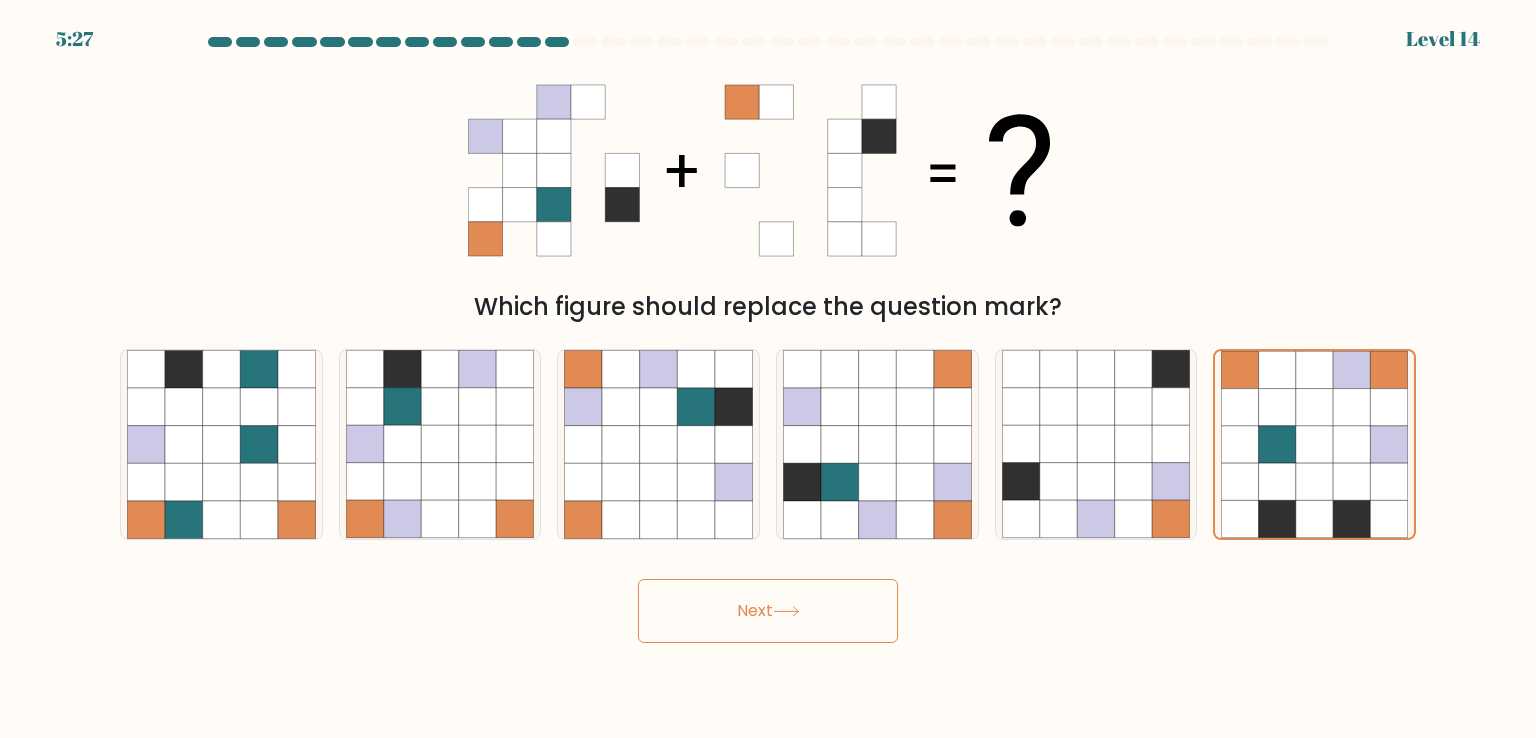 click on "Next" at bounding box center [768, 611] 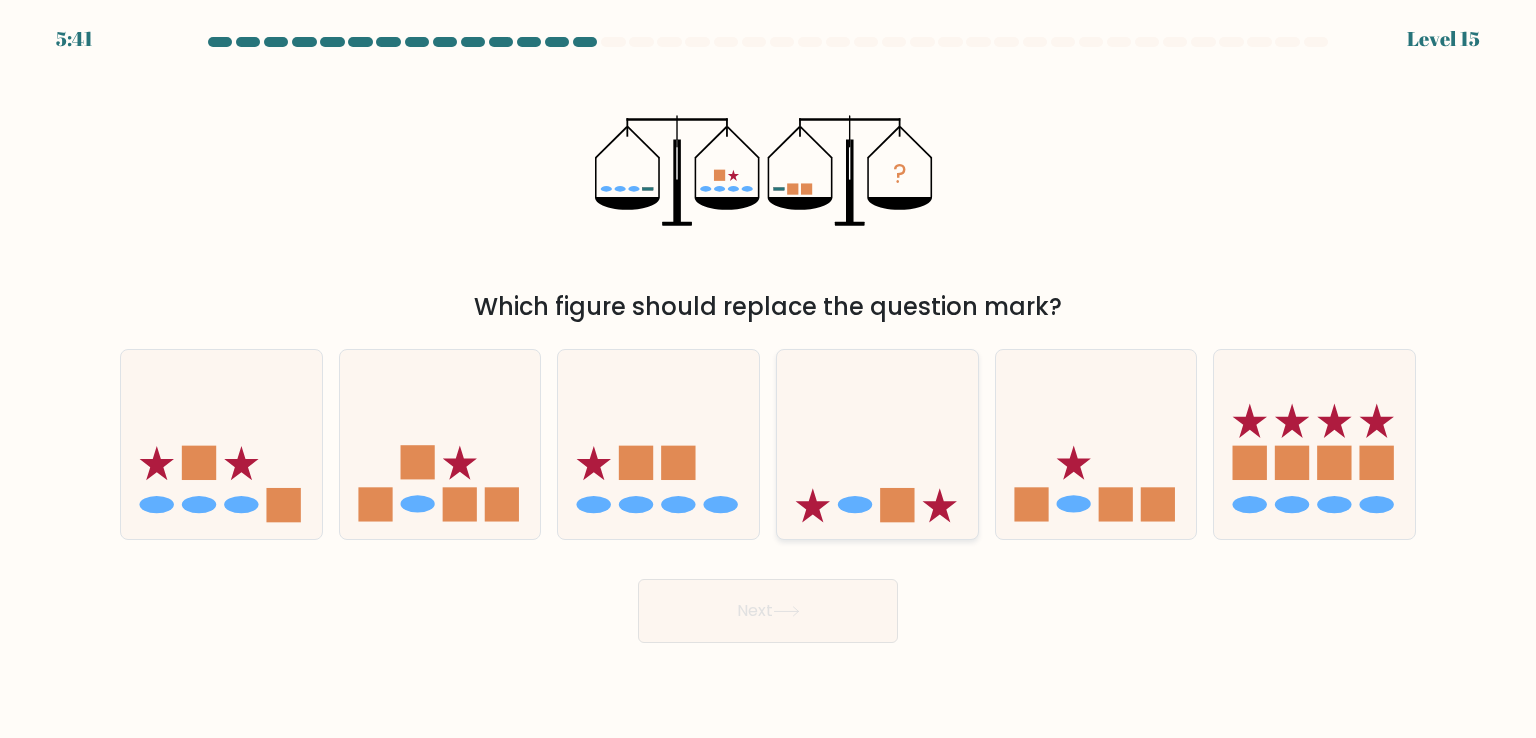 click 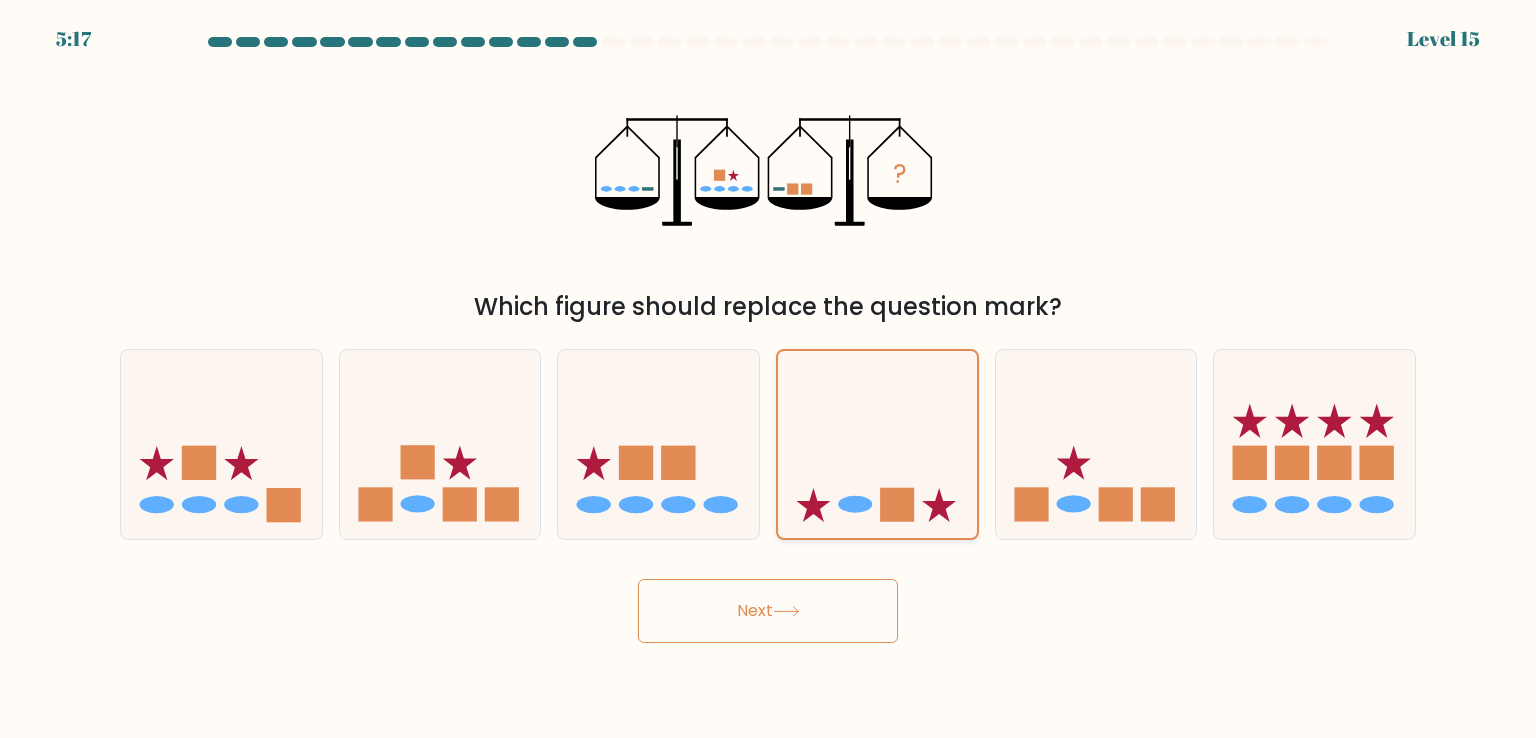 click 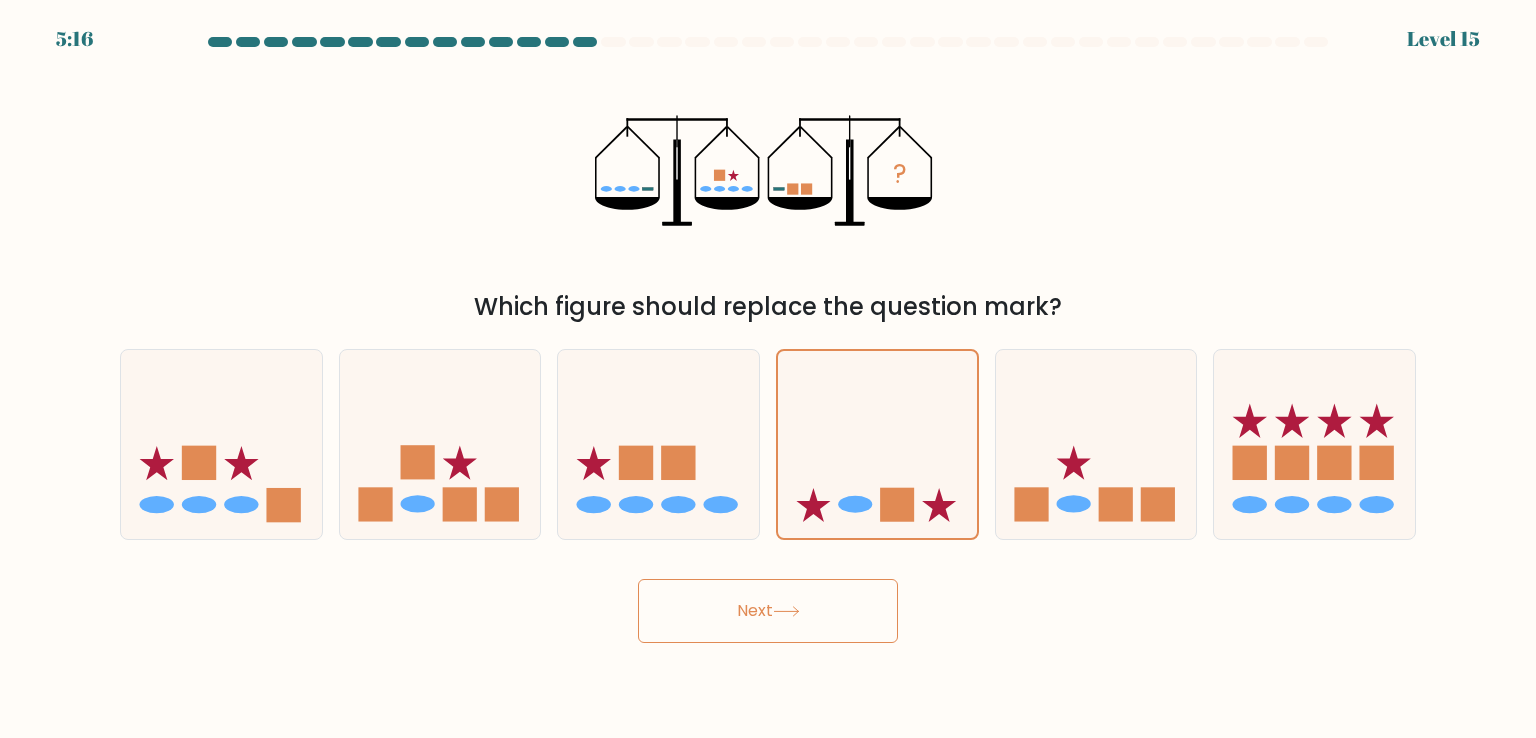 click on "Next" at bounding box center (768, 611) 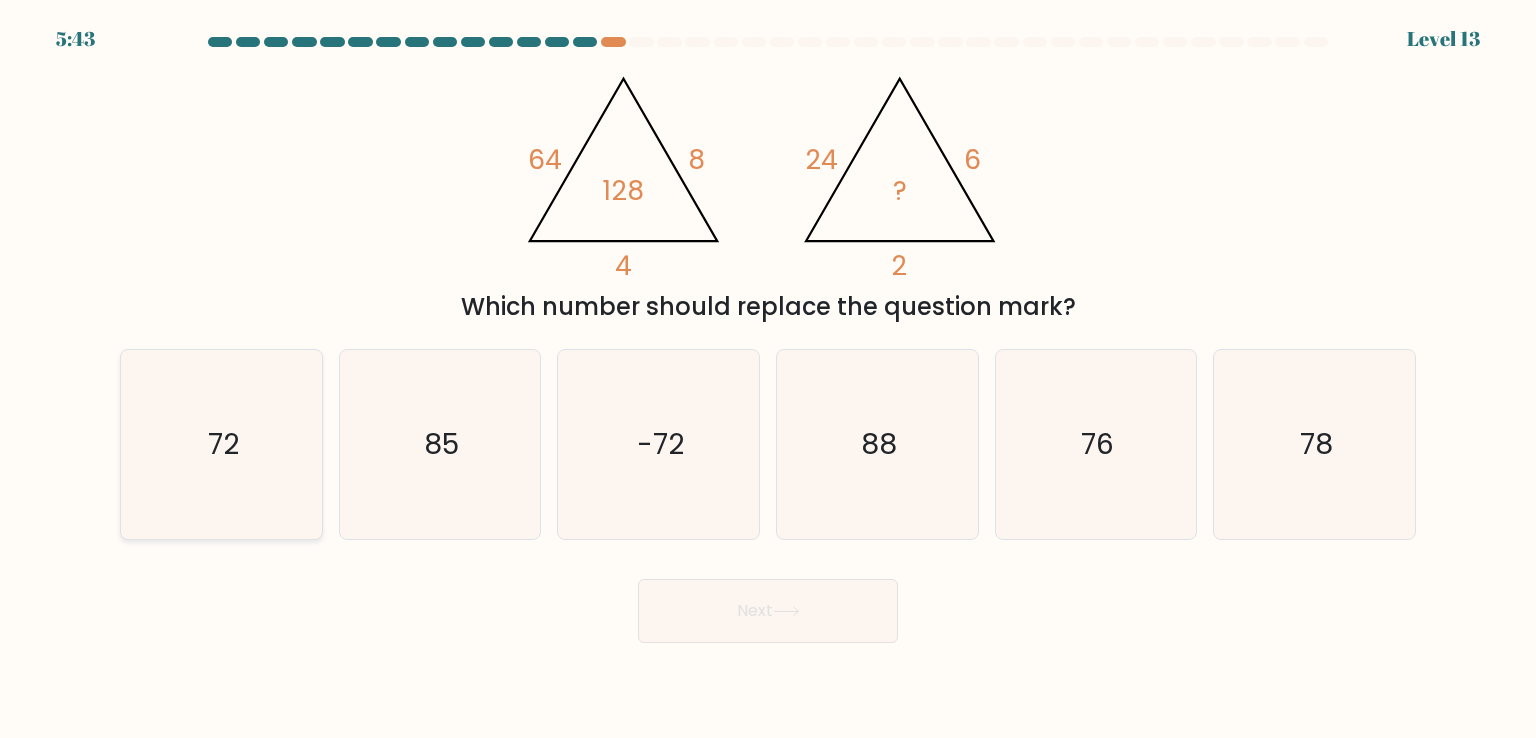 click on "72" 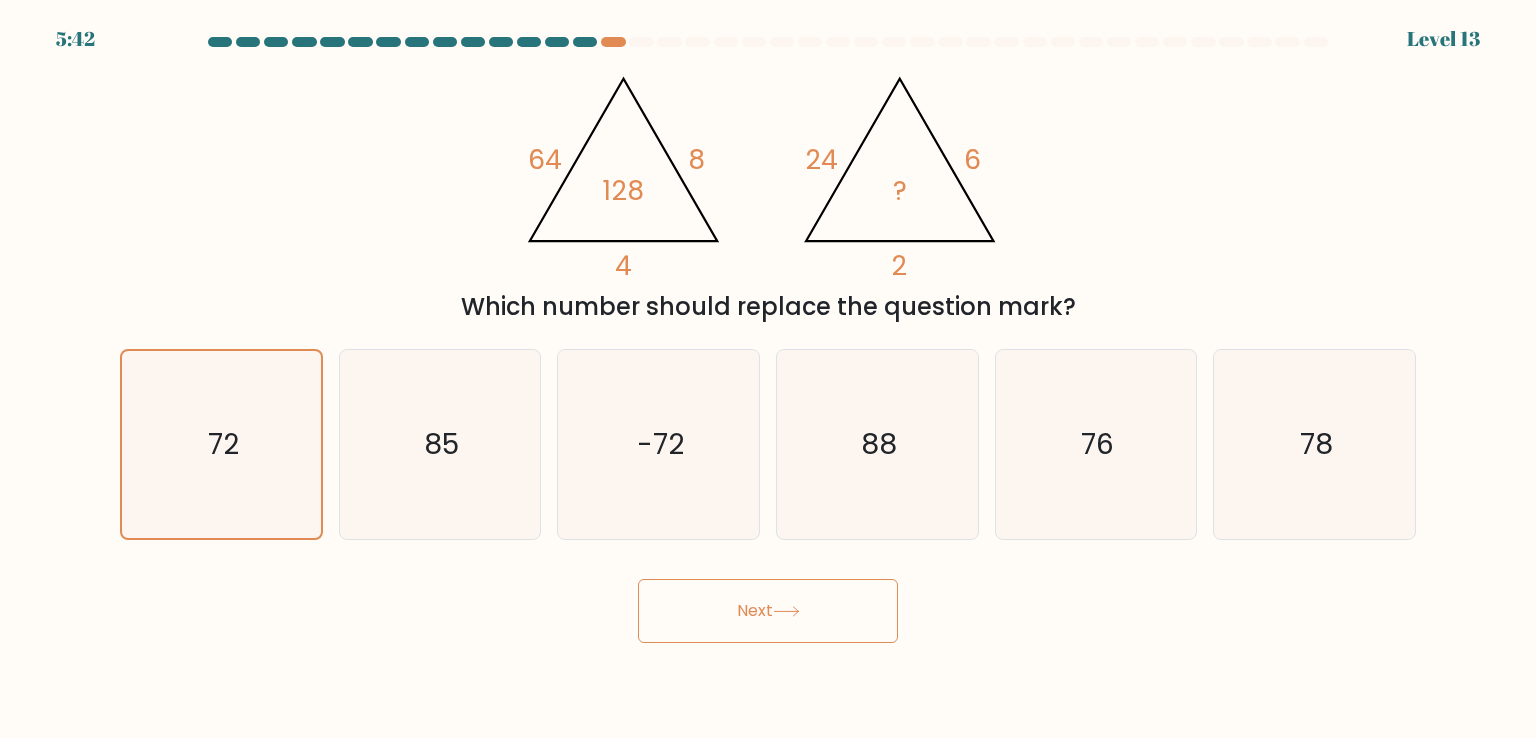 click on "Next" at bounding box center (768, 611) 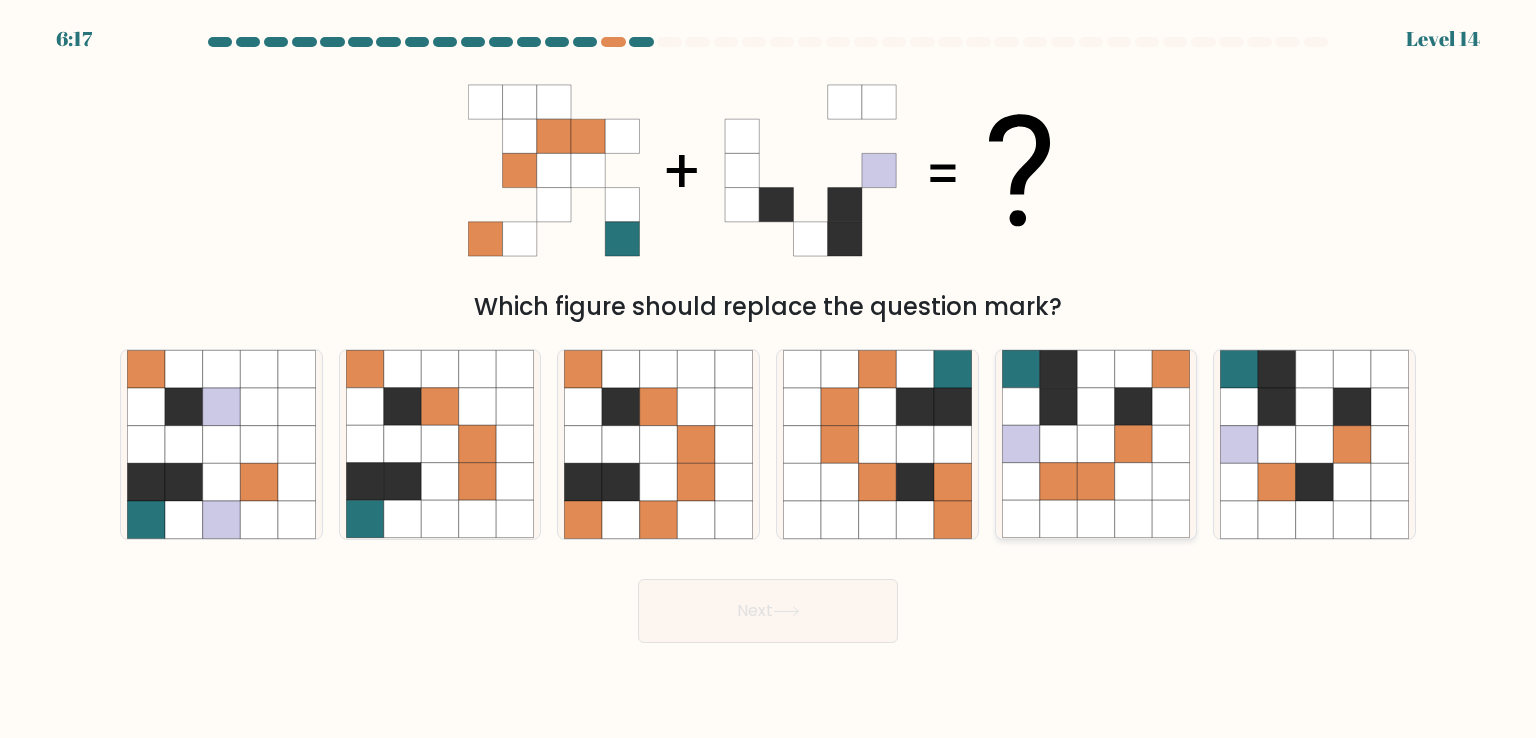 click 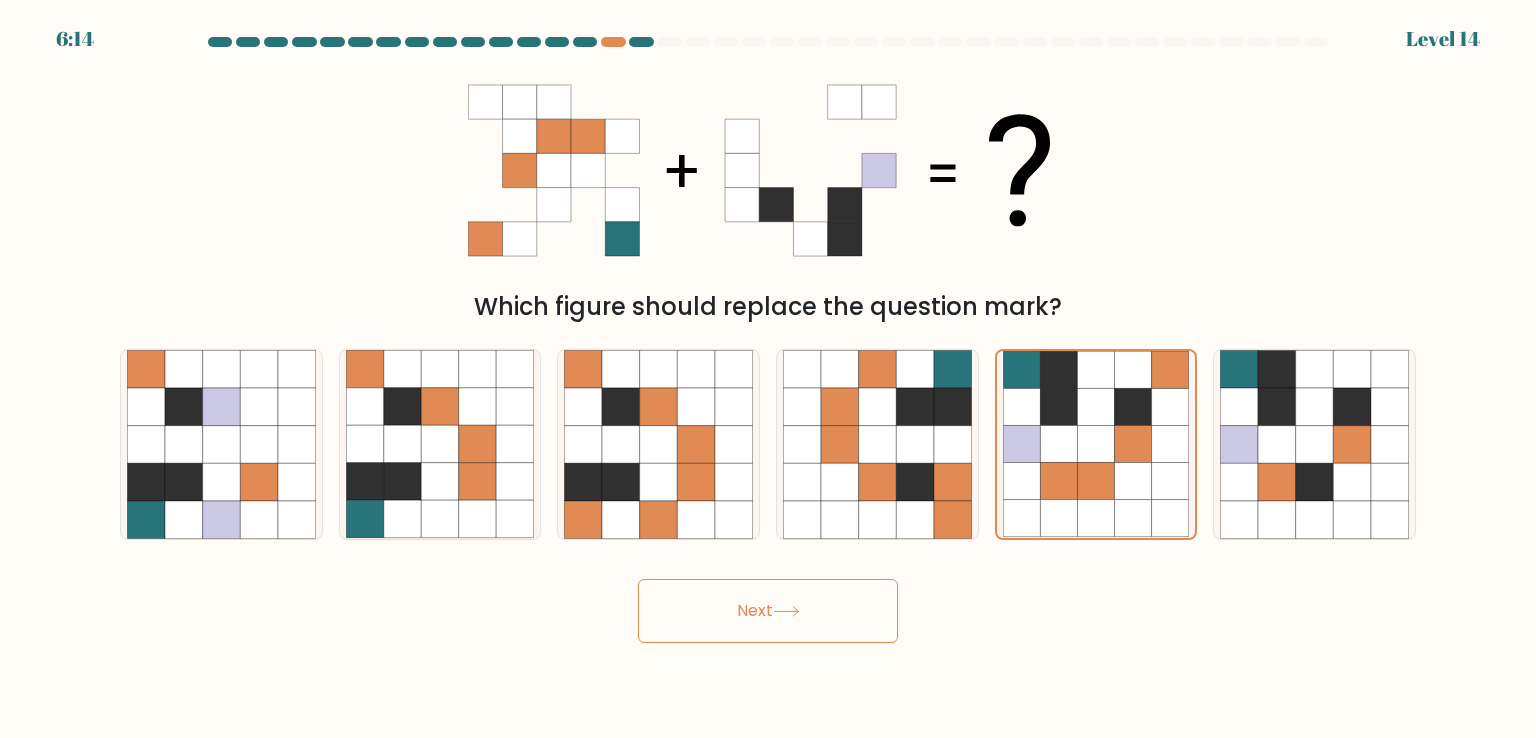 click on "Next" at bounding box center (768, 611) 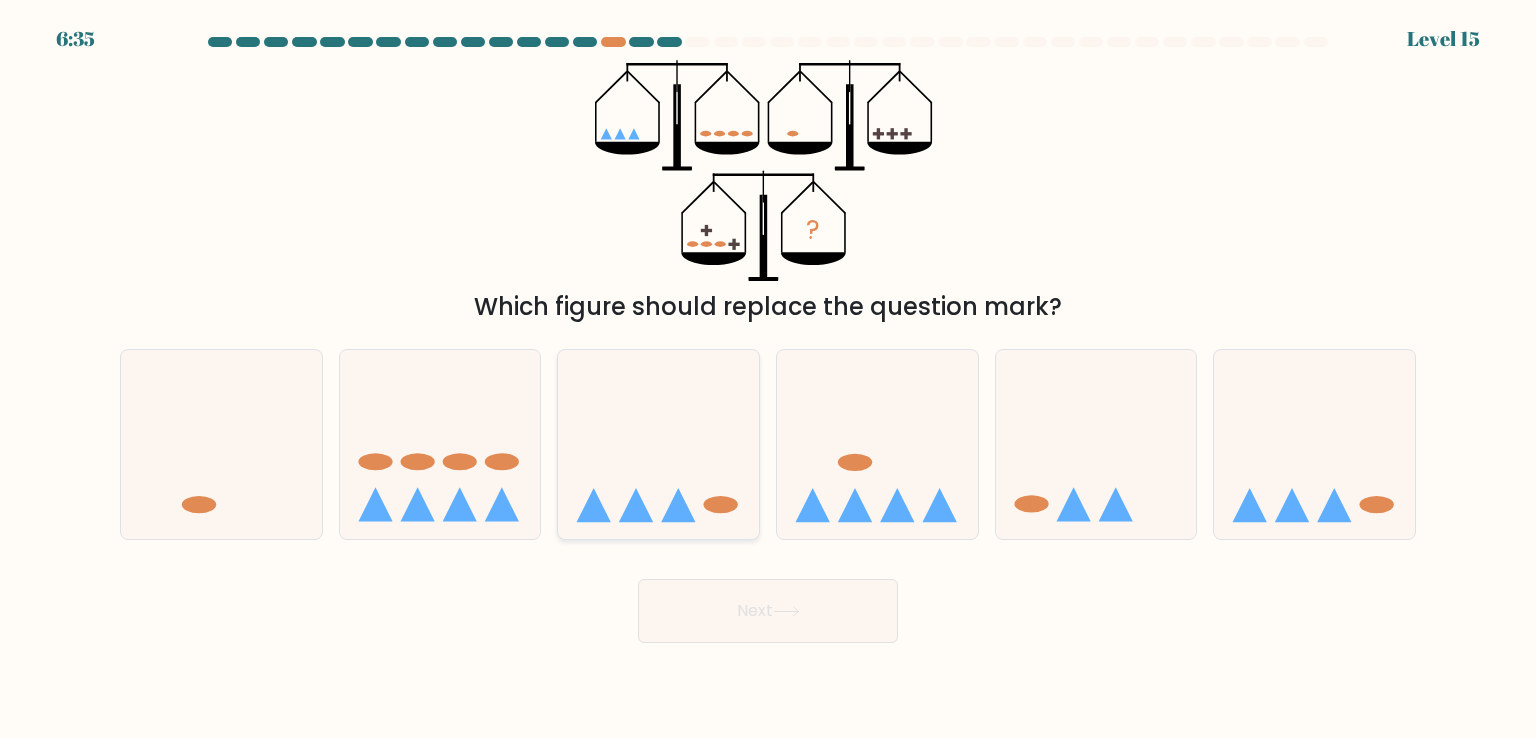 click 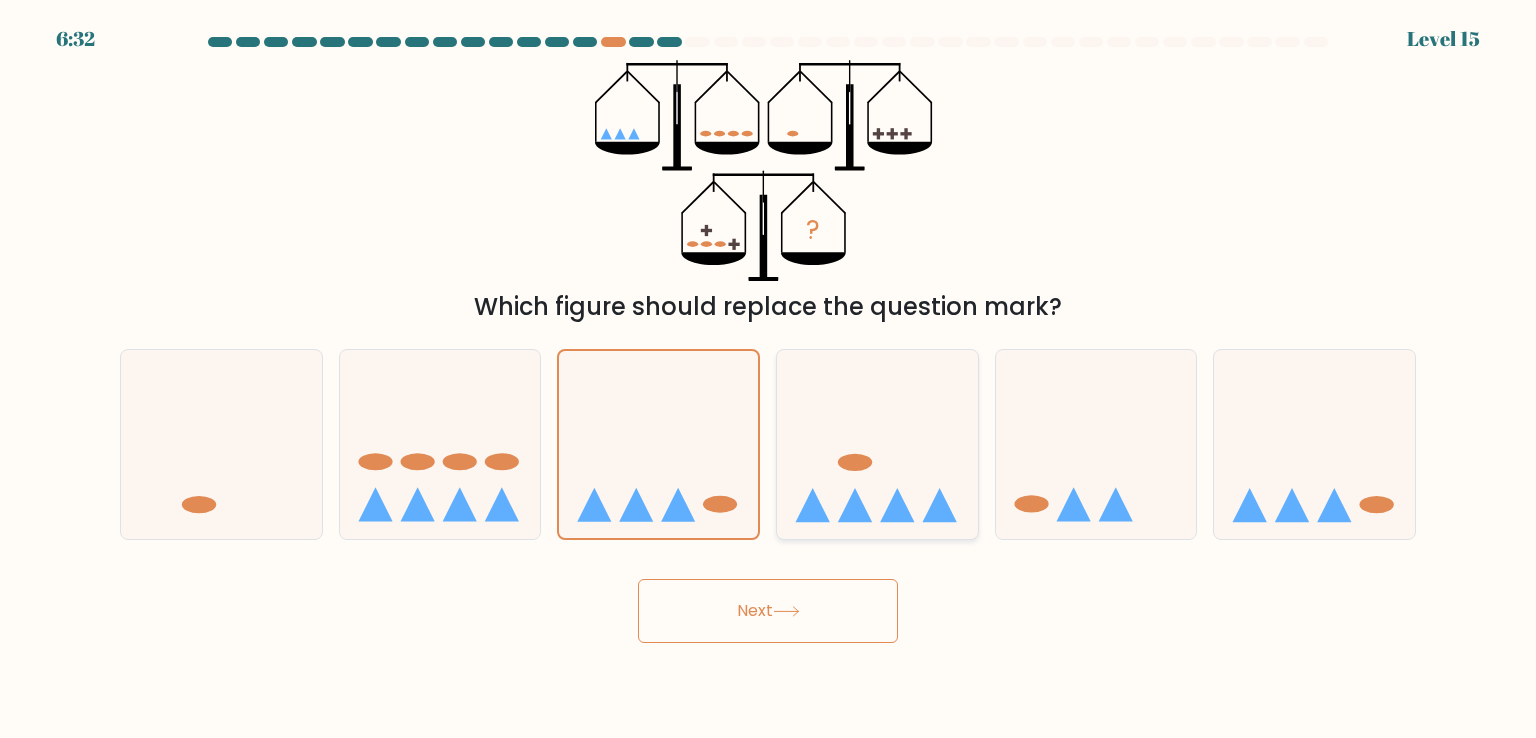 click 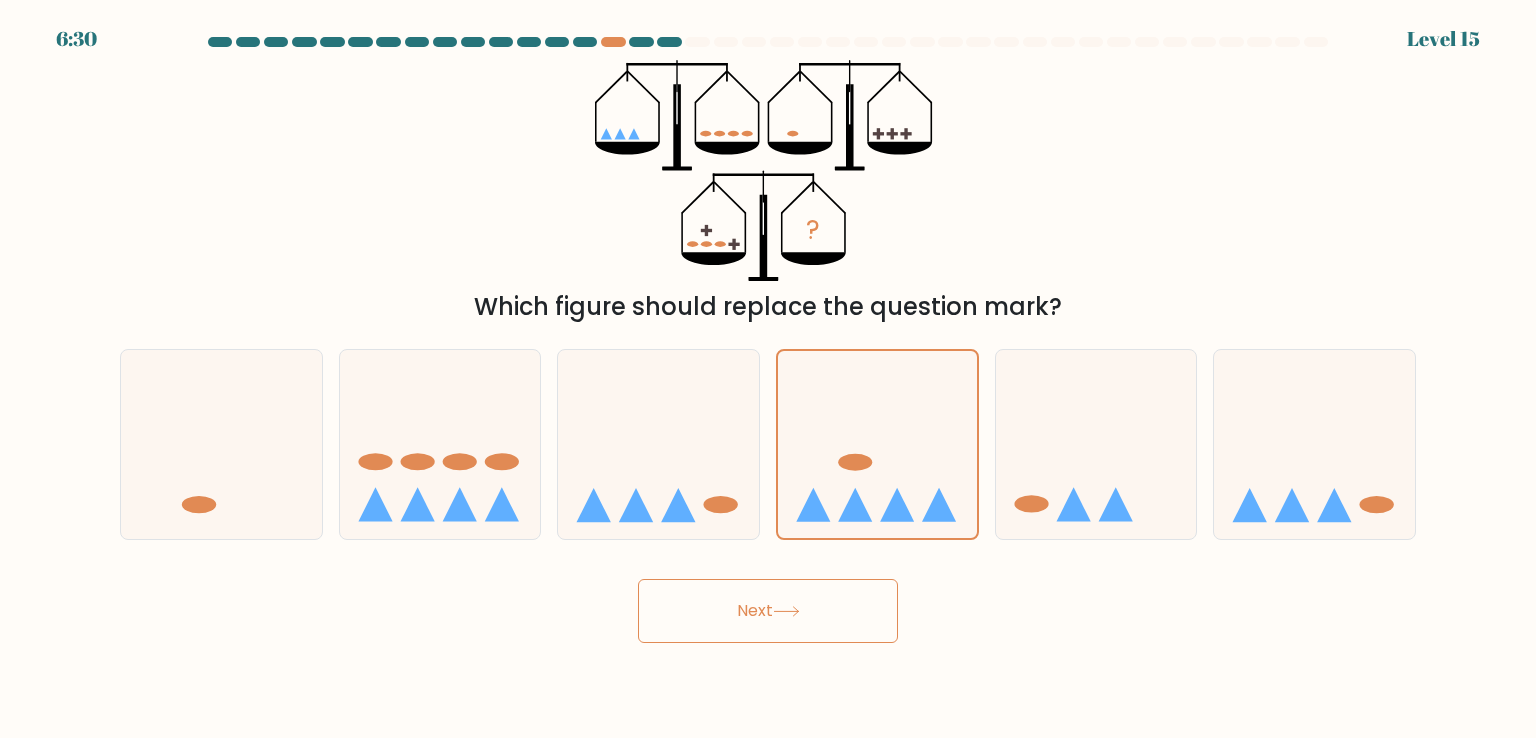 click 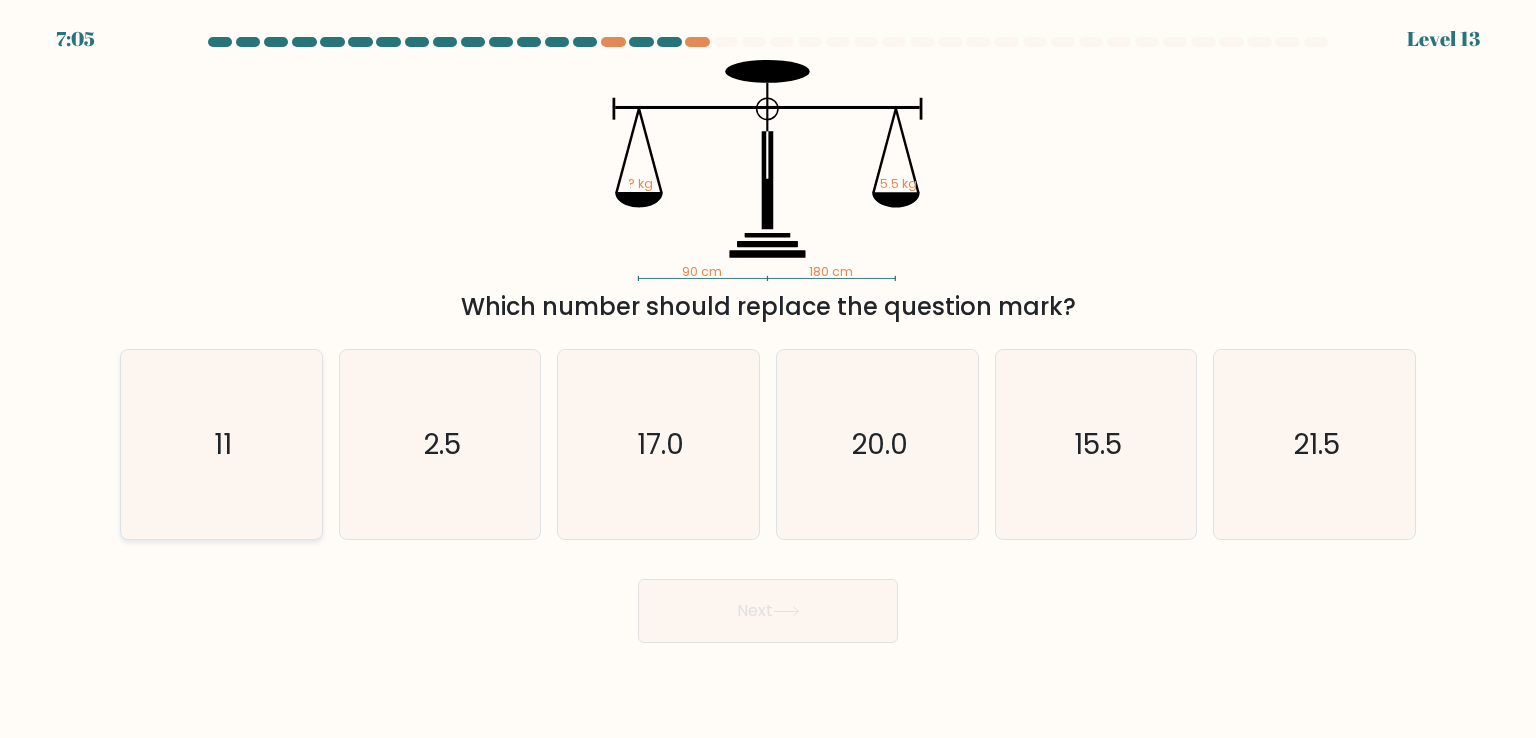 click on "11" 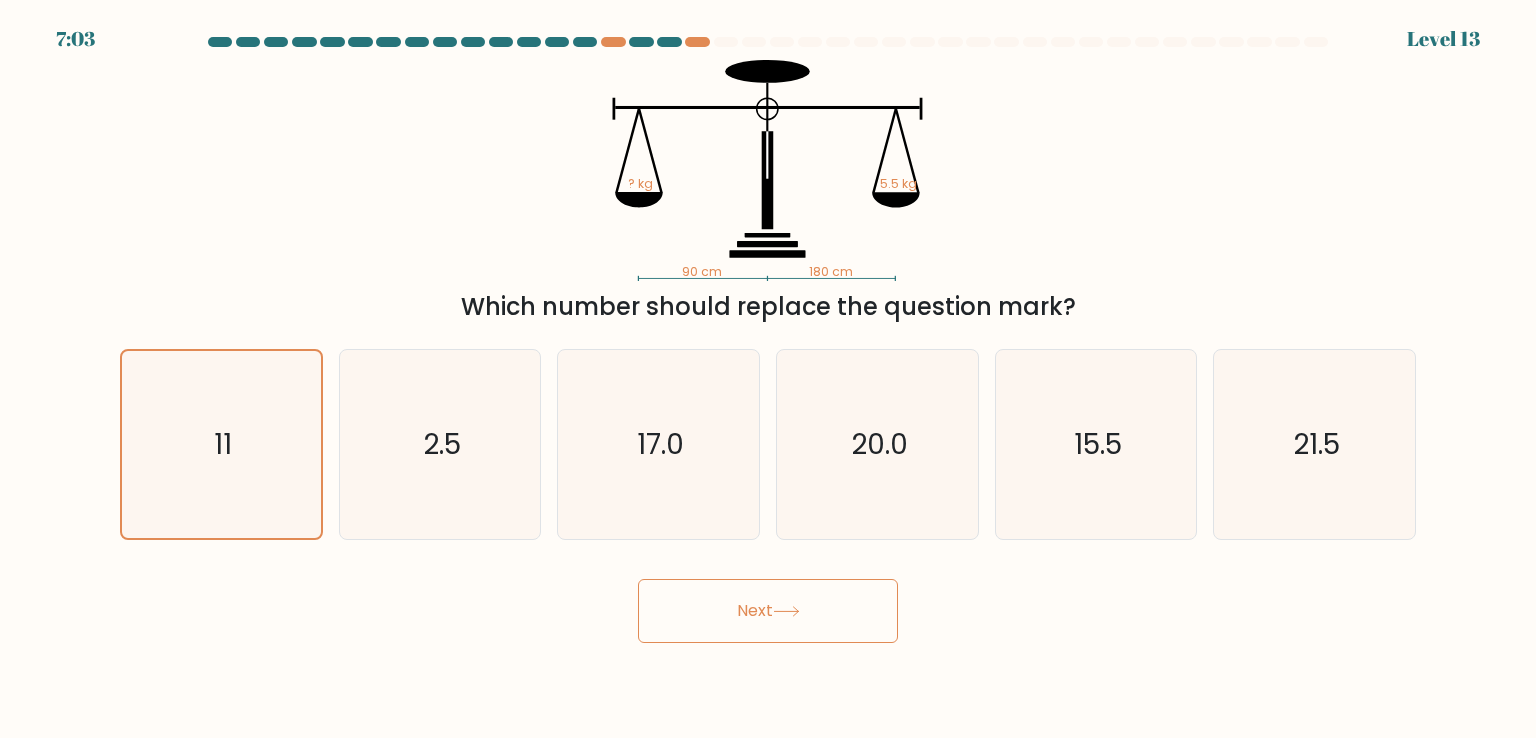 click on "Next" at bounding box center [768, 611] 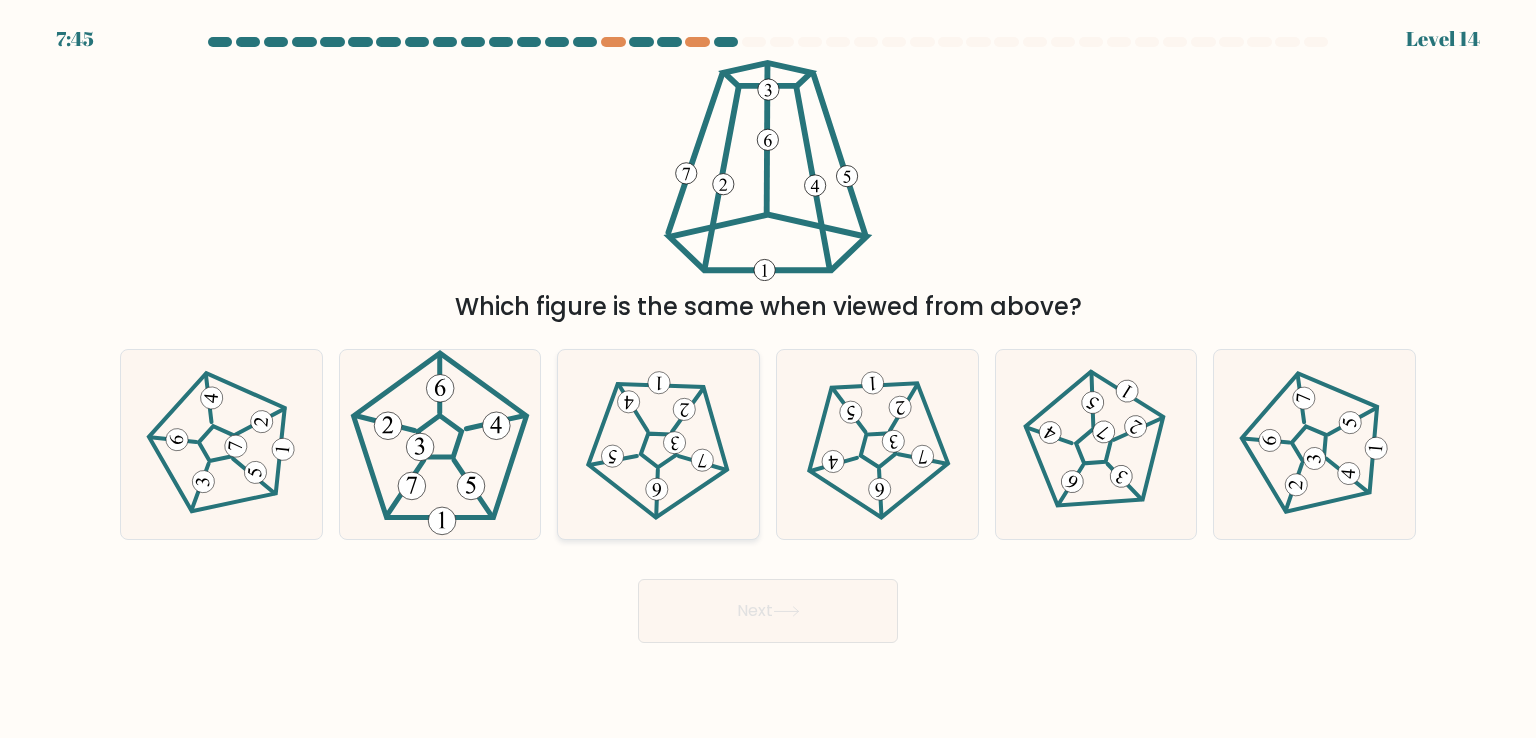 click 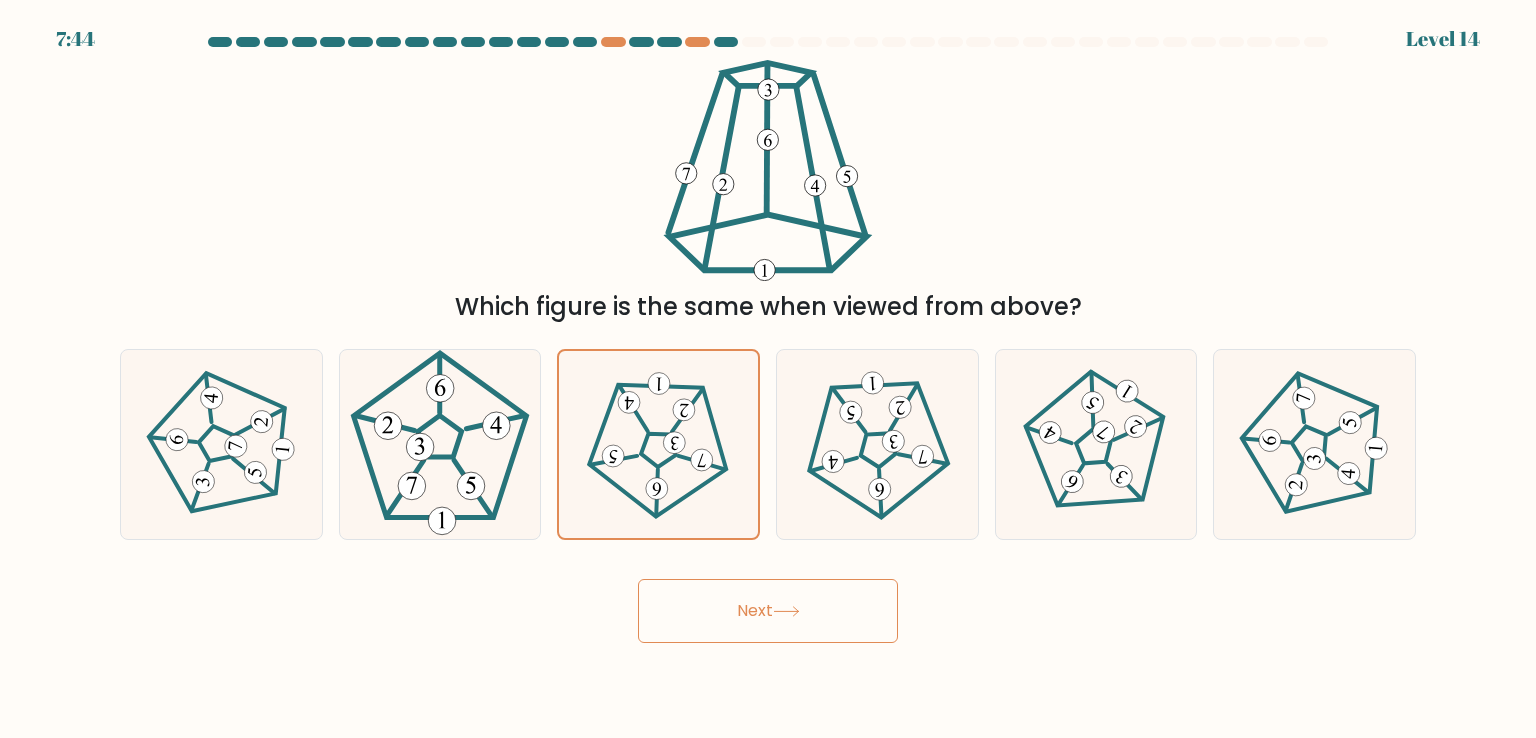 click on "Next" at bounding box center (768, 611) 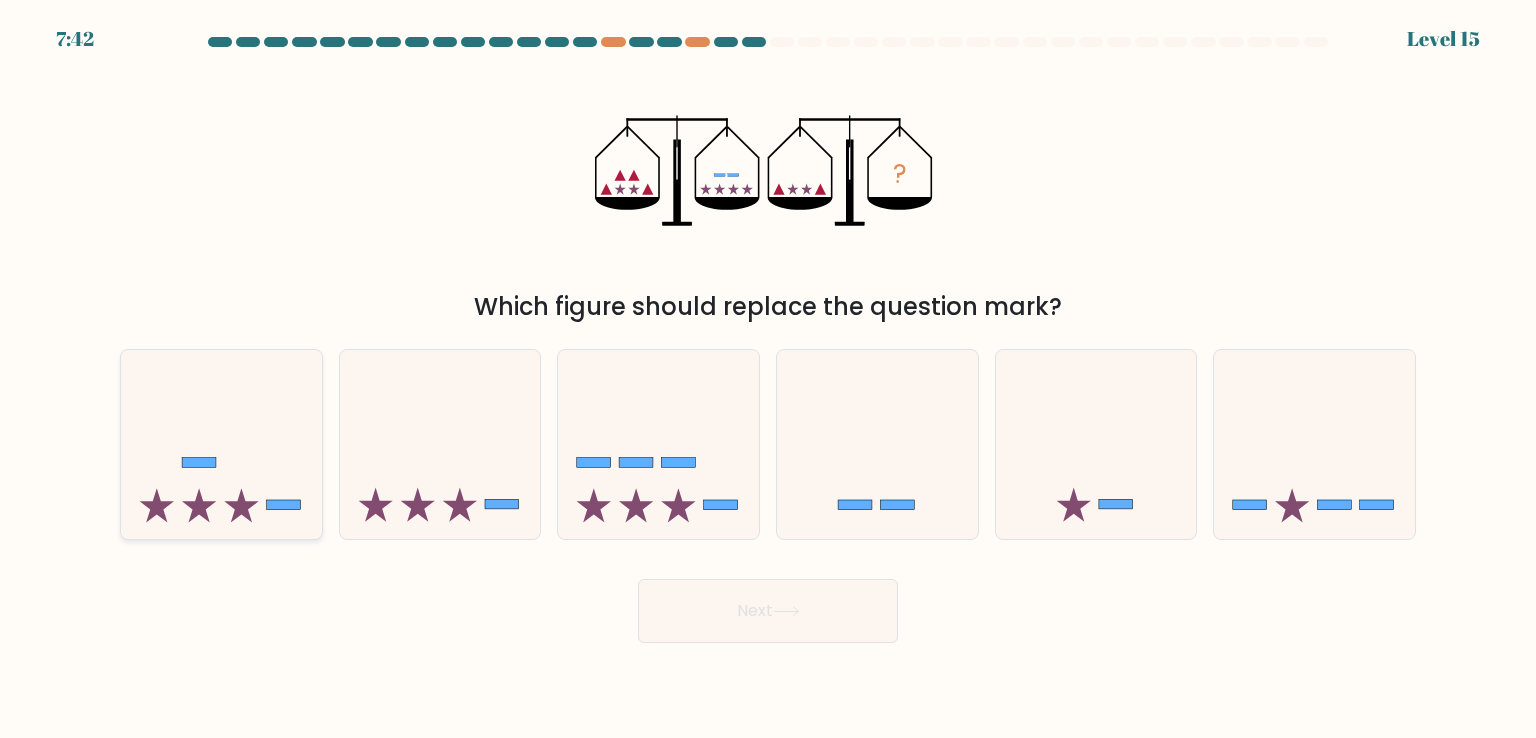 click 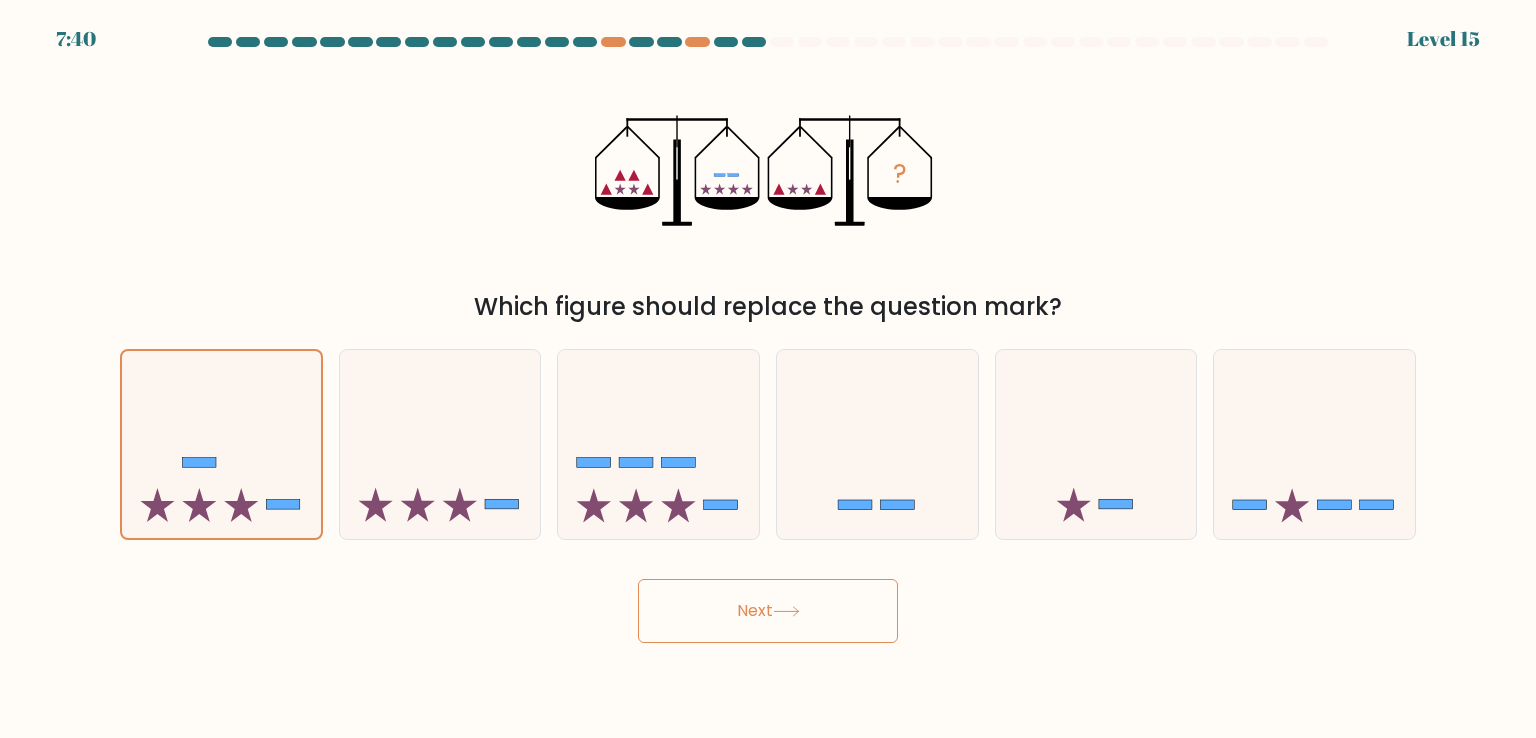 click on "Next" at bounding box center (768, 611) 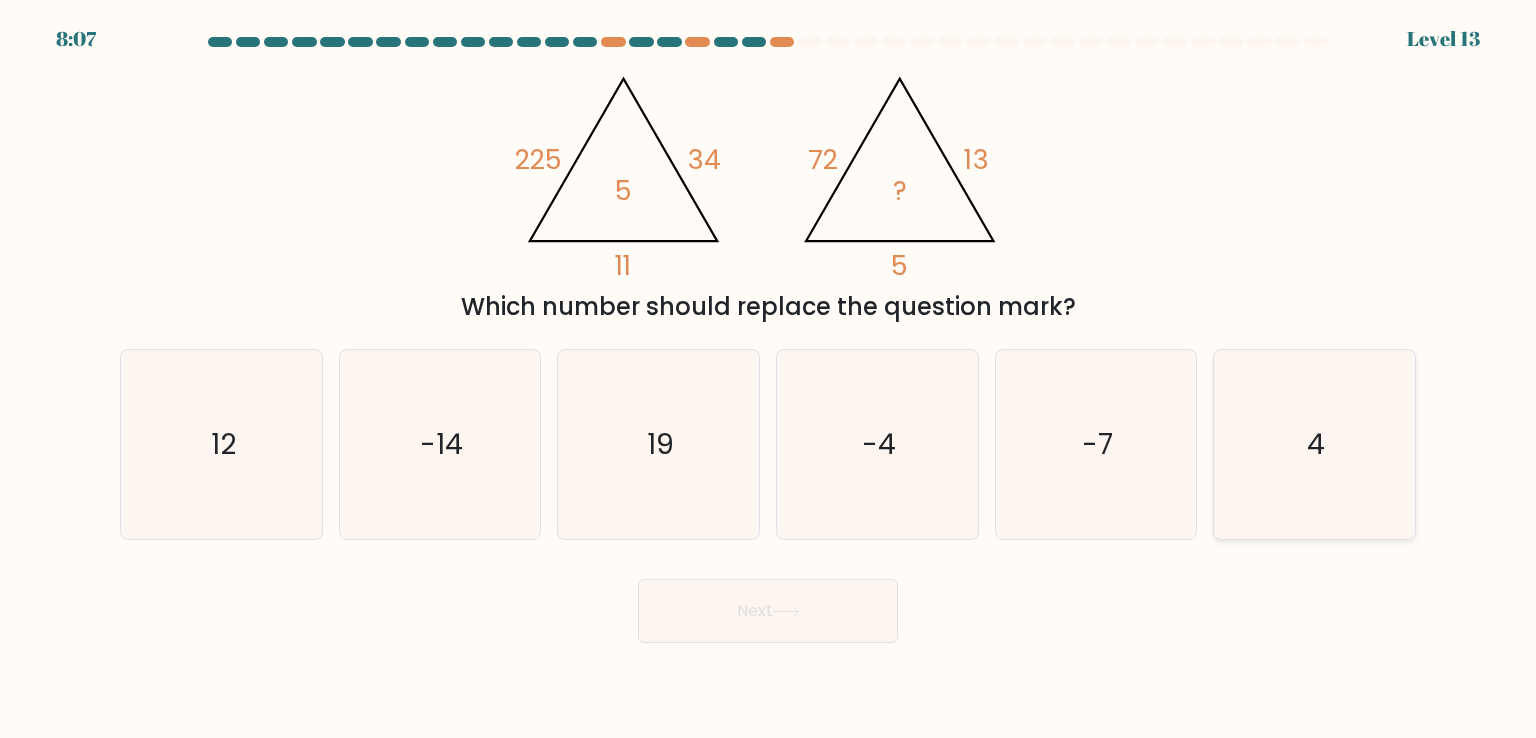 click on "4" 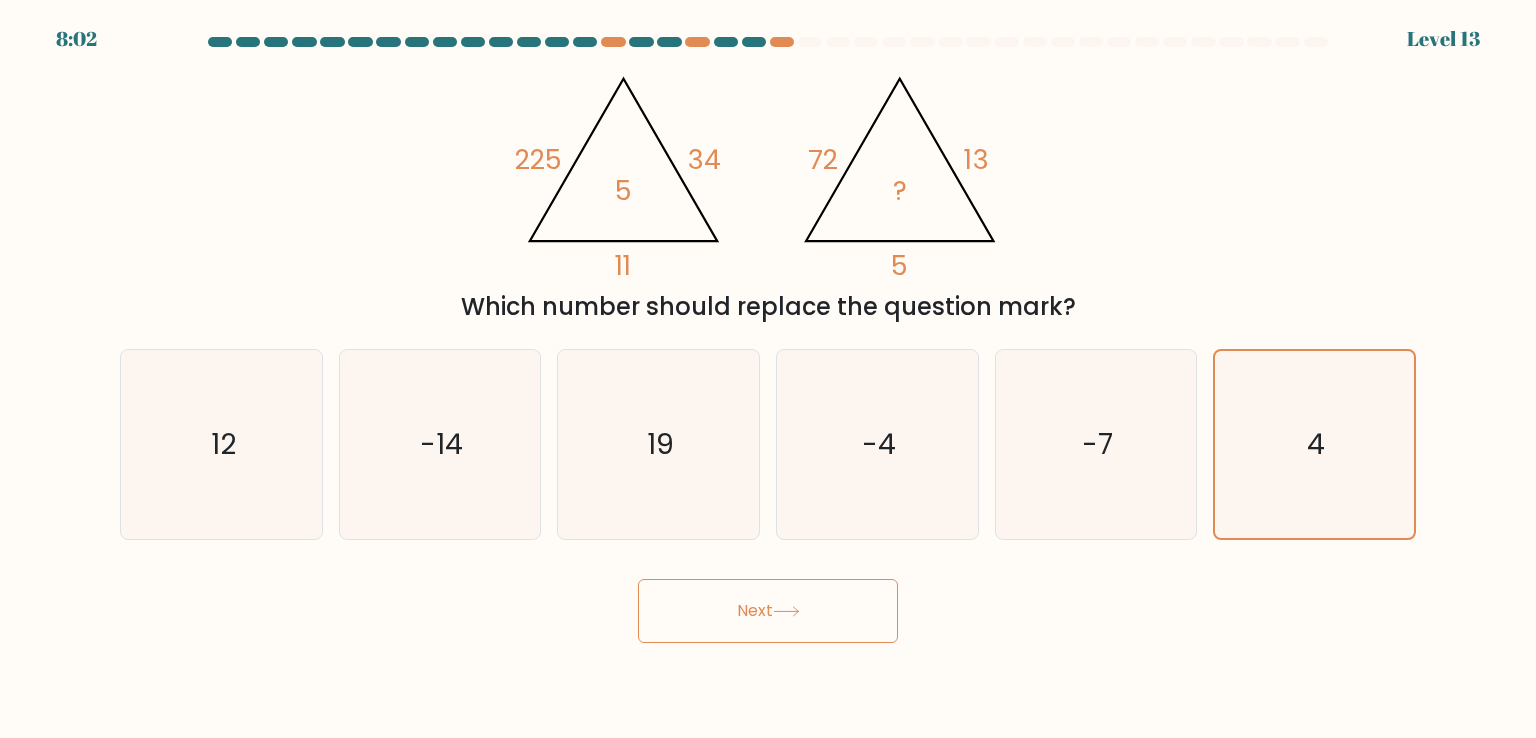 click on "Next" at bounding box center [768, 611] 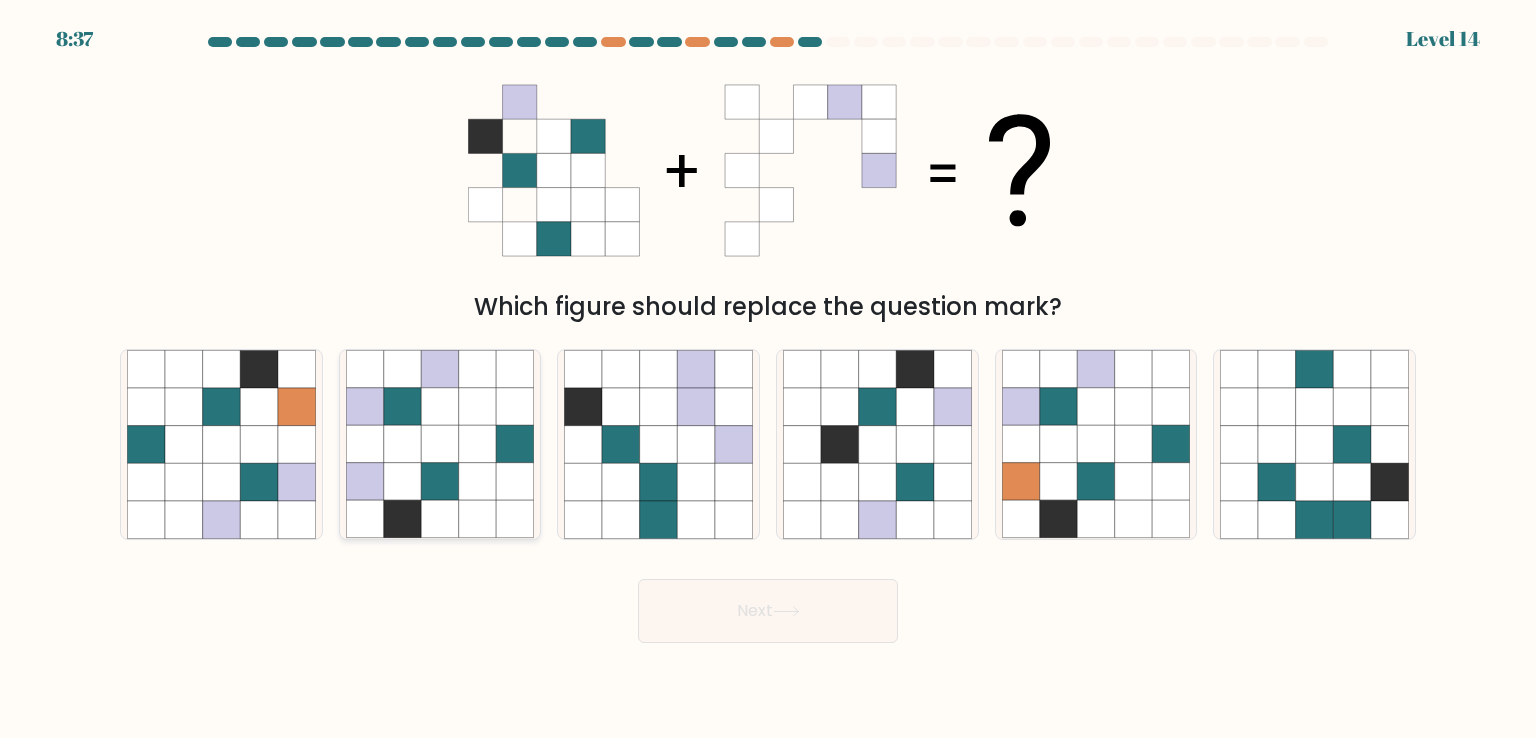 click 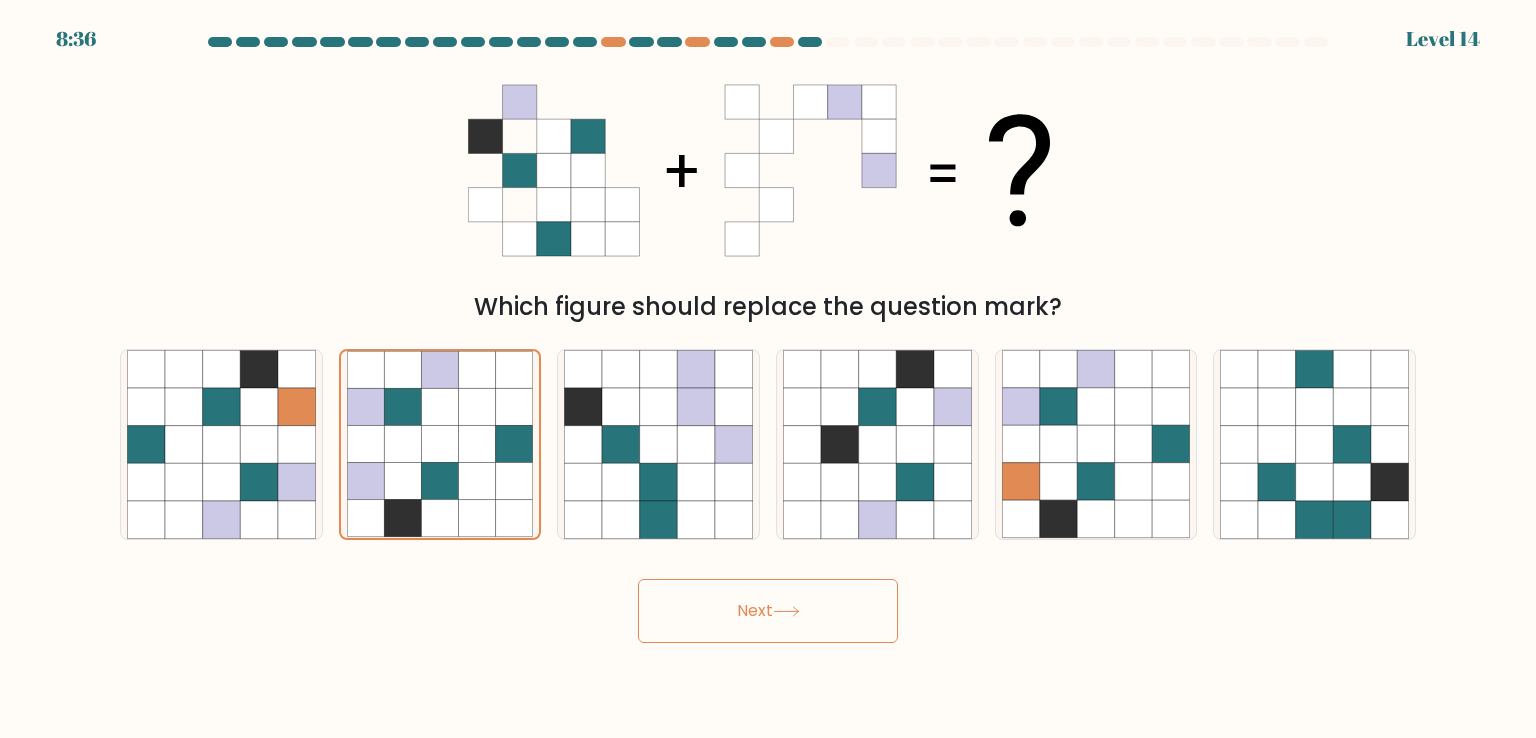 click on "Next" at bounding box center (768, 611) 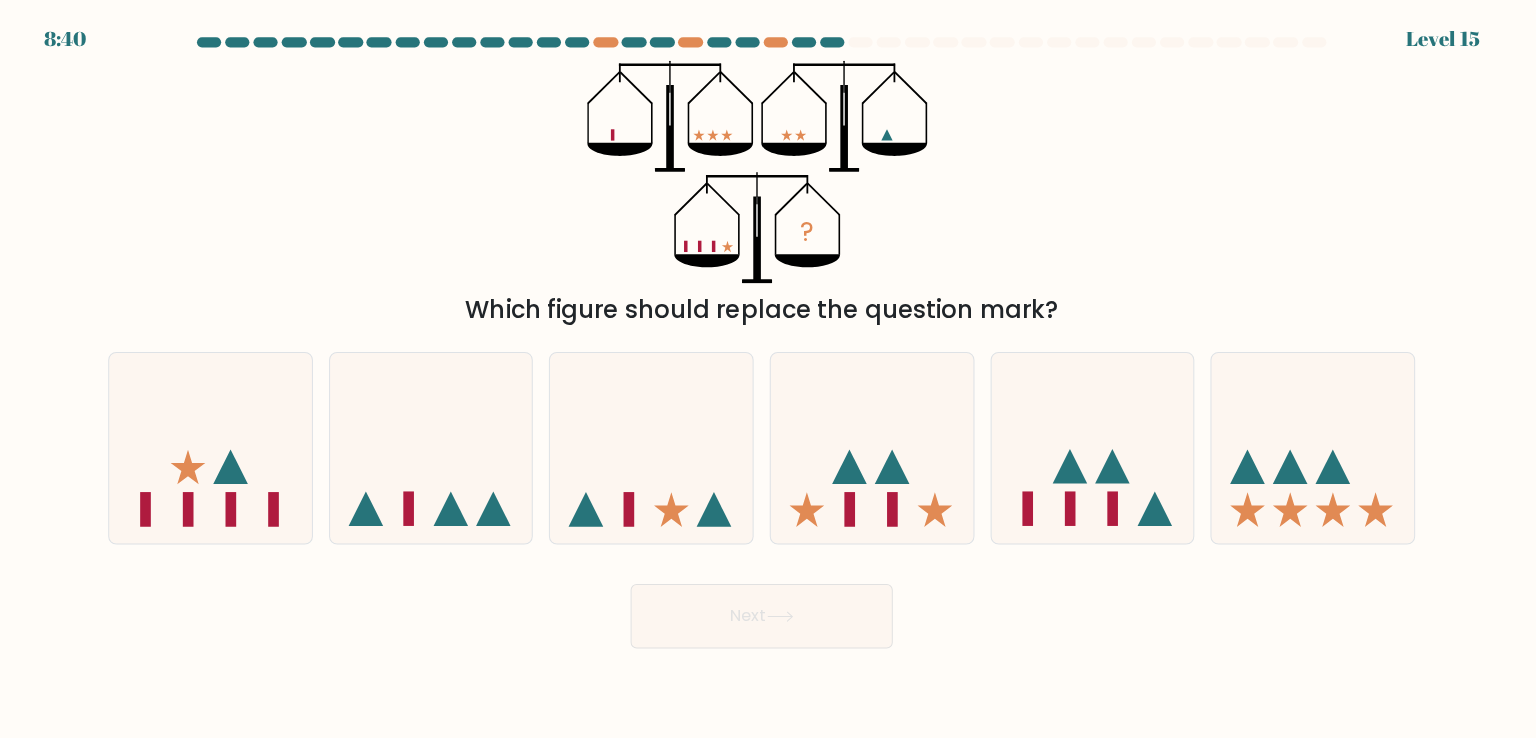 scroll, scrollTop: 0, scrollLeft: 0, axis: both 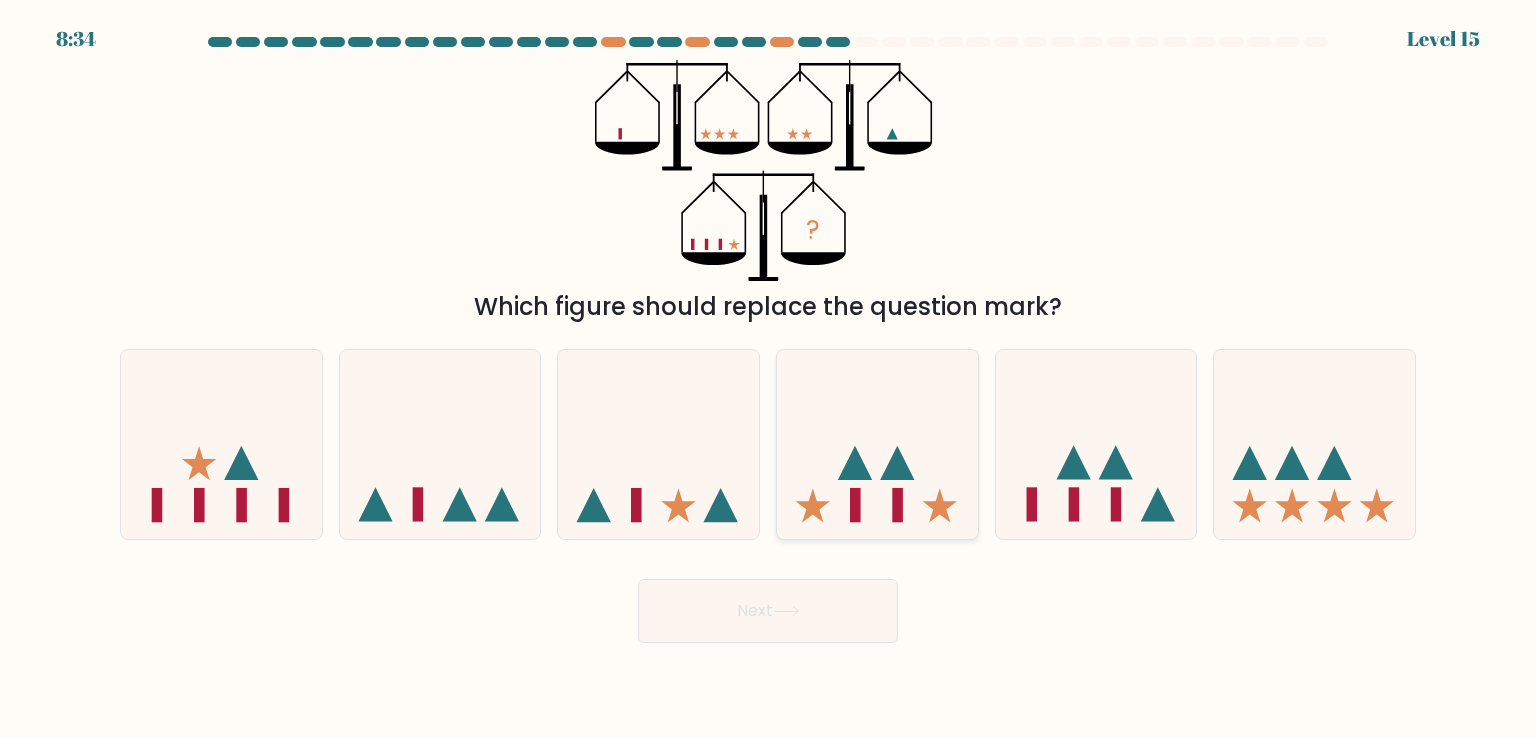 click 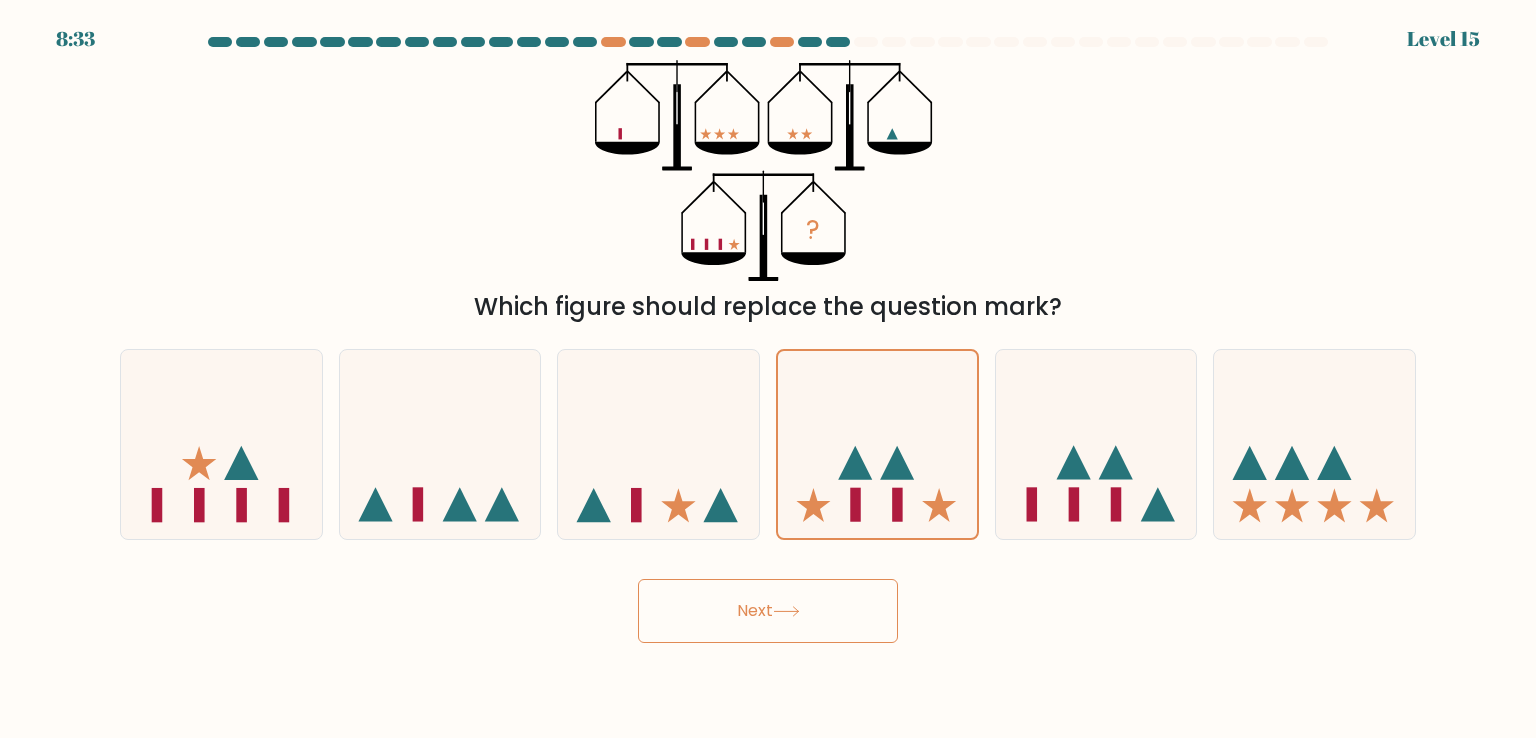 click on "Next" at bounding box center [768, 611] 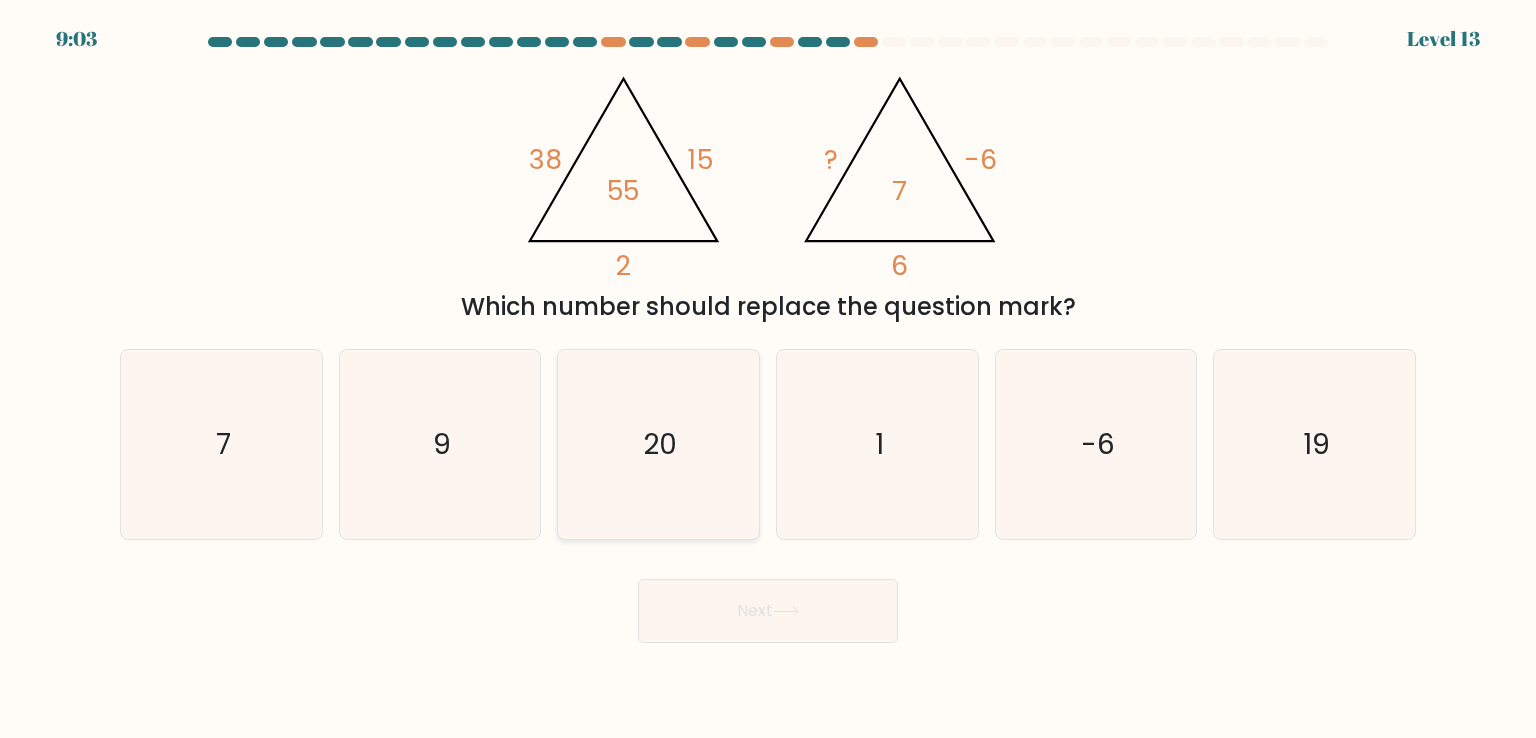 scroll, scrollTop: 0, scrollLeft: 0, axis: both 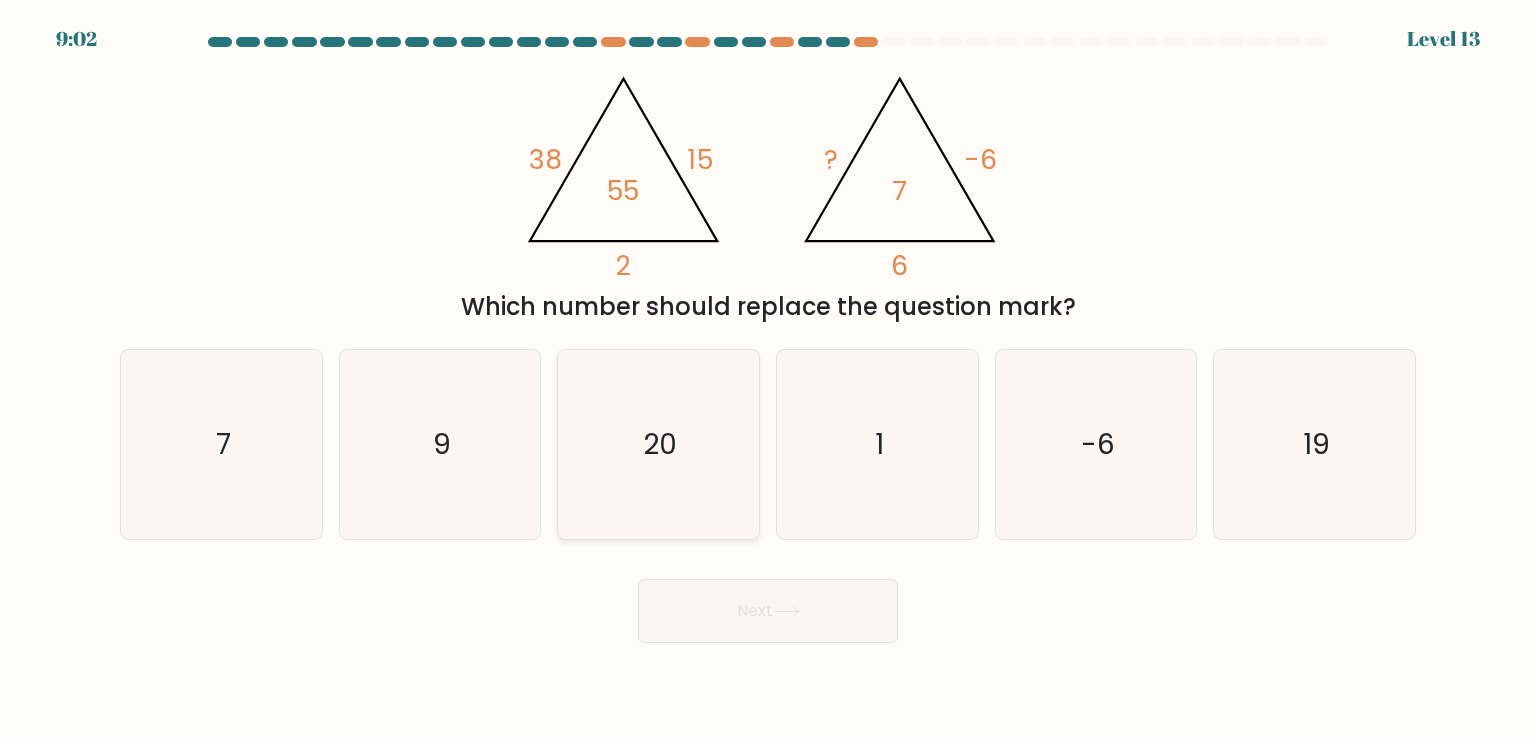 click on "20" 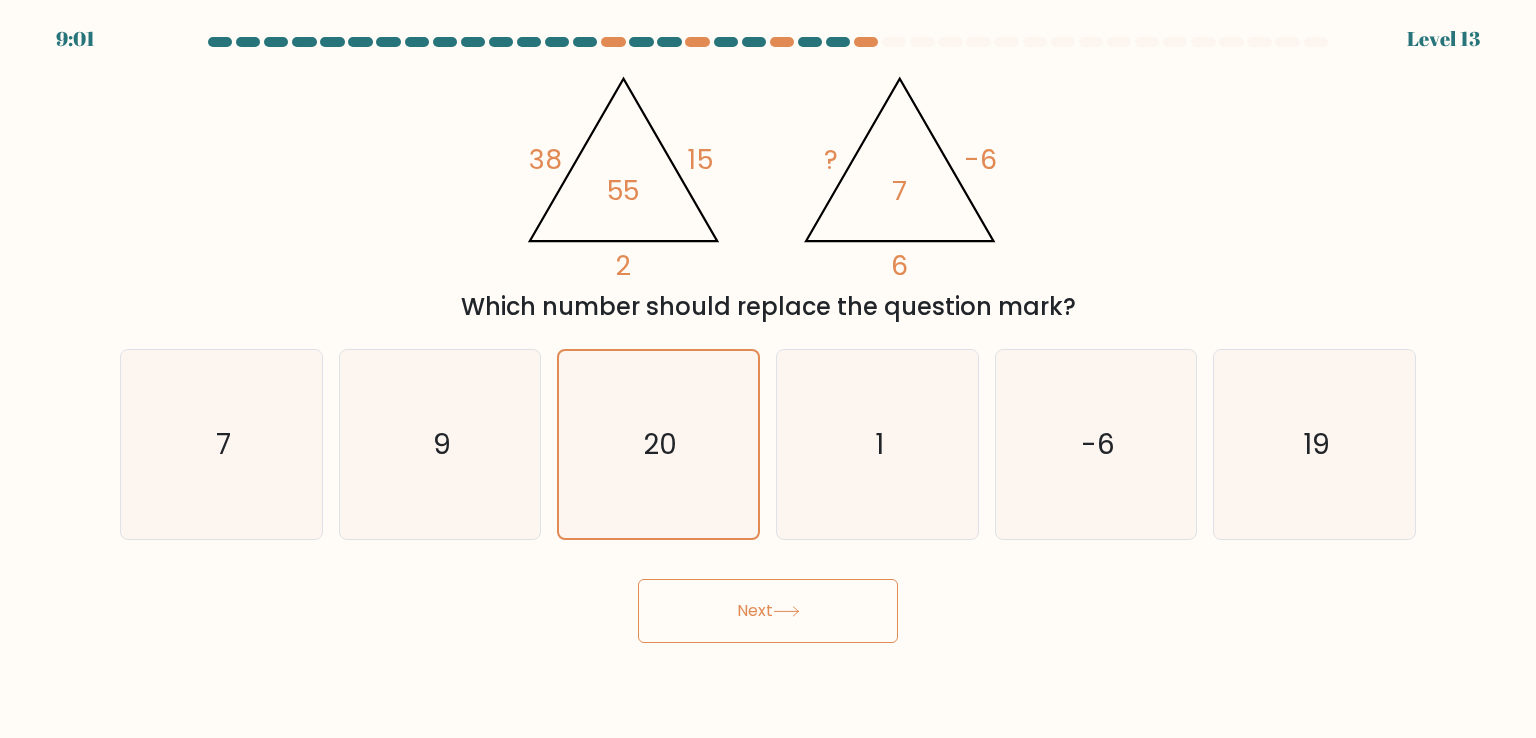 click on "Next" at bounding box center (768, 611) 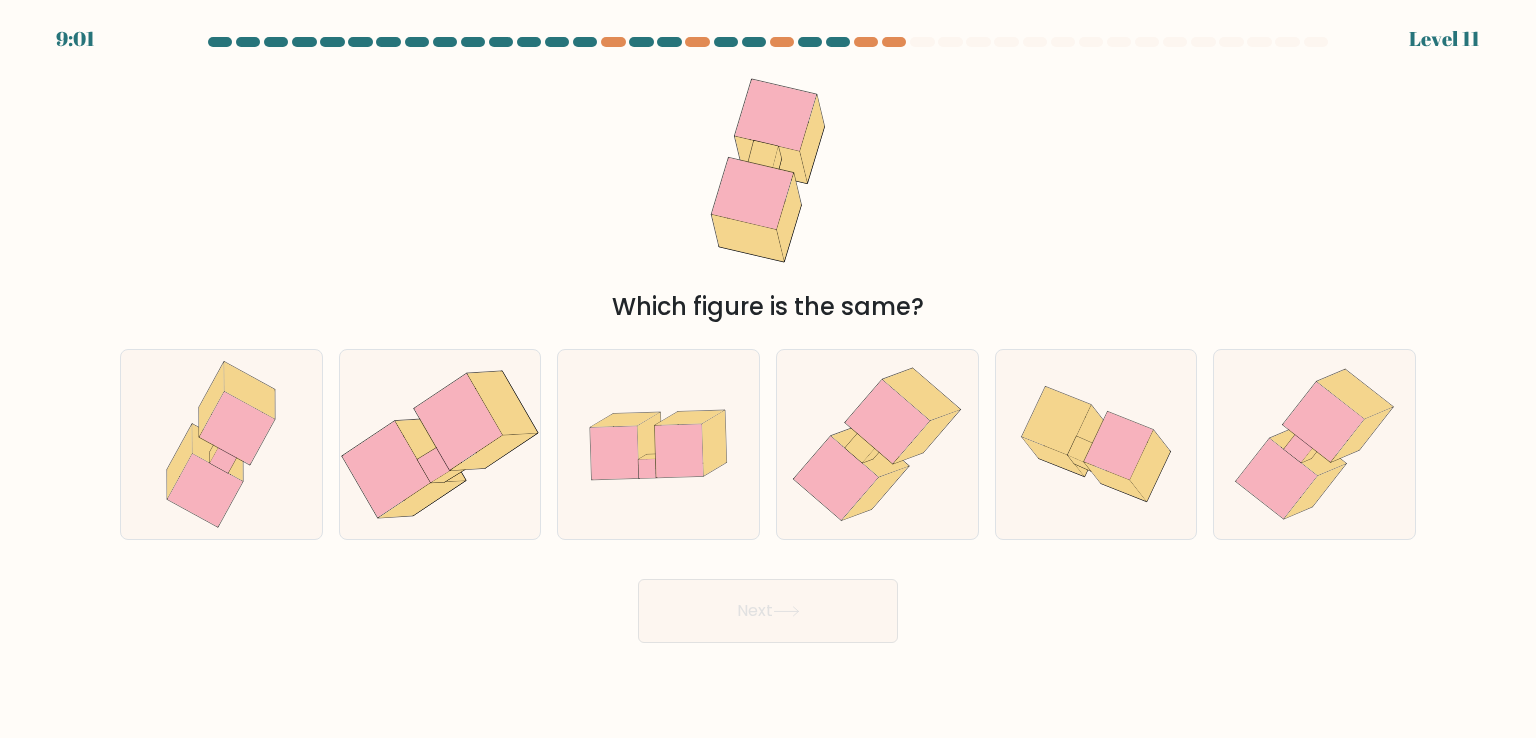 click 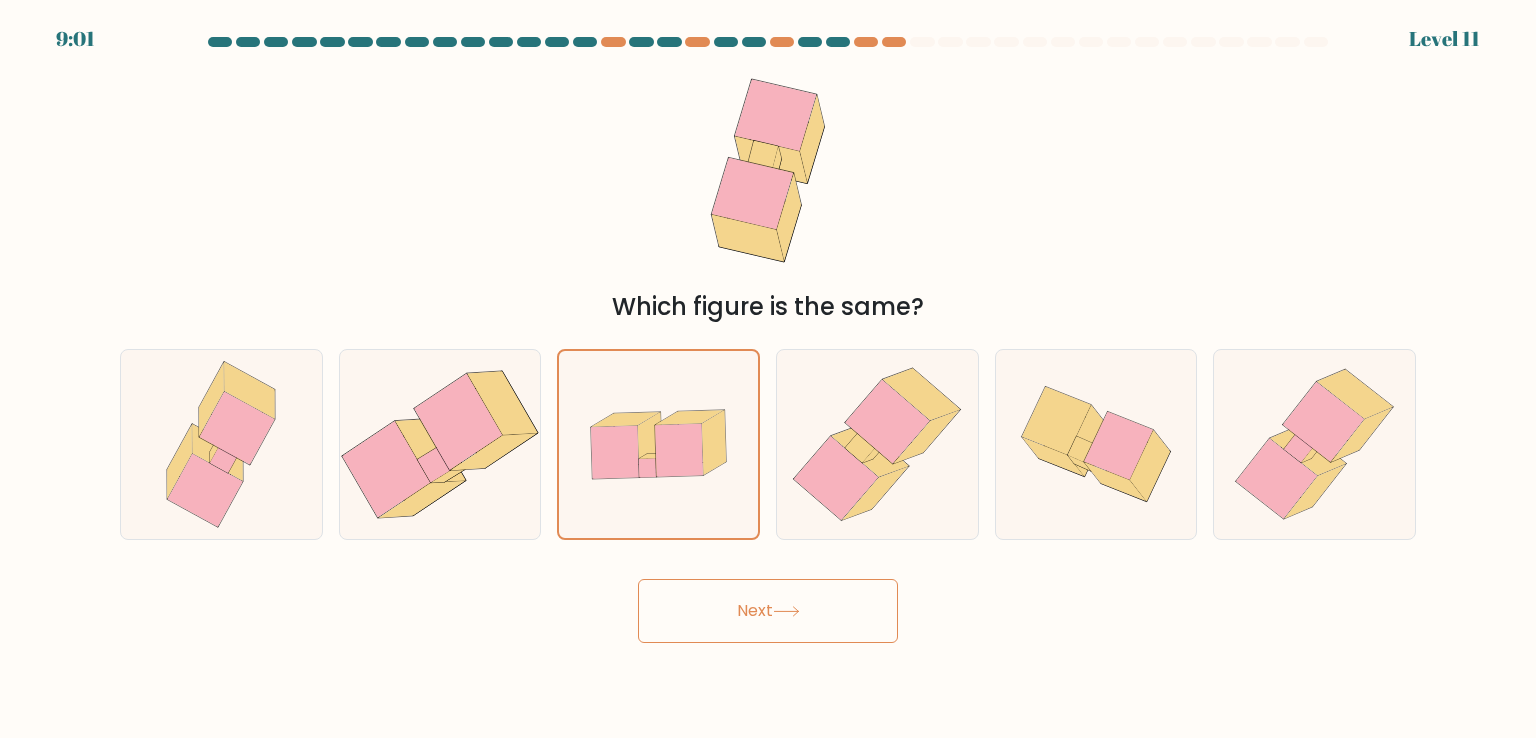 click on "Next" at bounding box center (768, 611) 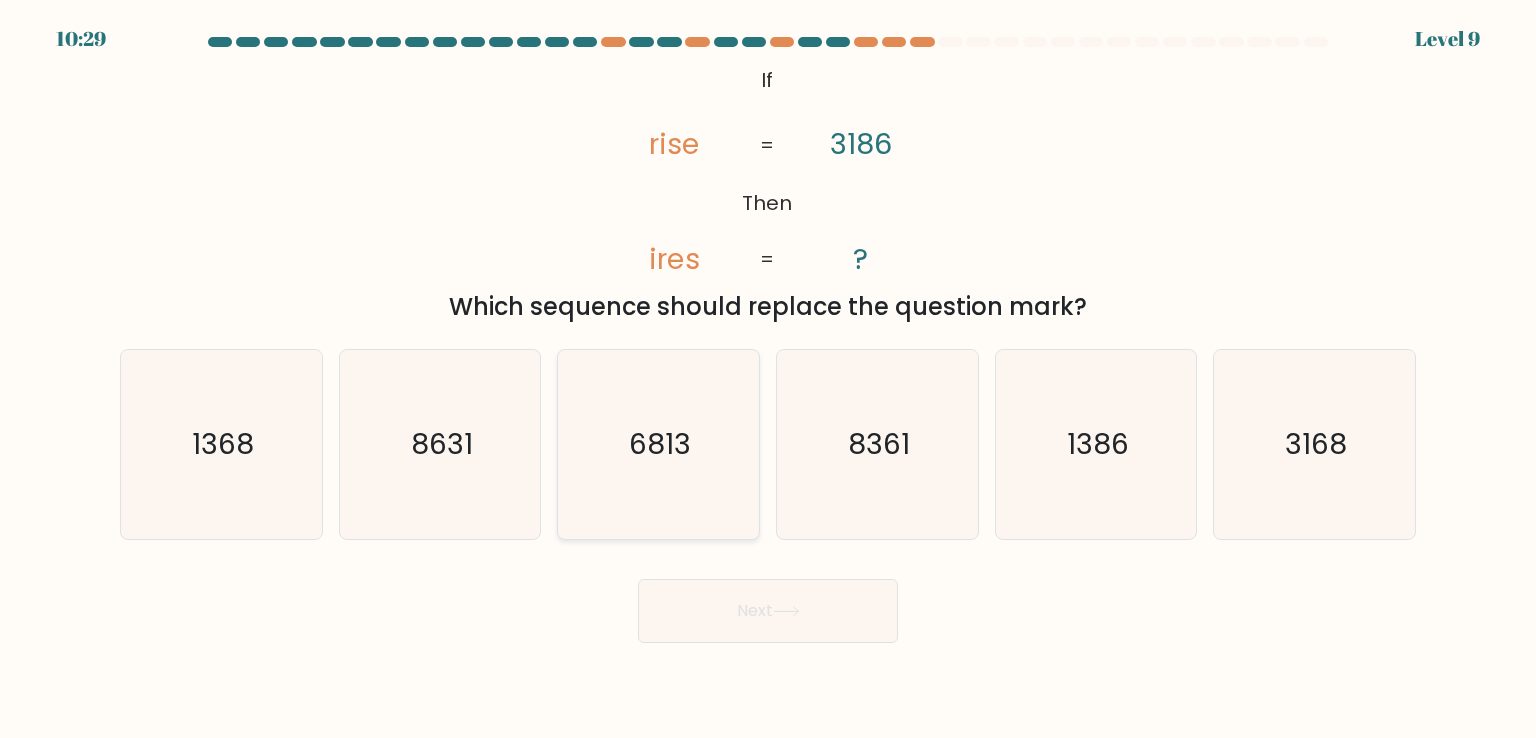 click on "6813" 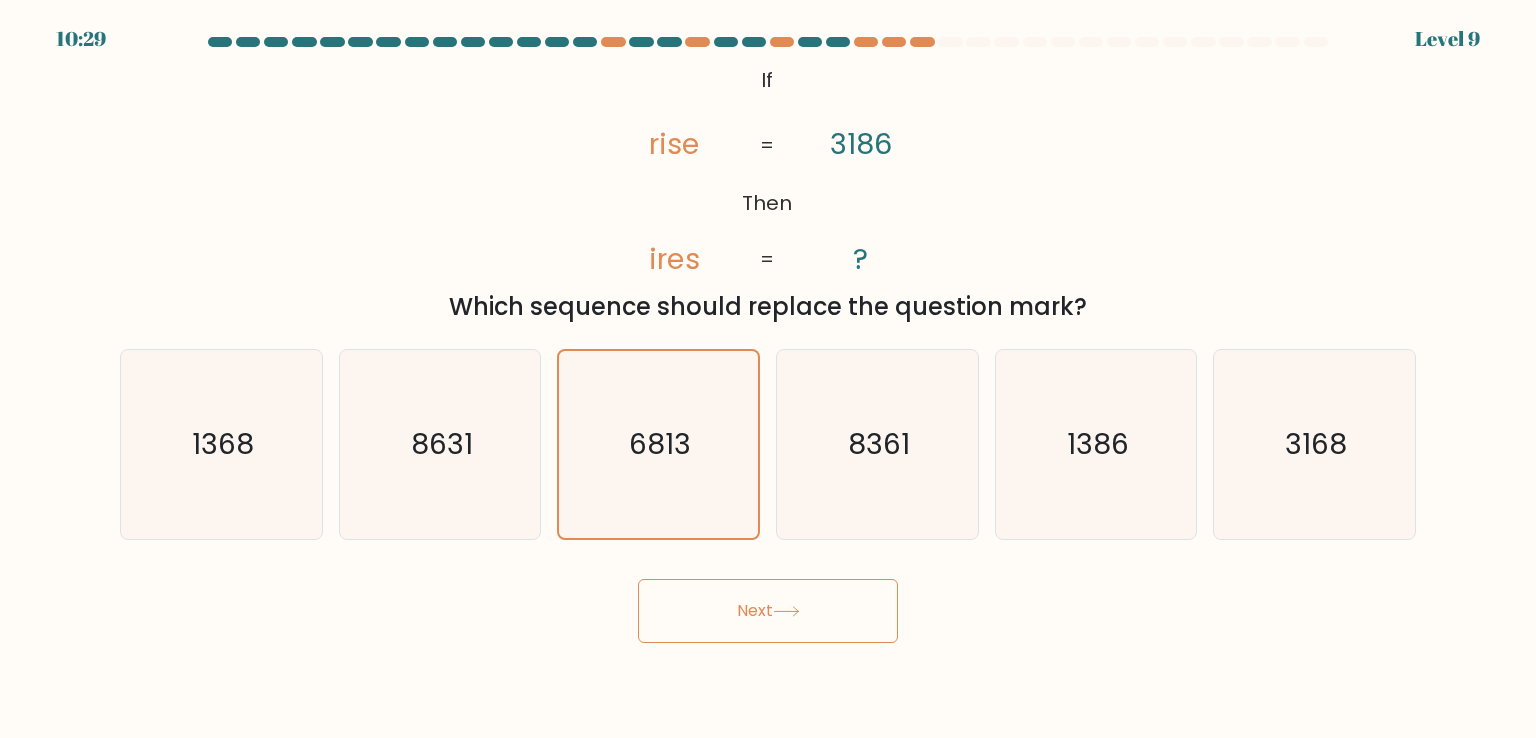 click on "Next" at bounding box center (768, 611) 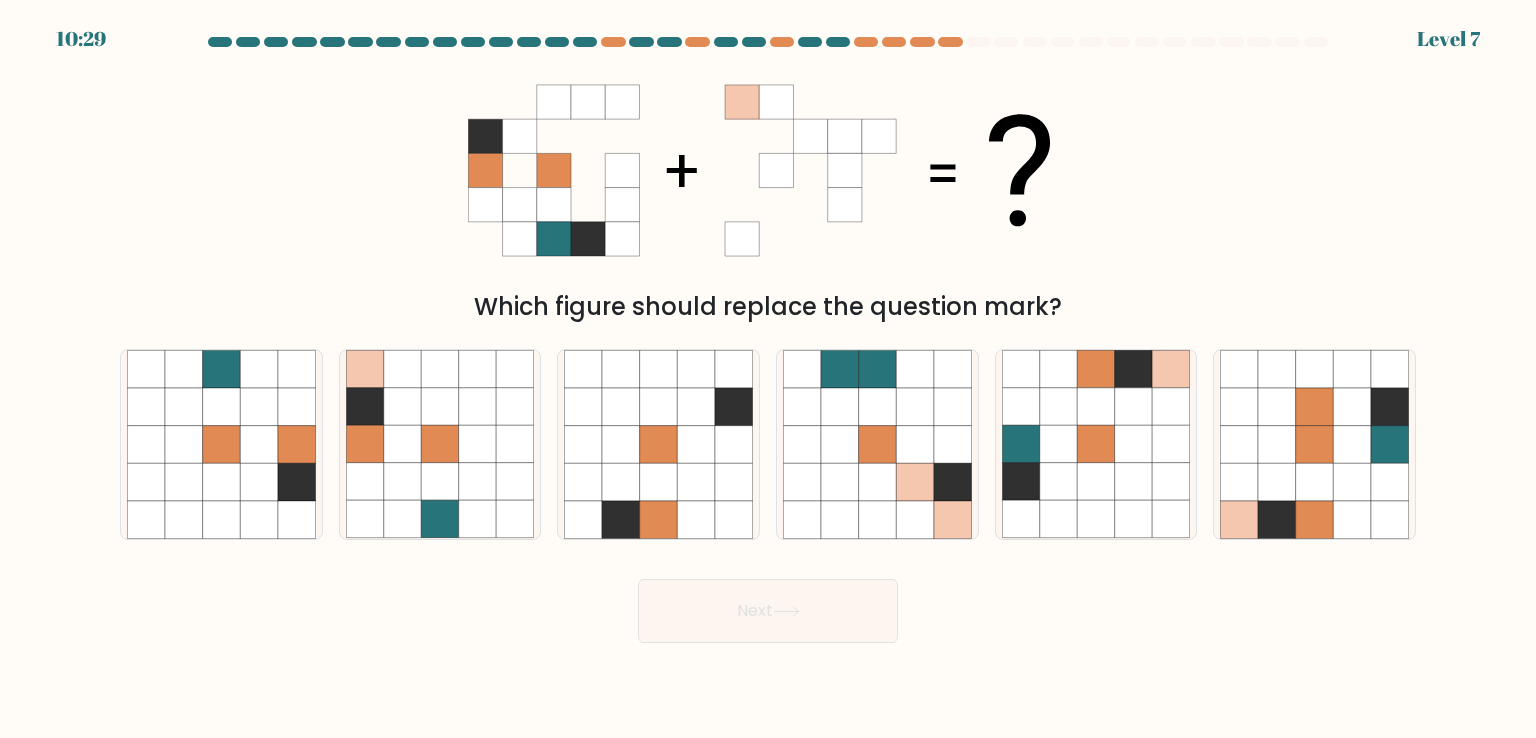 click at bounding box center (768, 340) 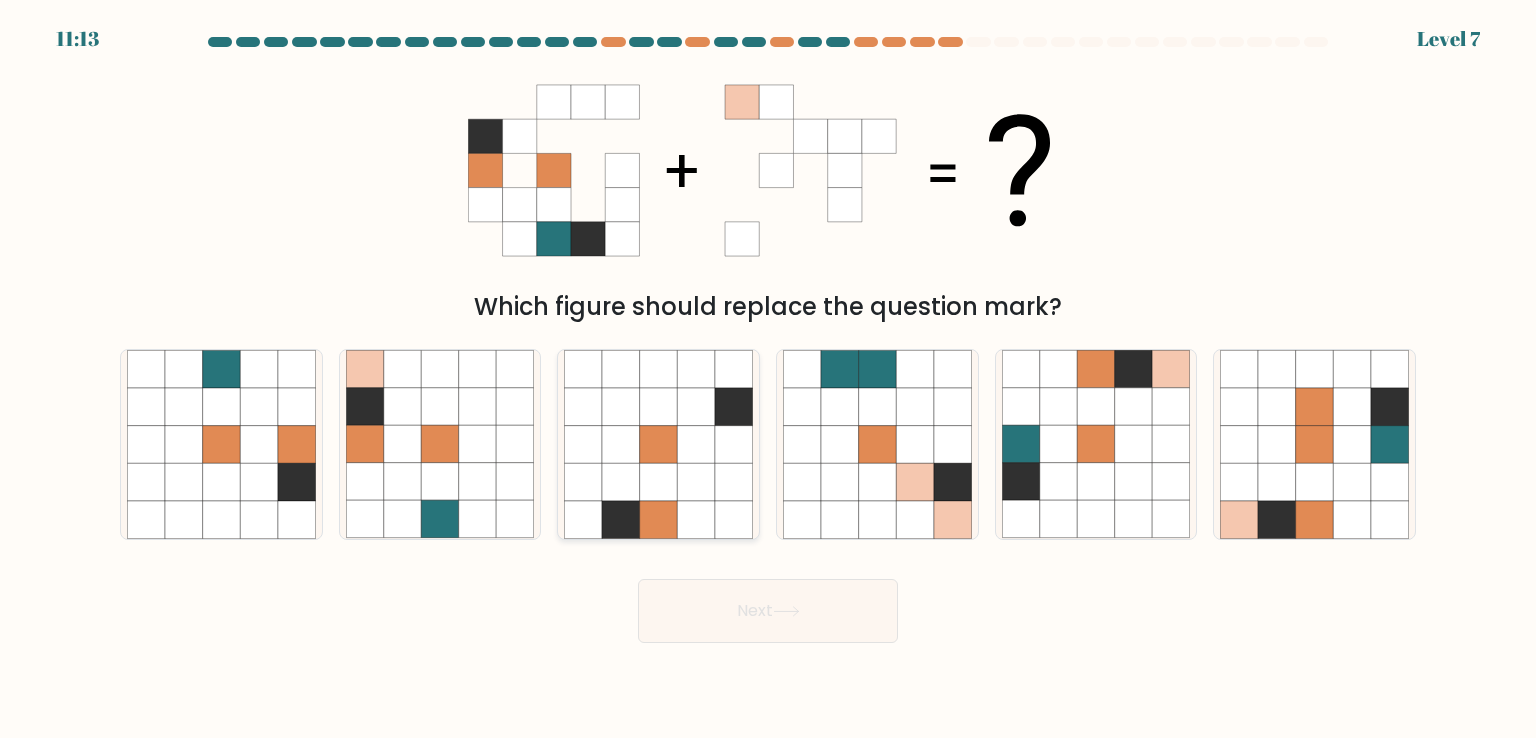 drag, startPoint x: 704, startPoint y: 521, endPoint x: 725, endPoint y: 583, distance: 65.459915 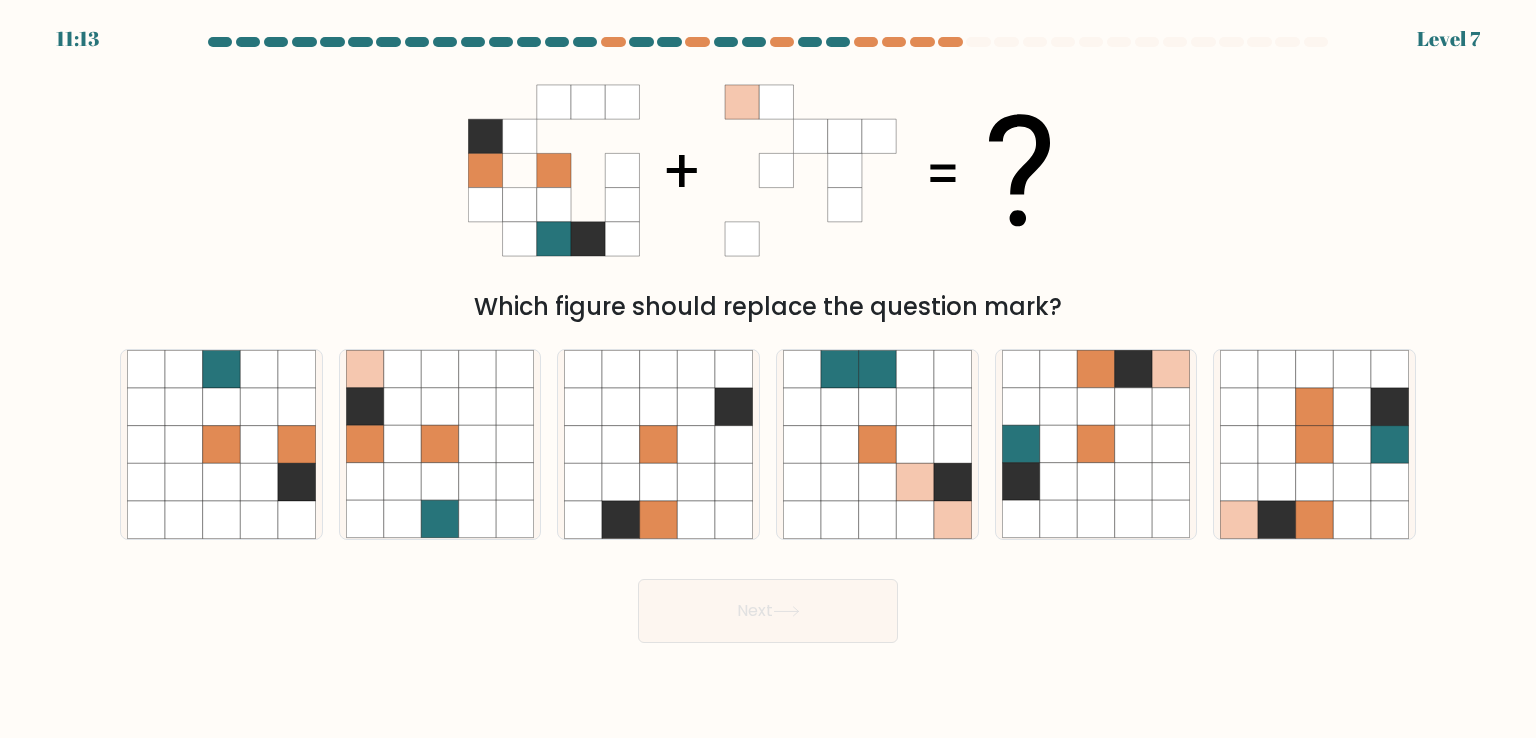 click 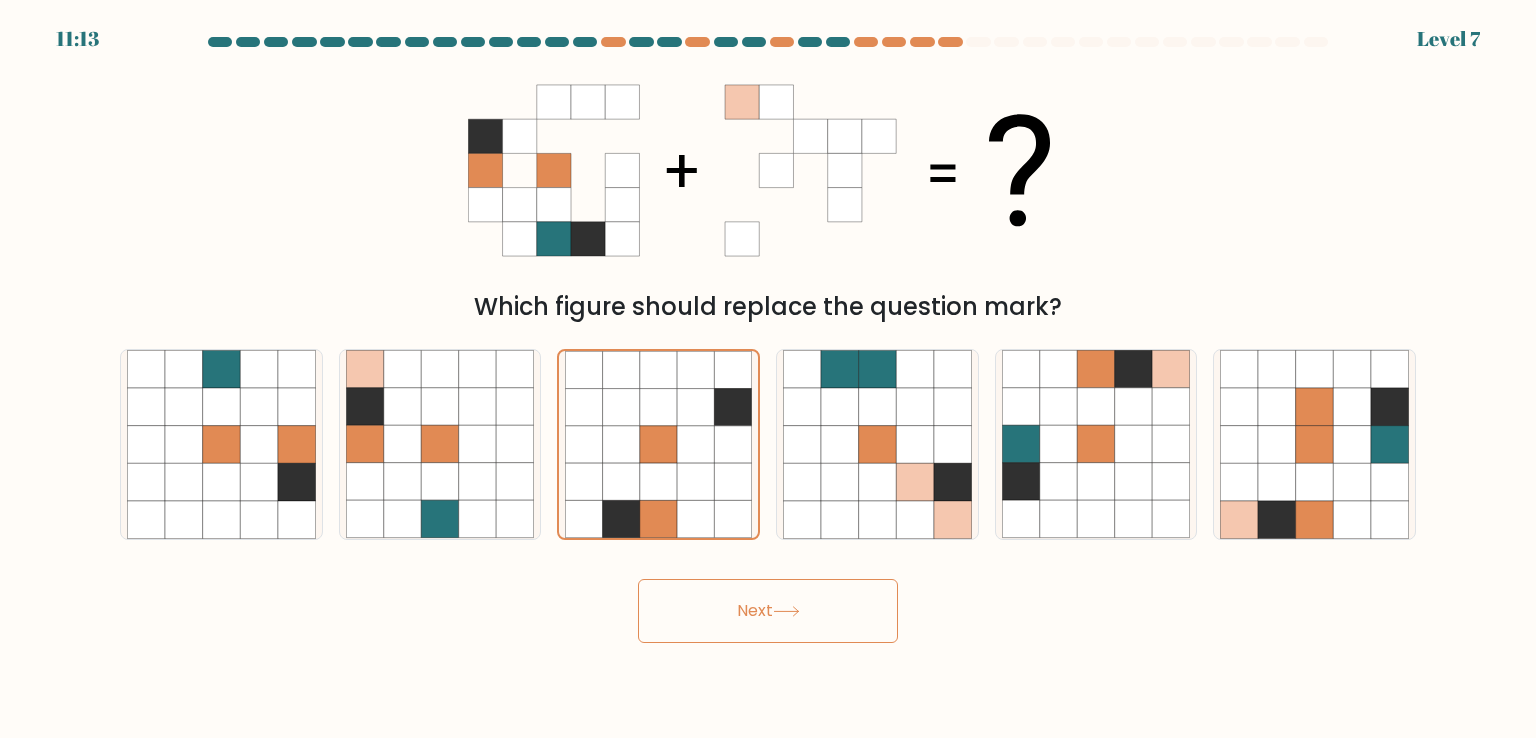 click on "Next" at bounding box center (768, 611) 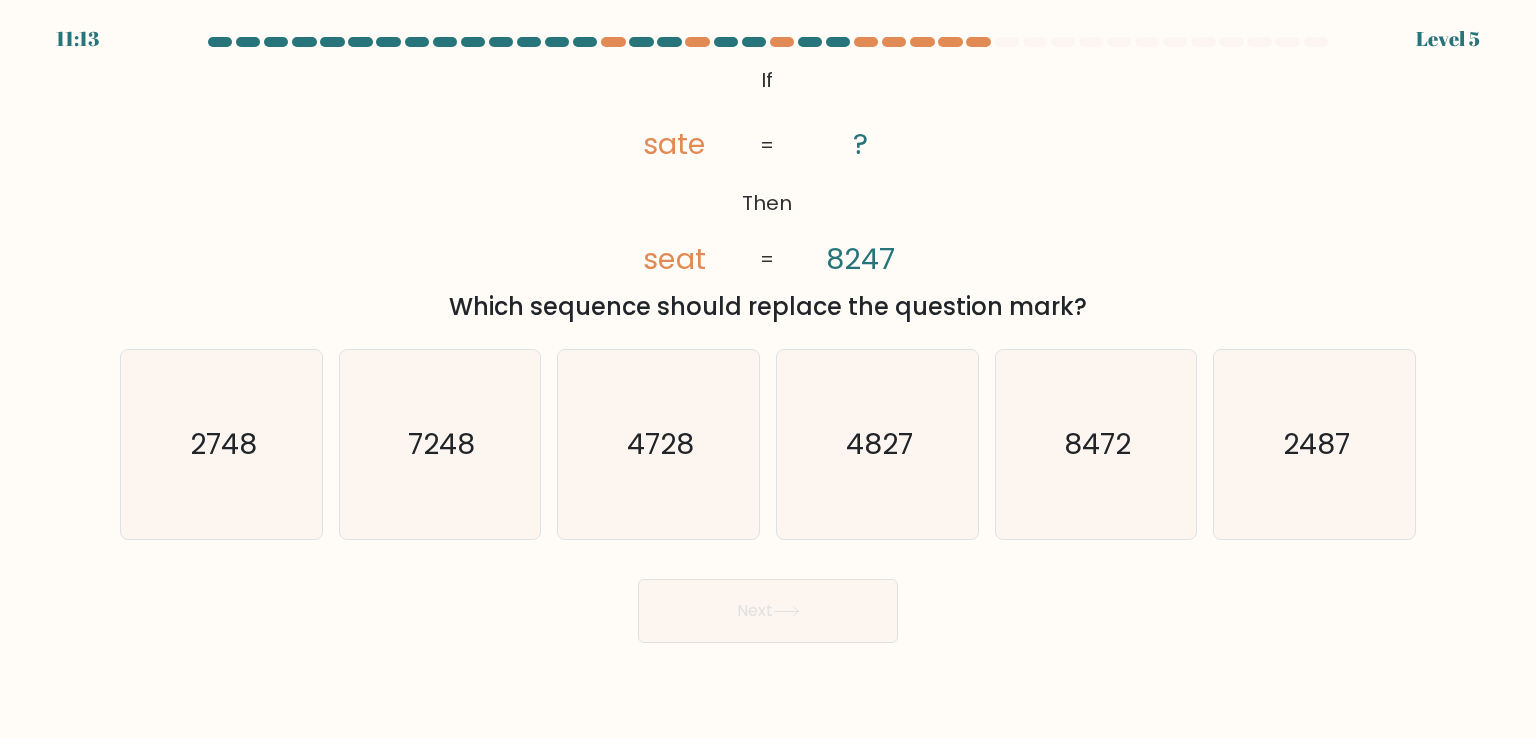 click on "4728" 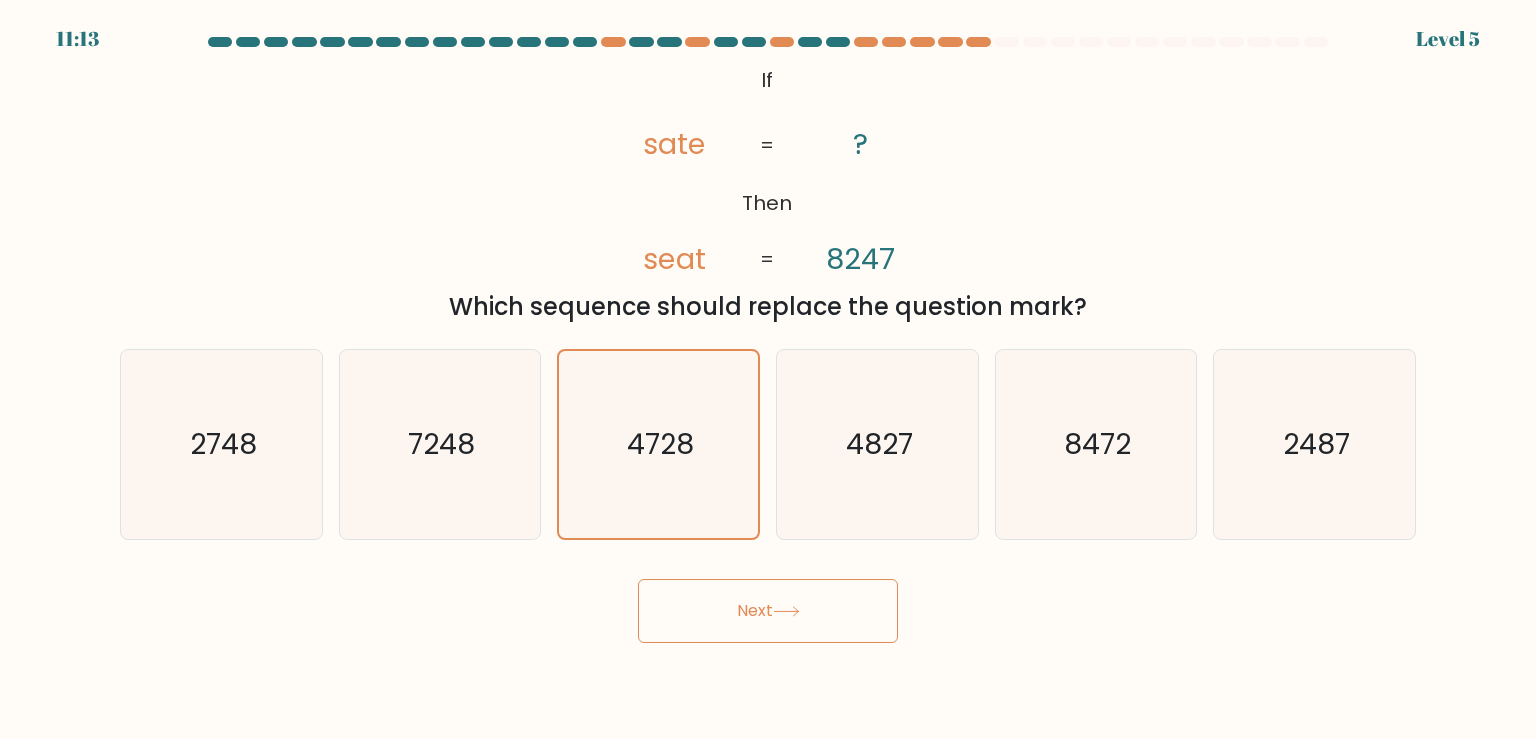 click on "Next" at bounding box center [768, 611] 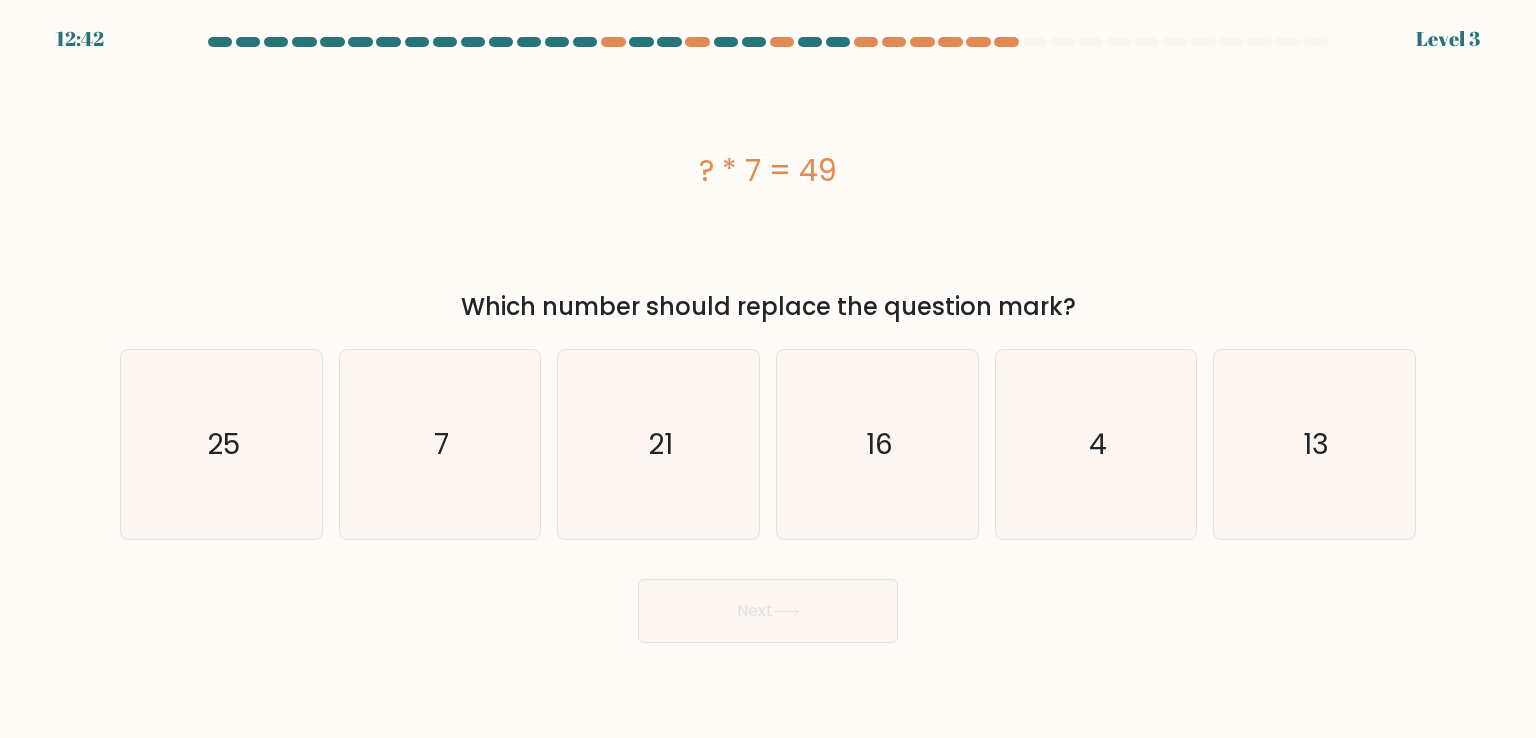 click on "21" at bounding box center (658, 444) 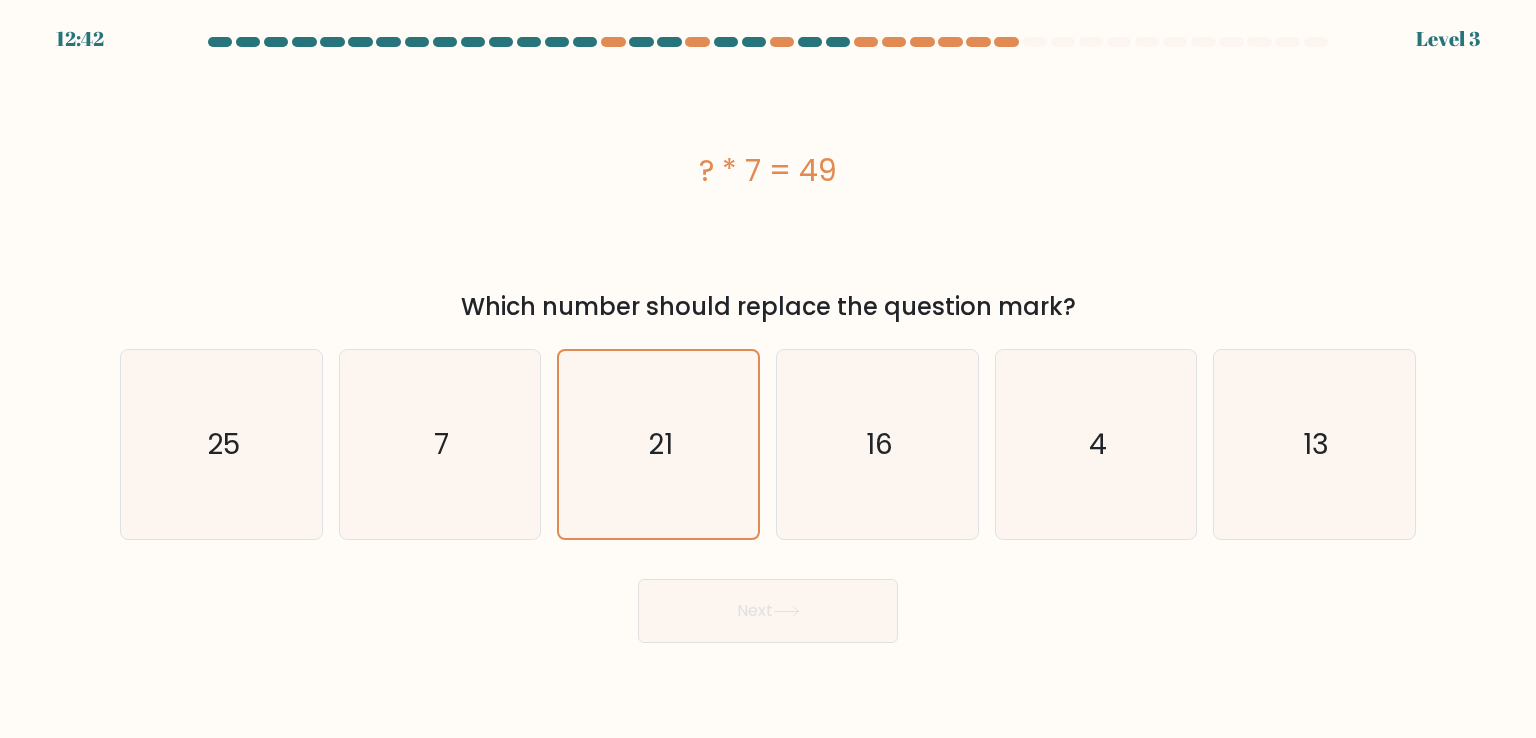click on "a. 7" at bounding box center (768, 340) 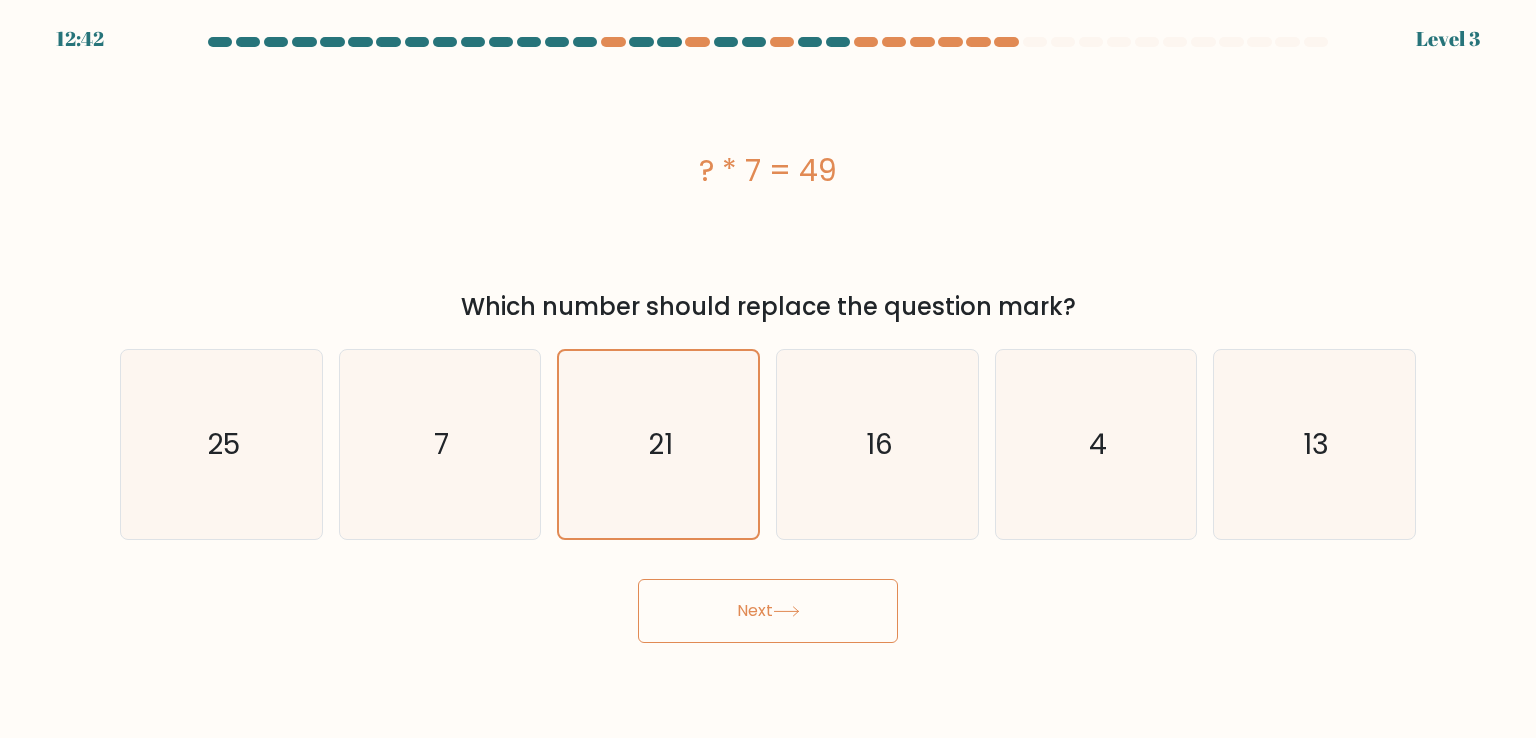 click on "Next" at bounding box center (768, 611) 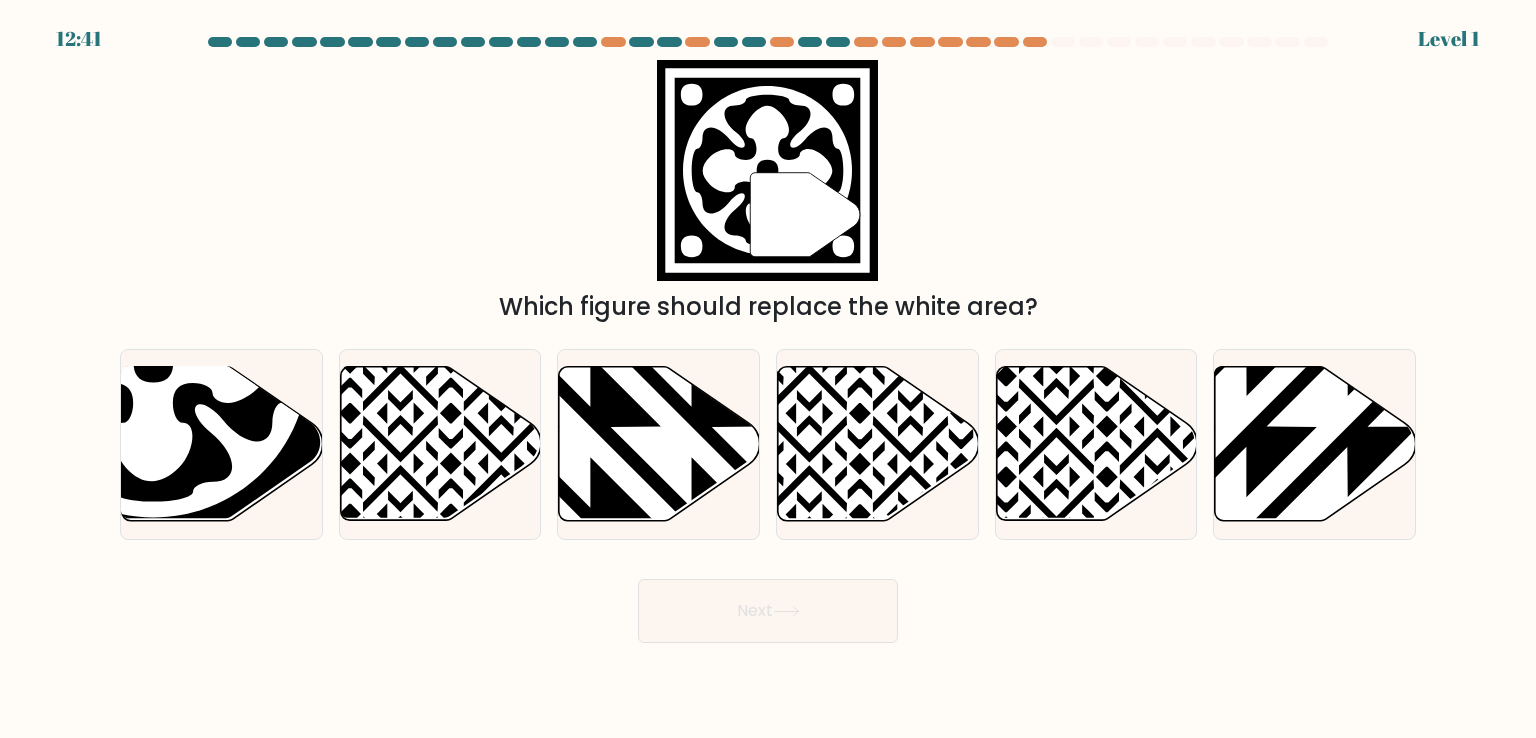 click 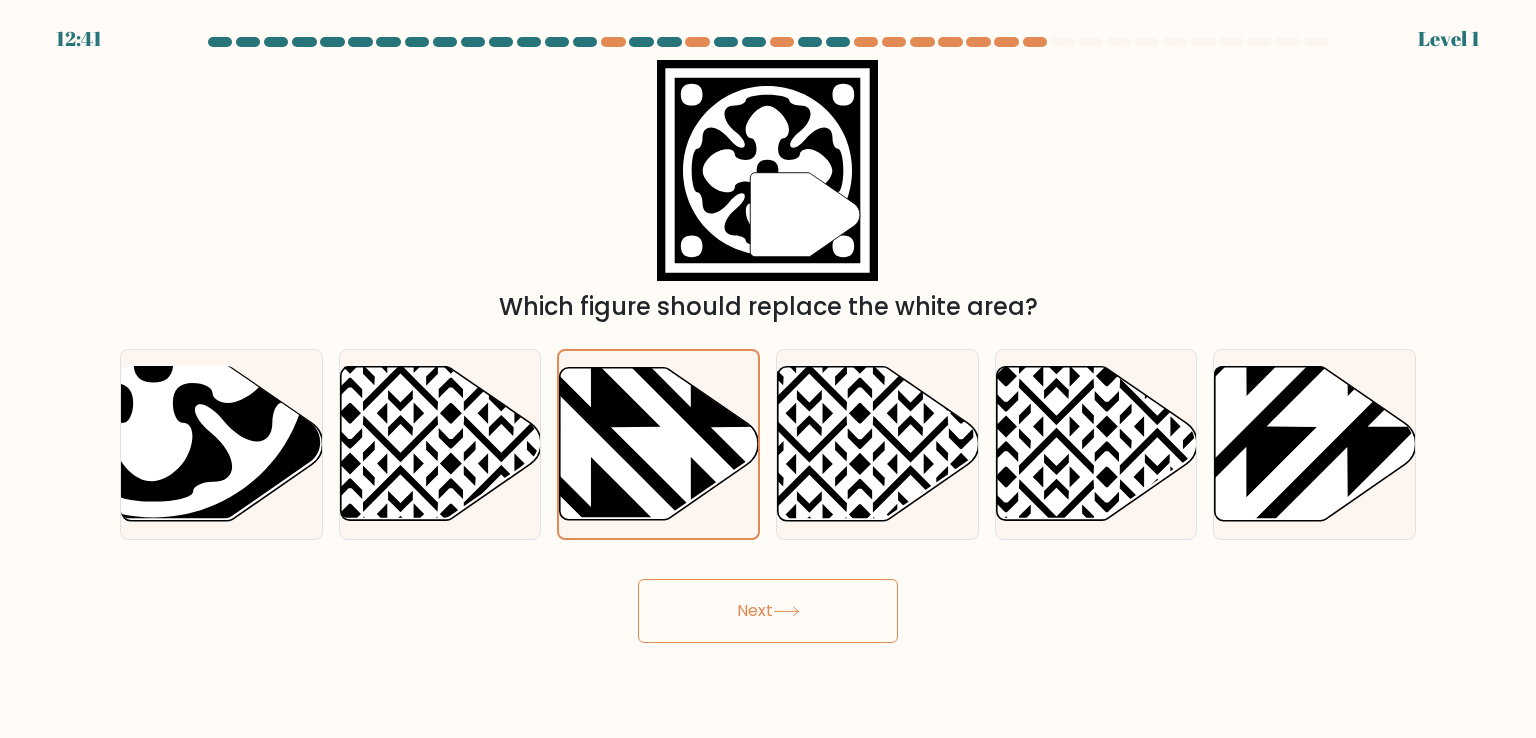click on "Next" at bounding box center [768, 611] 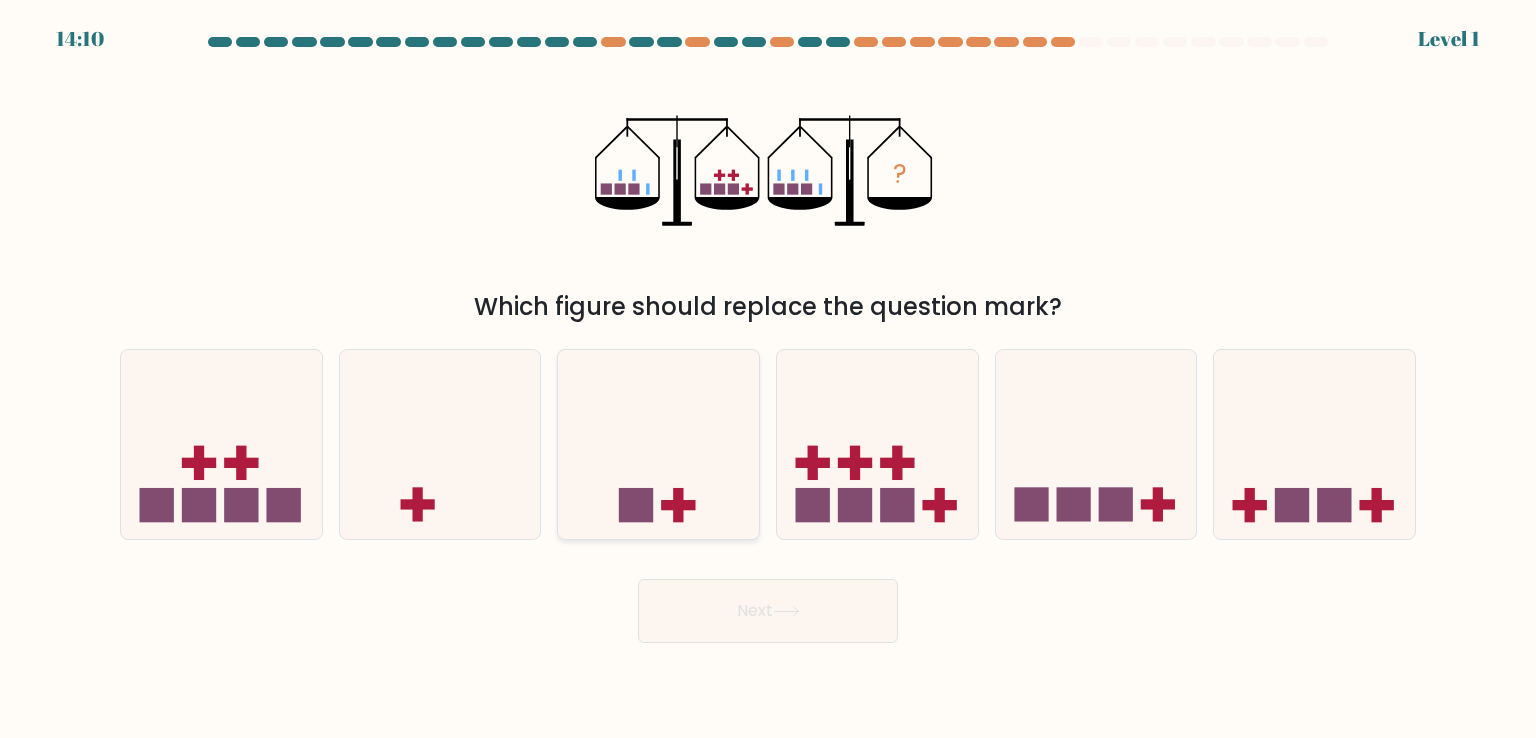 drag, startPoint x: 755, startPoint y: 580, endPoint x: 731, endPoint y: 539, distance: 47.507893 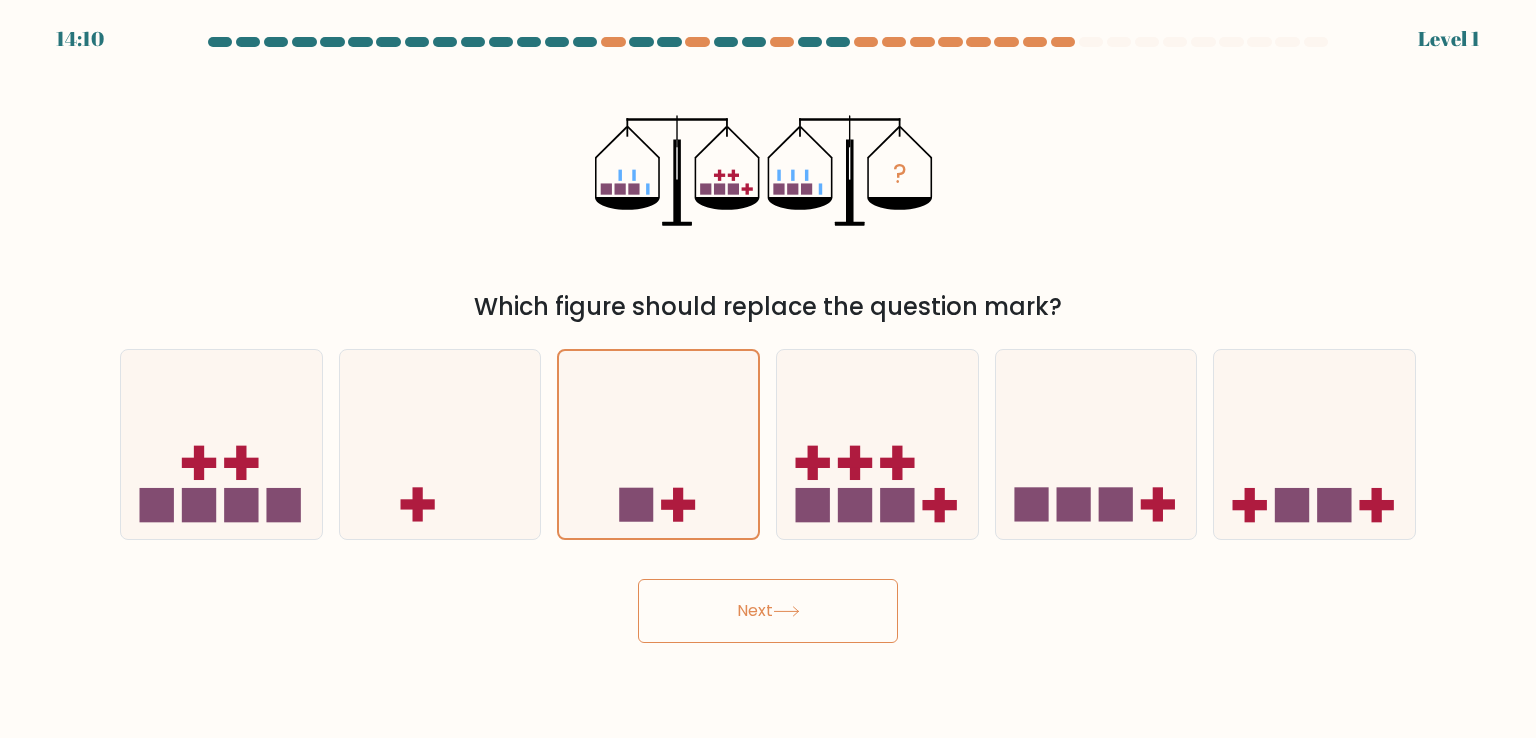click on "Next" at bounding box center [768, 611] 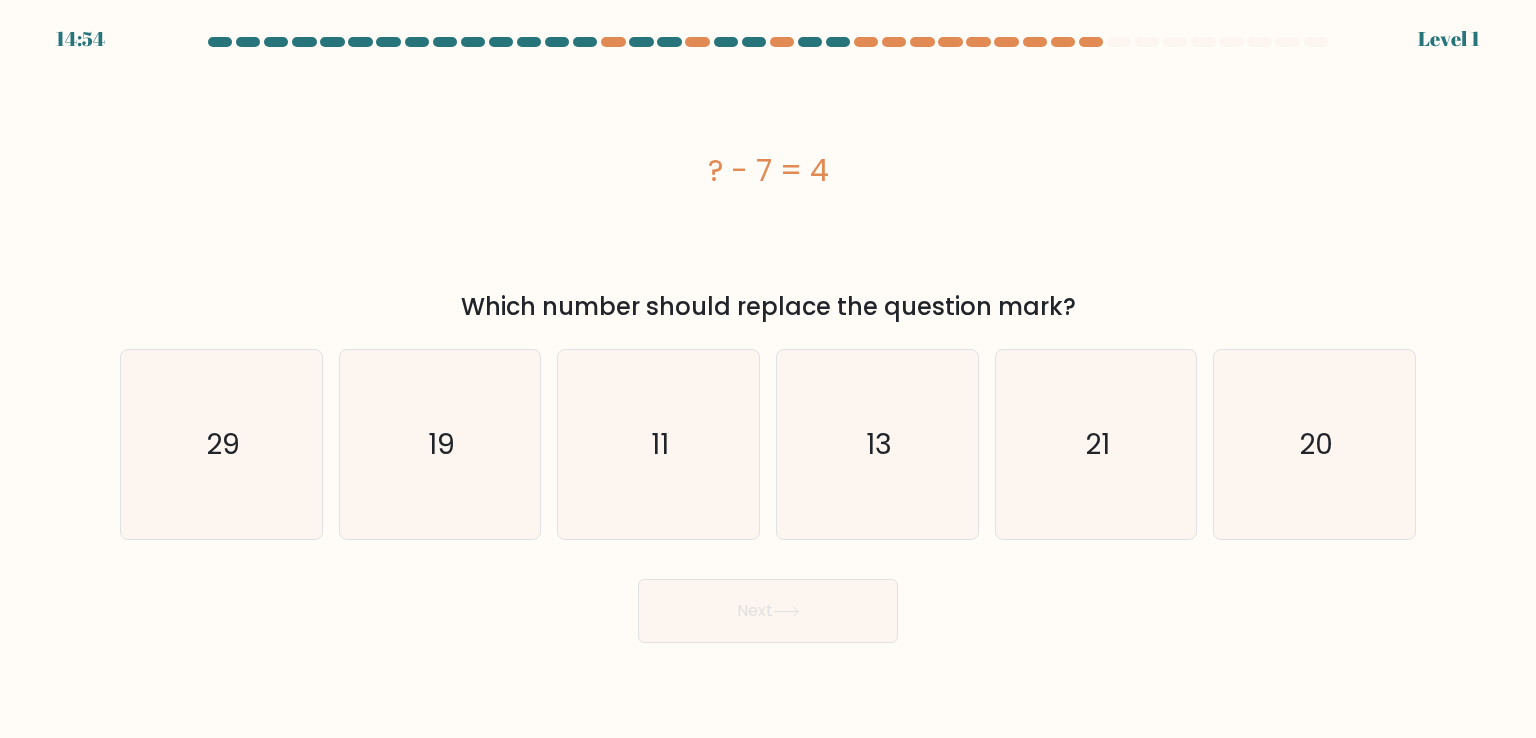 click on "11" 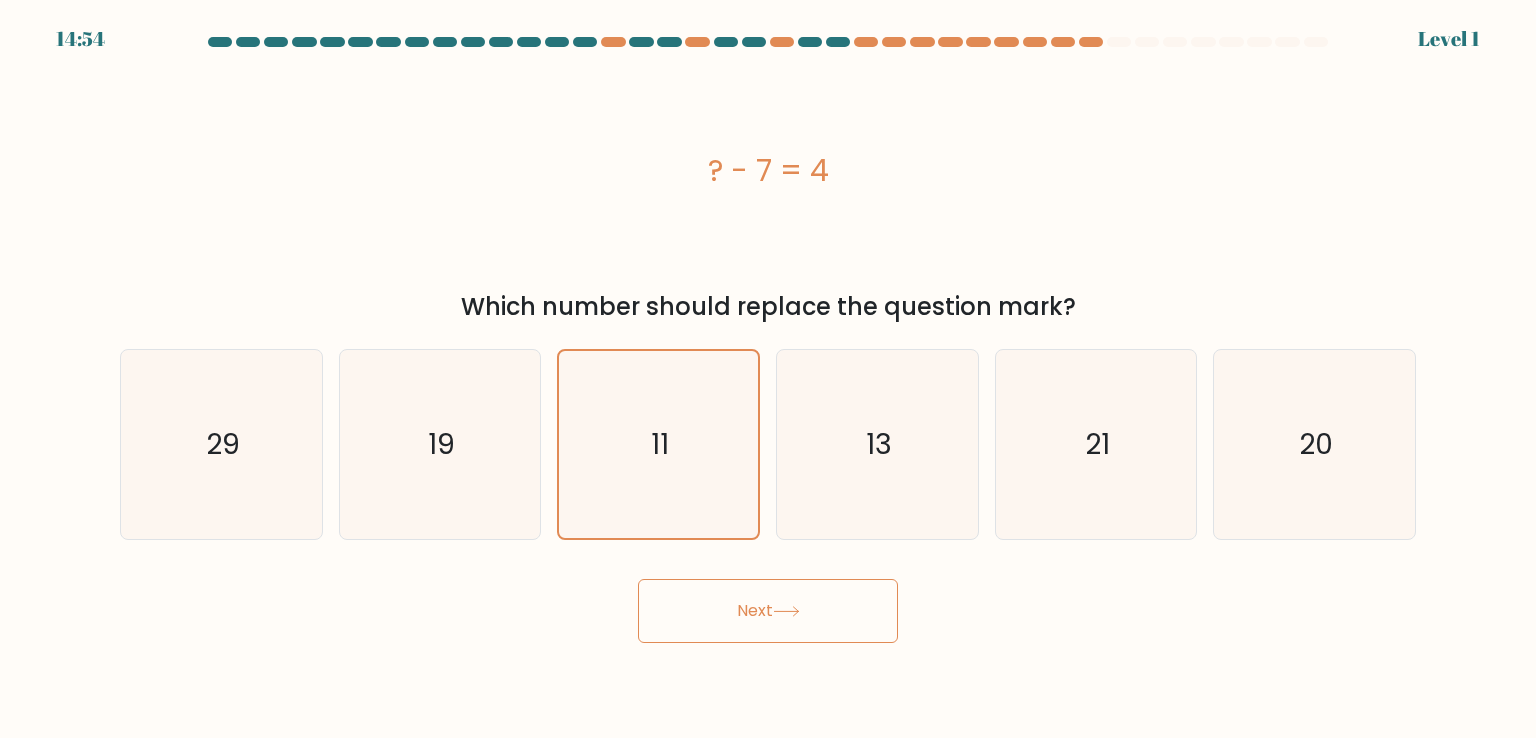 click on "a." at bounding box center (768, 340) 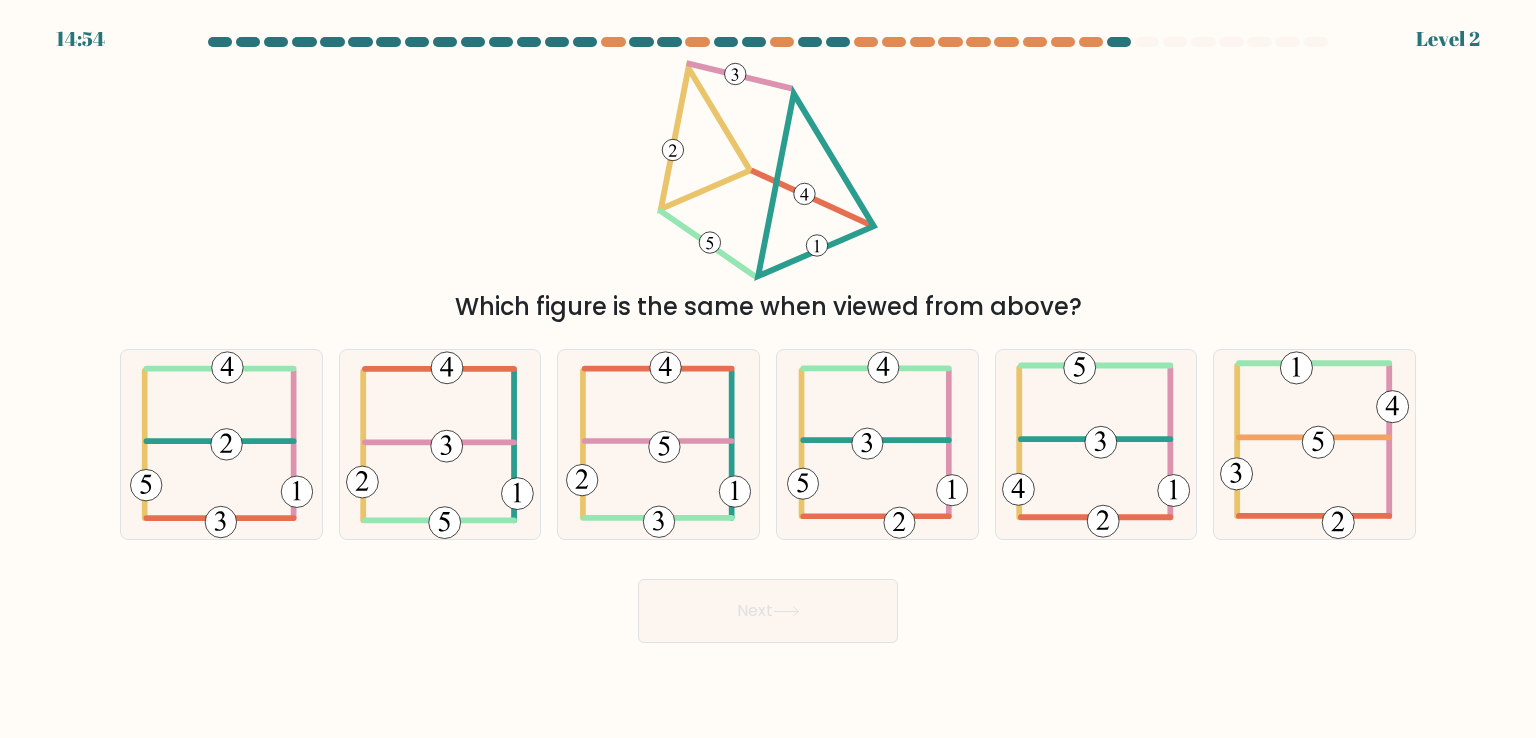 click 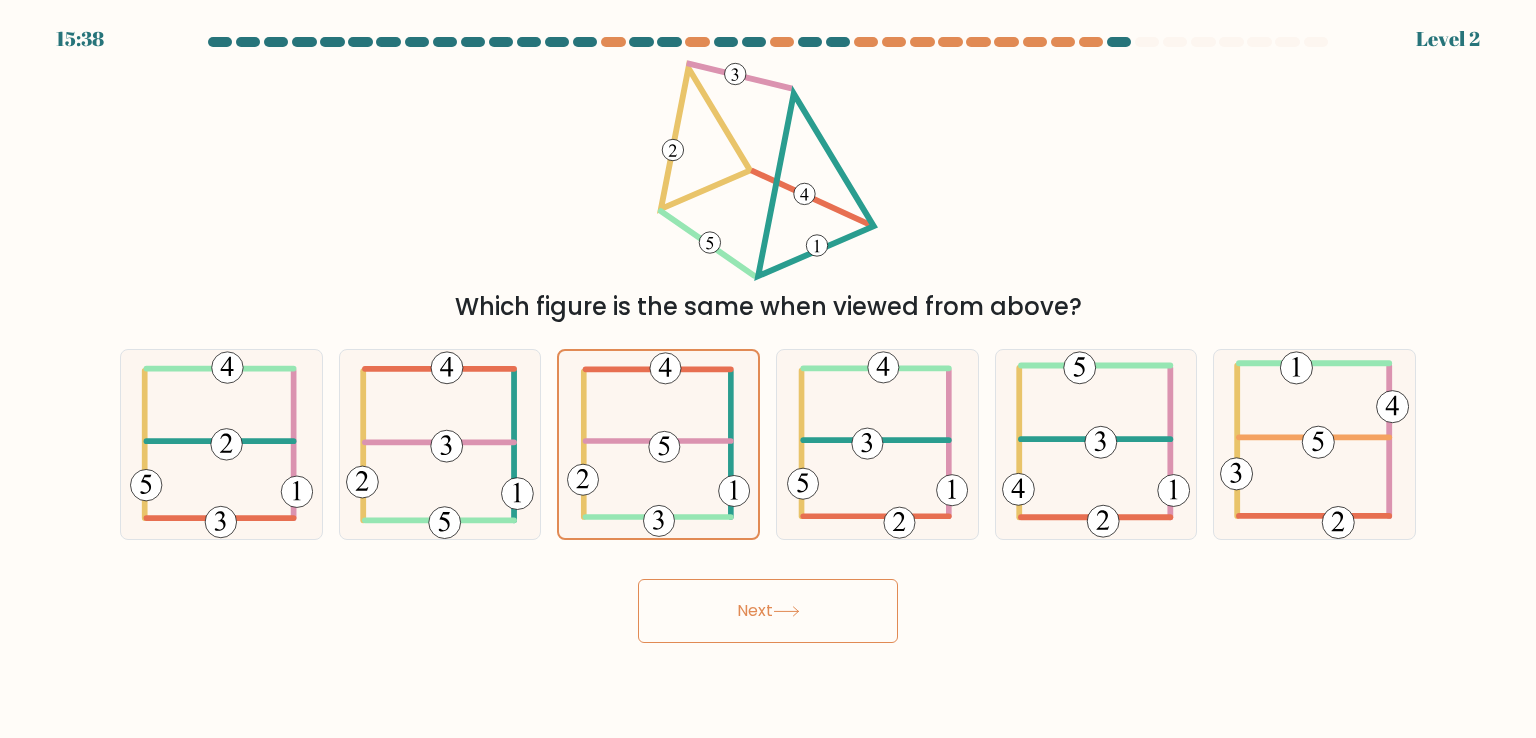 click on "Next" at bounding box center (768, 611) 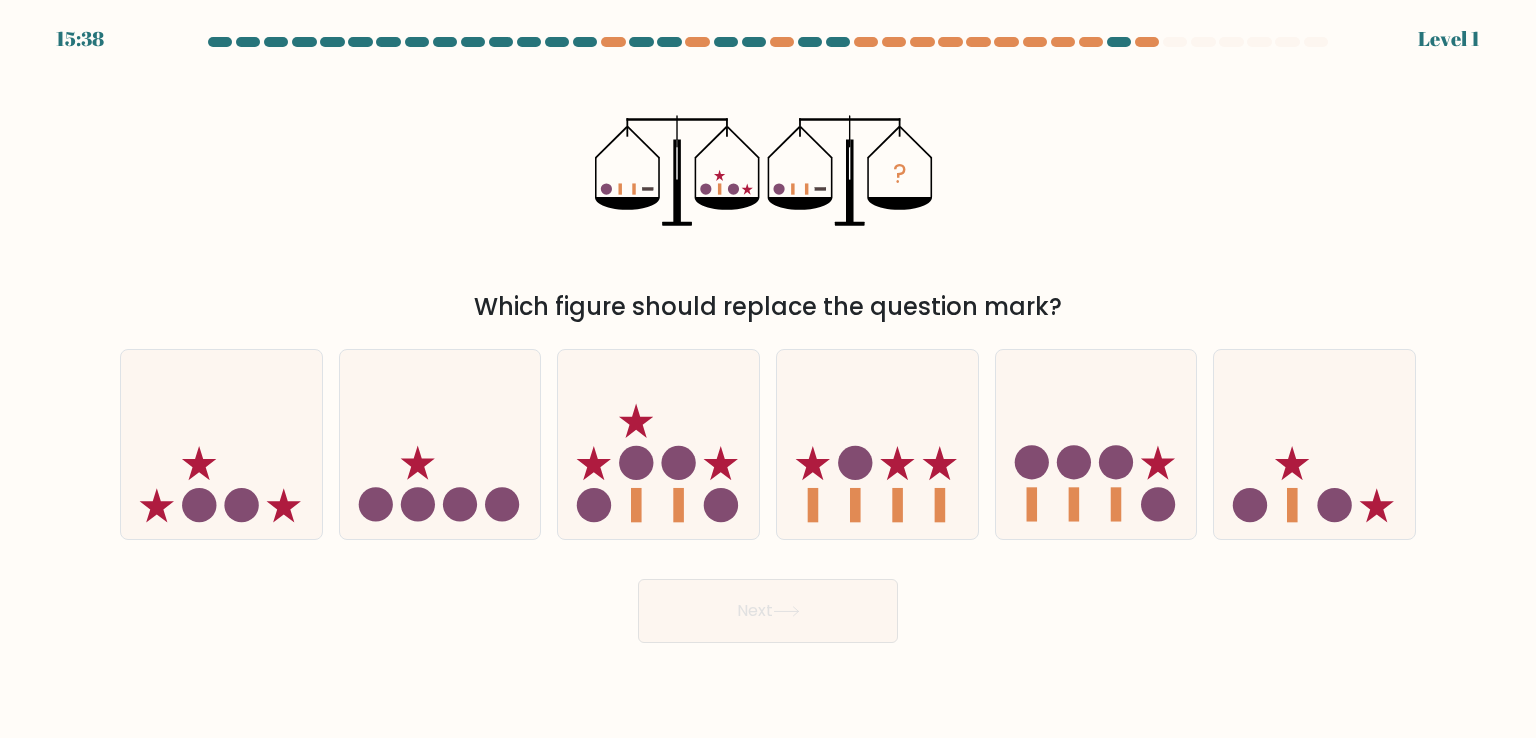 click on "Next" at bounding box center [768, 603] 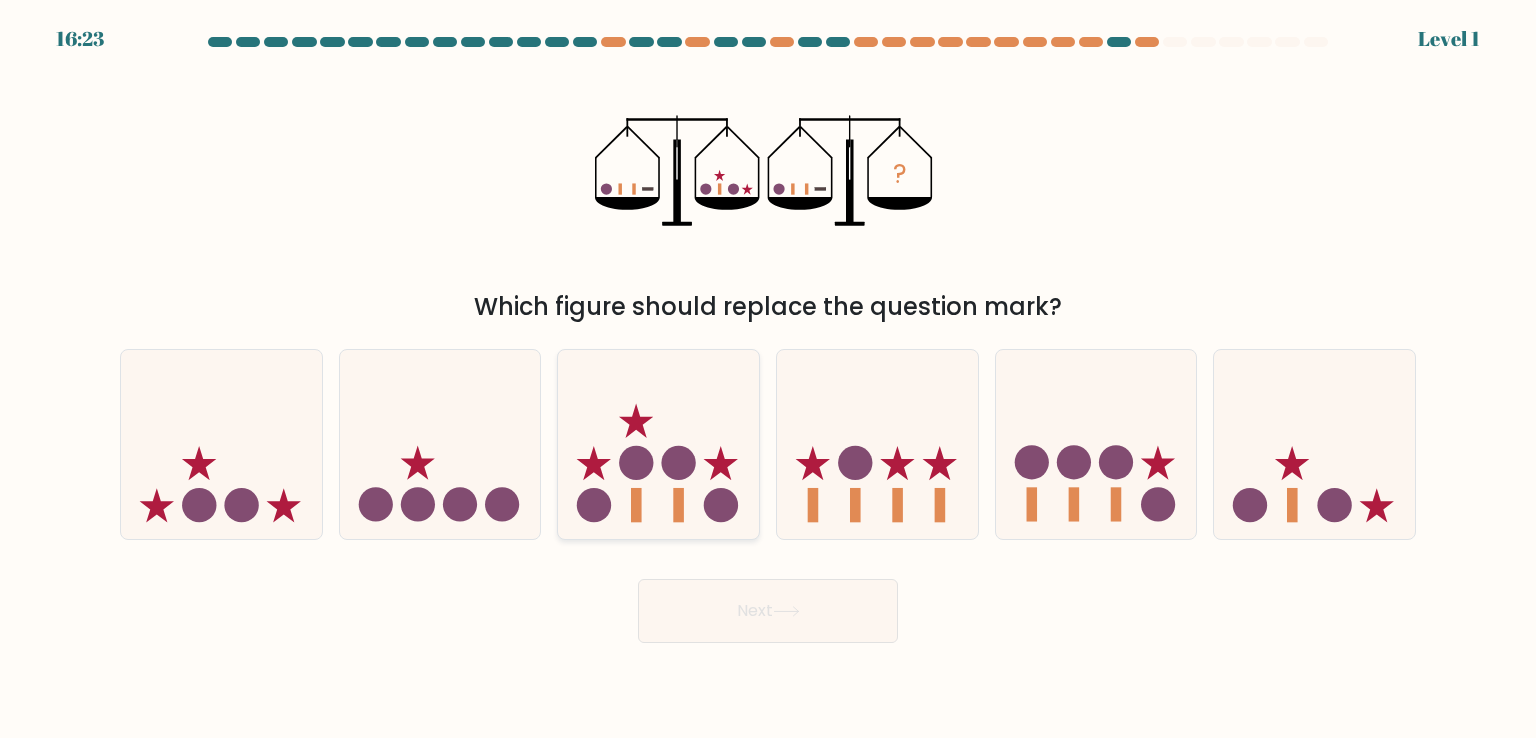 click 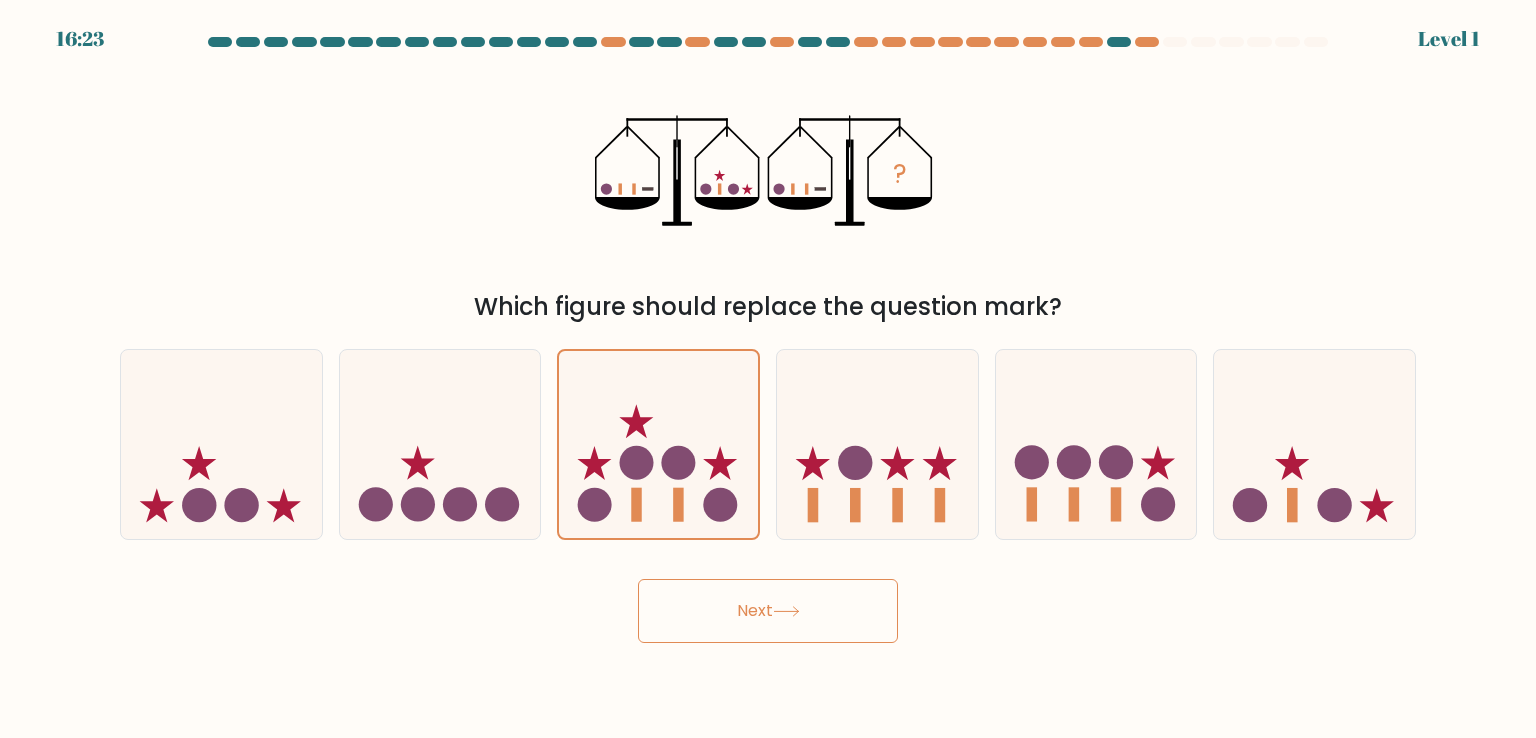 click on "Next" at bounding box center (768, 611) 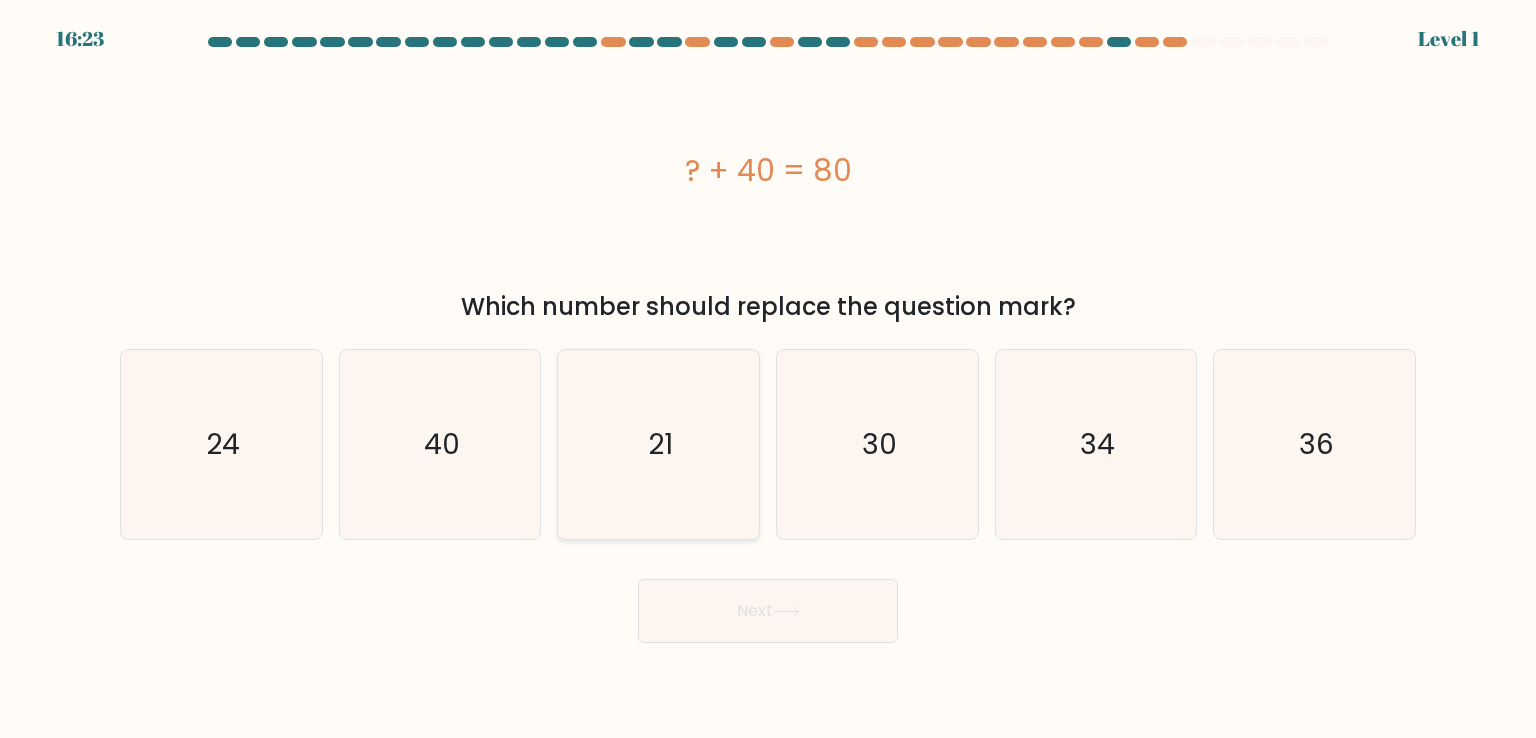 click on "21" 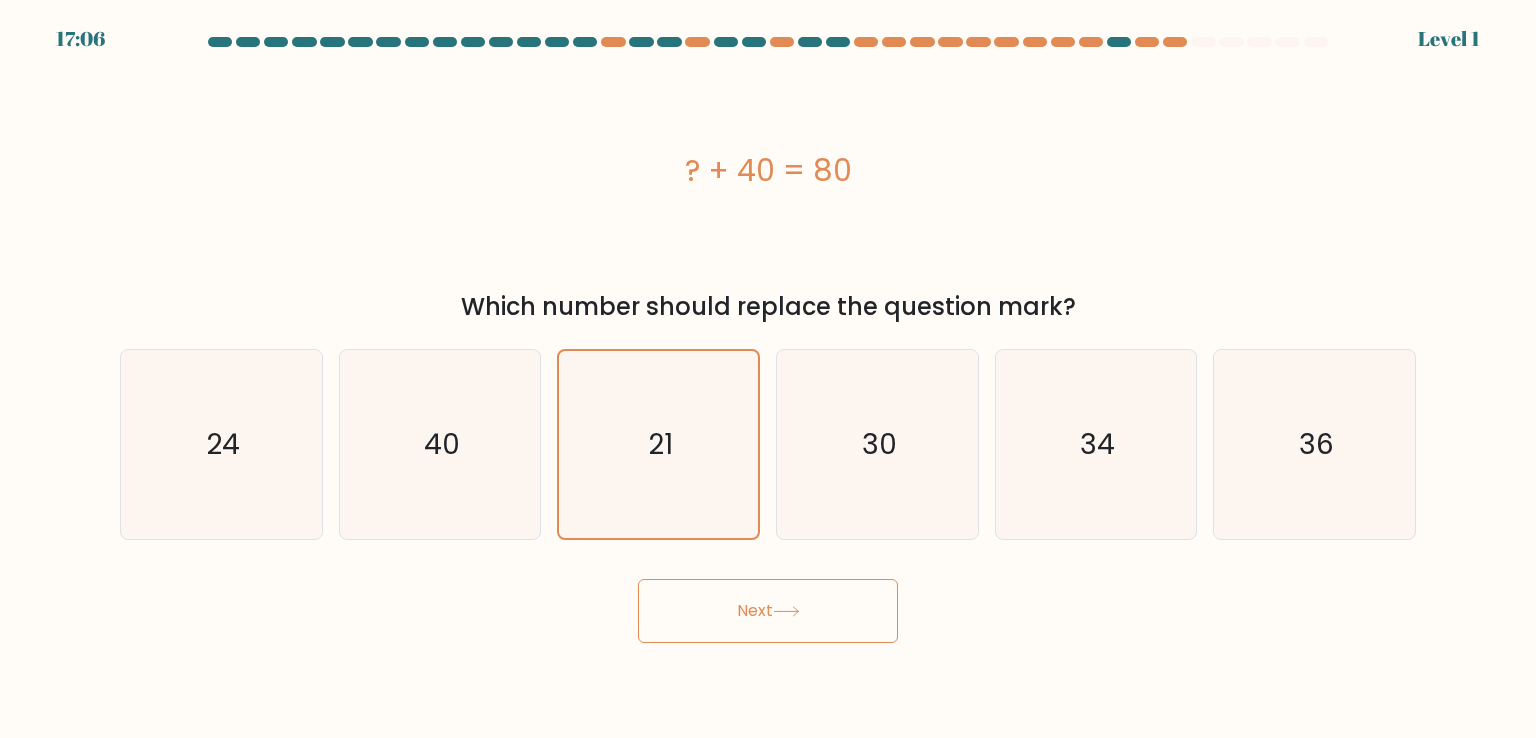 click on "Next" at bounding box center (768, 611) 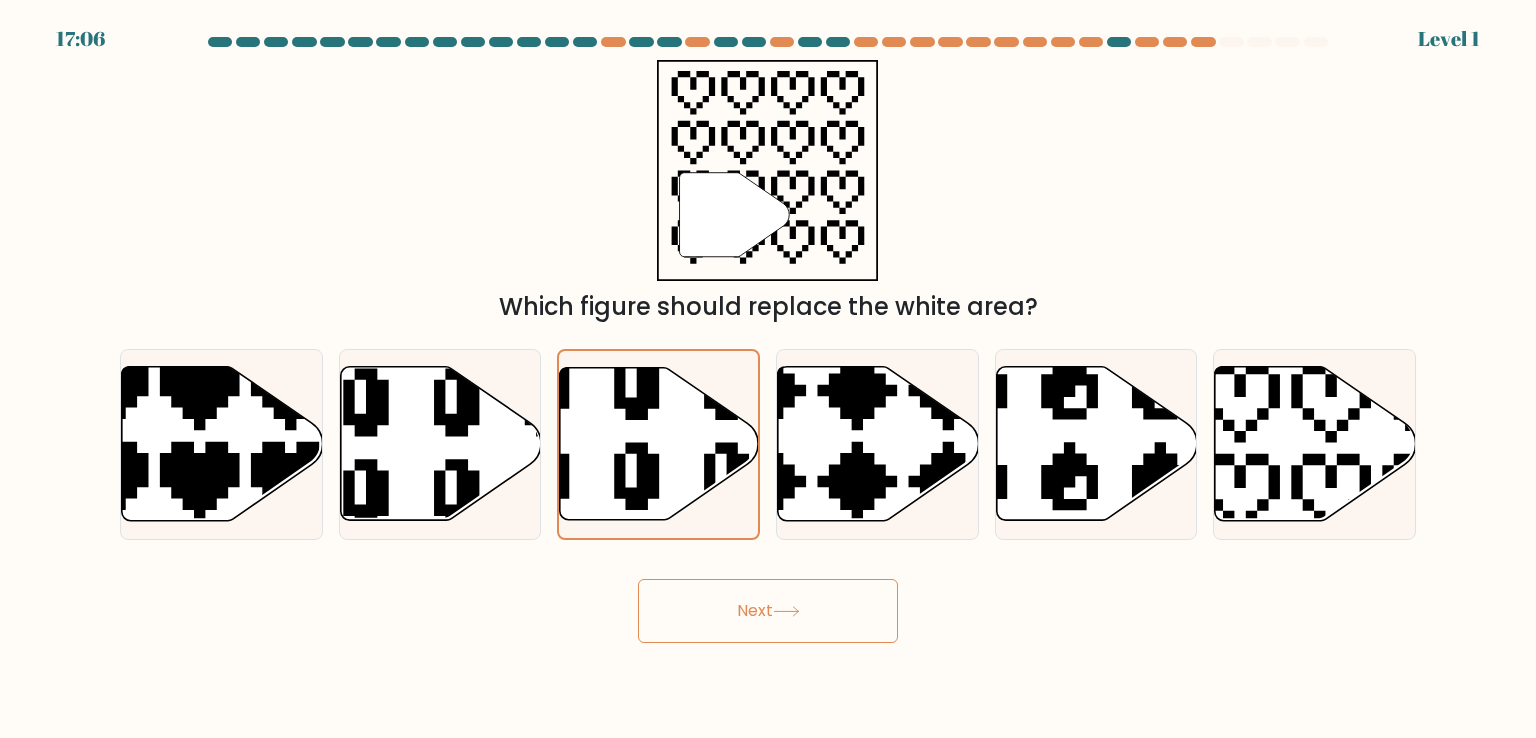 click on "Next" at bounding box center (768, 603) 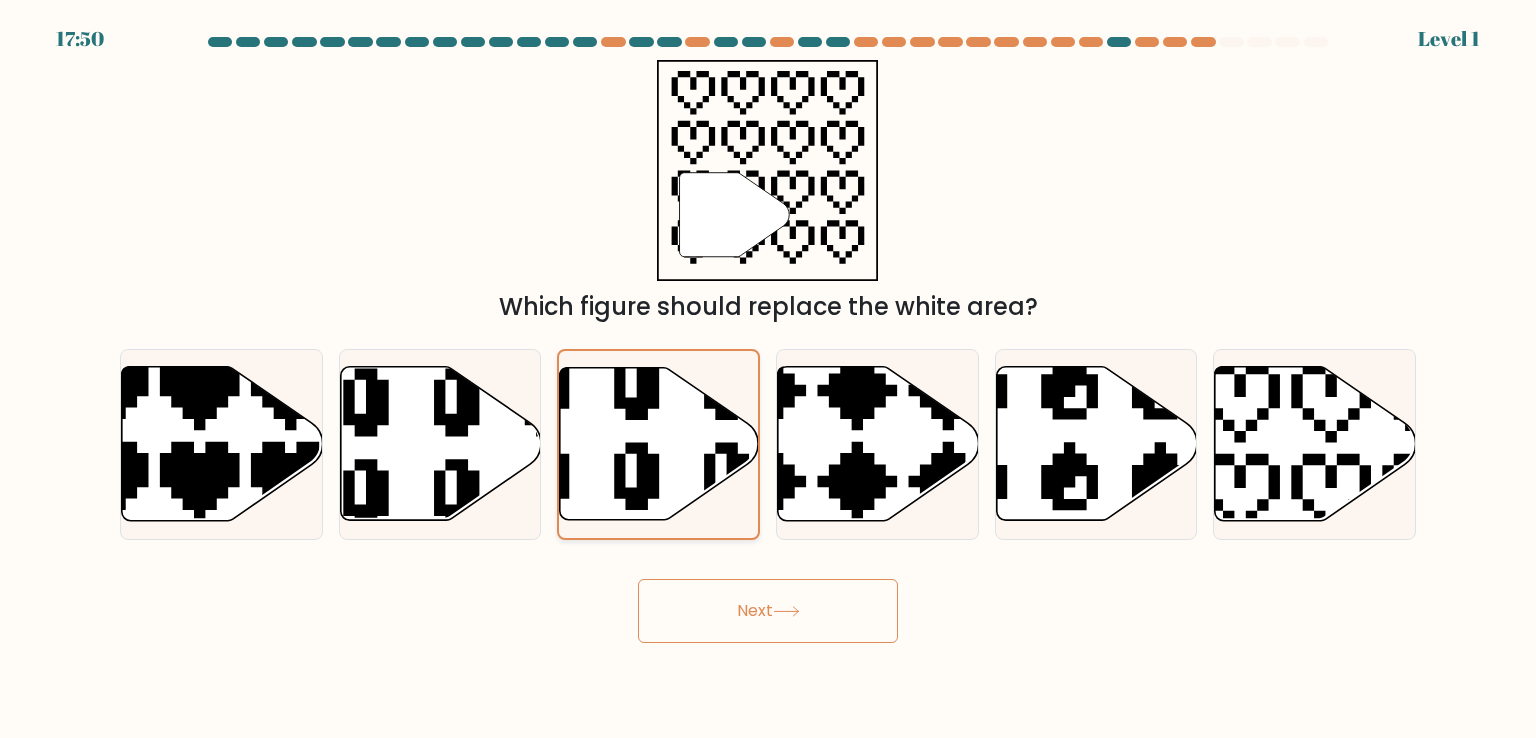 drag, startPoint x: 704, startPoint y: 466, endPoint x: 730, endPoint y: 533, distance: 71.867935 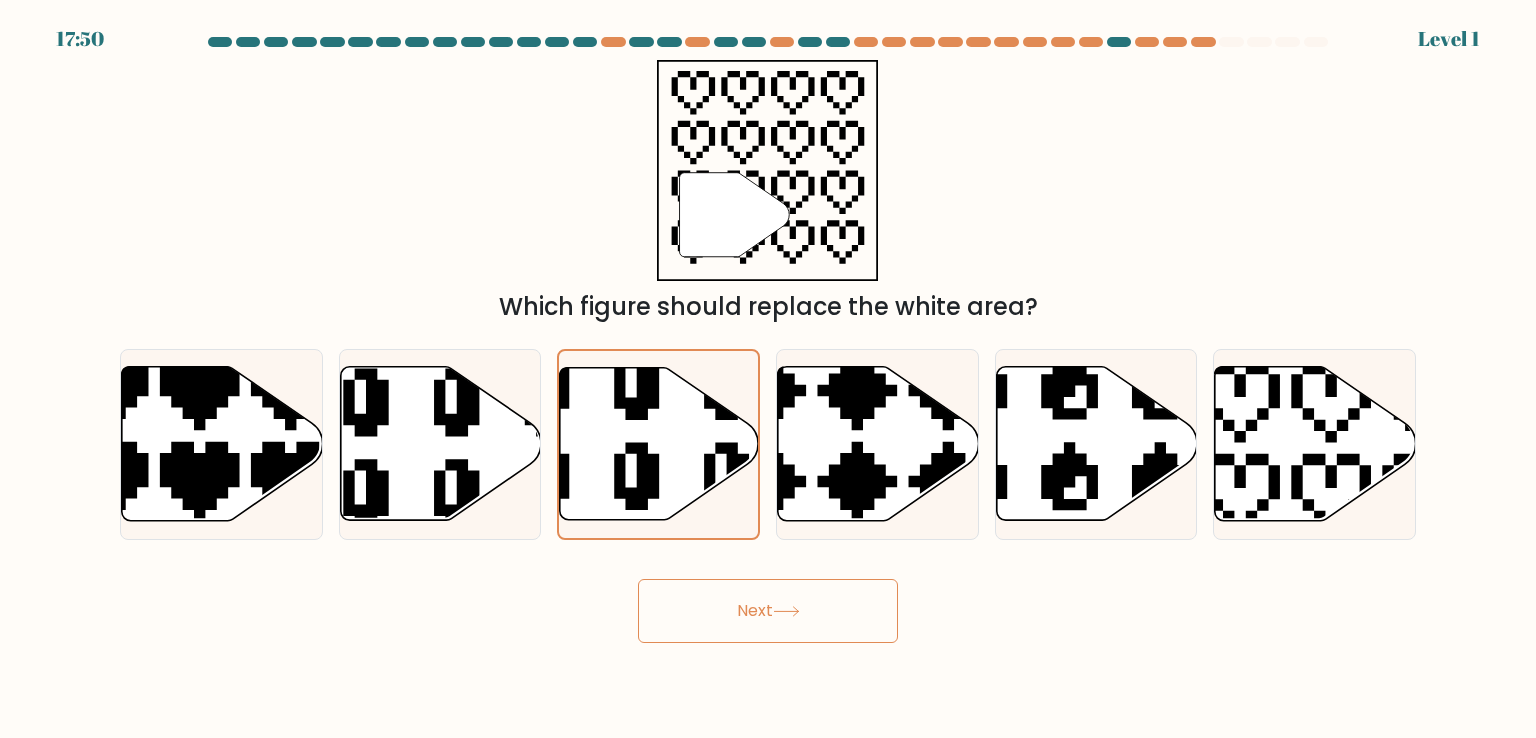 click on "Next" at bounding box center (768, 611) 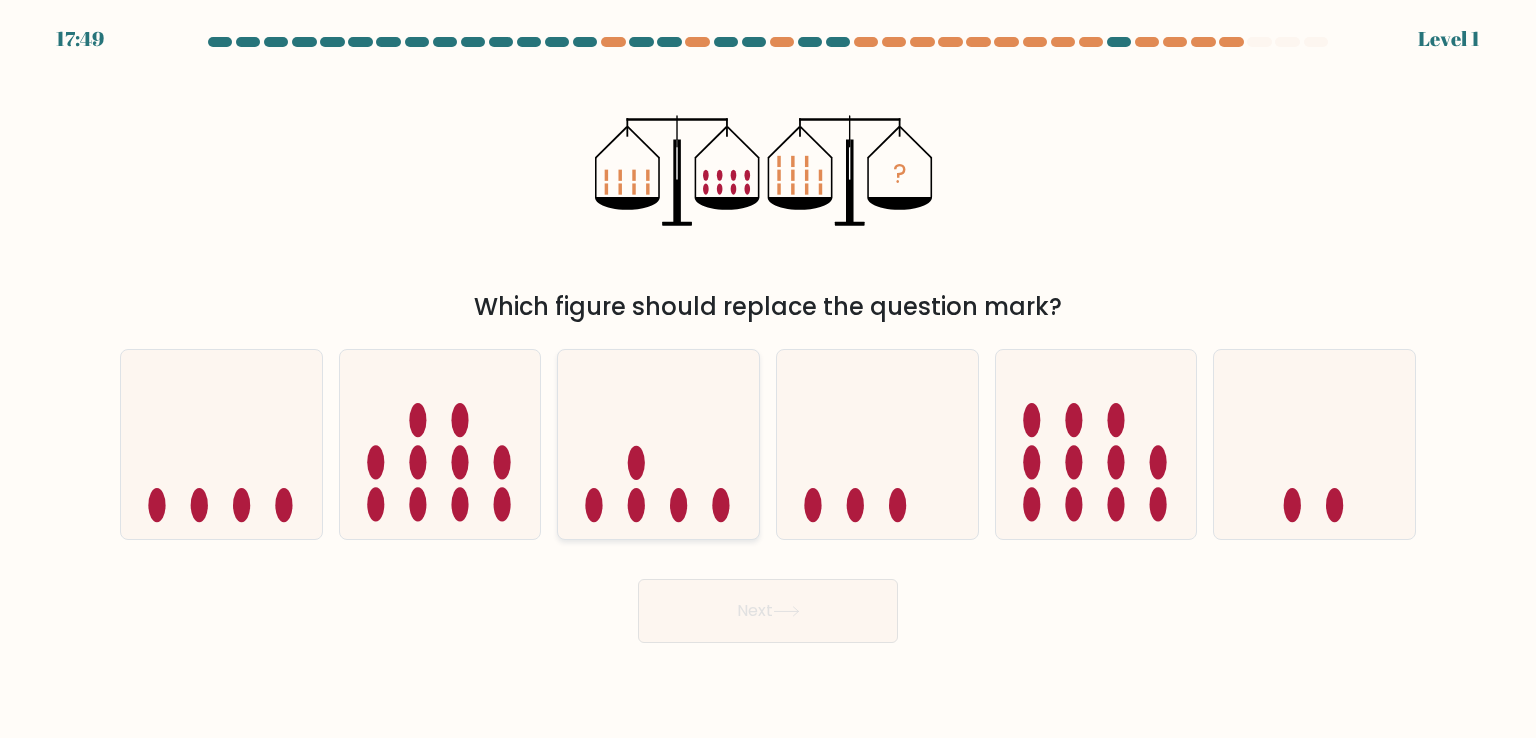 click 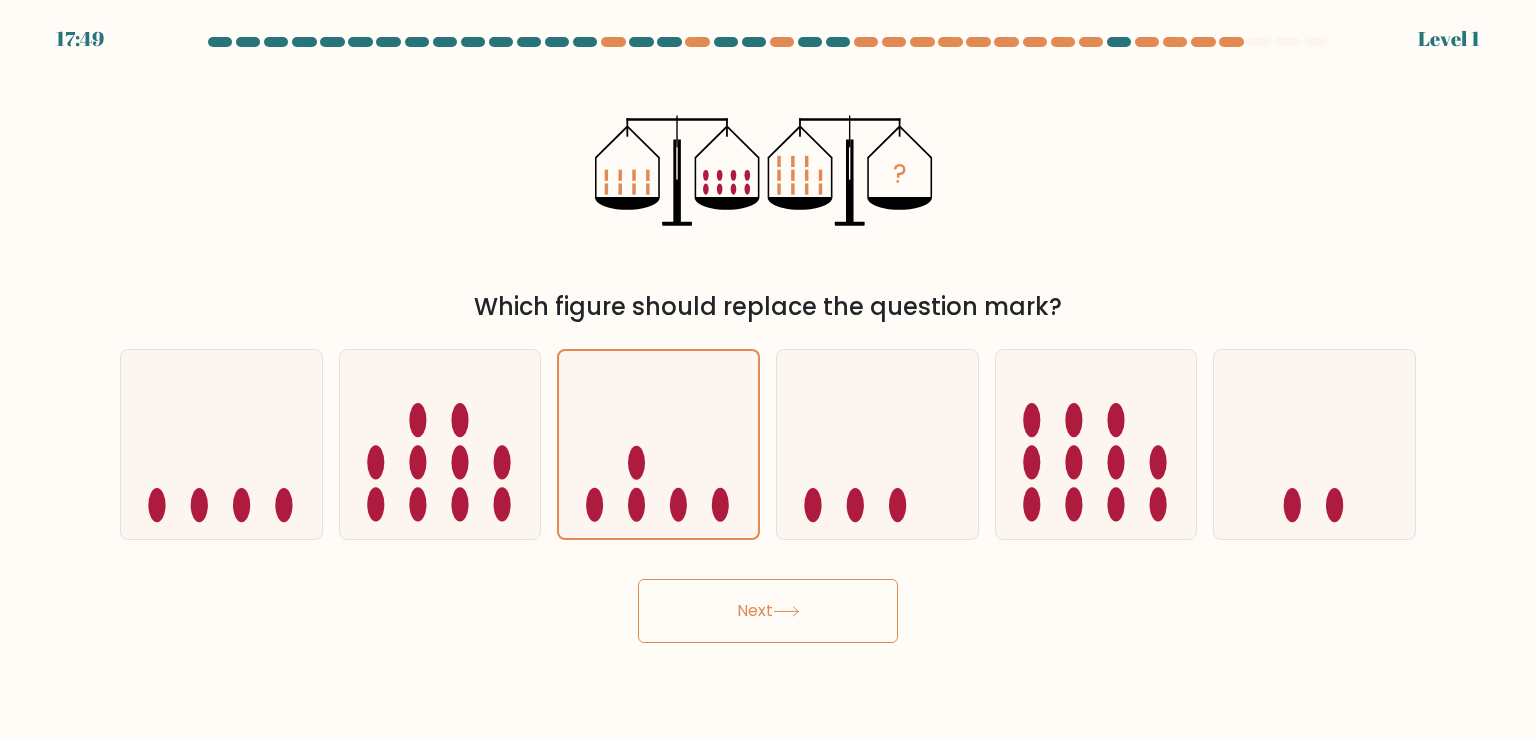 click on "Next" at bounding box center (768, 611) 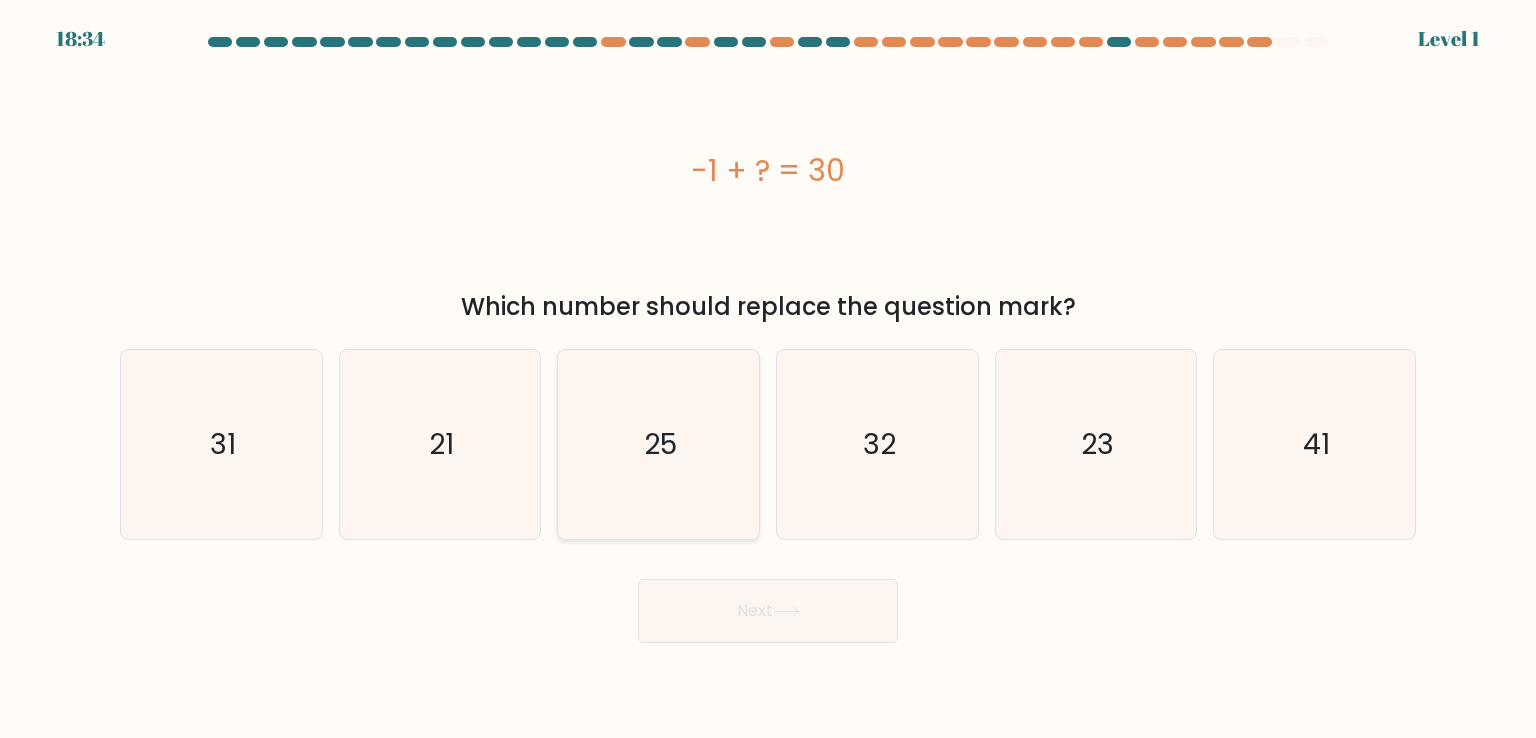 click on "25" 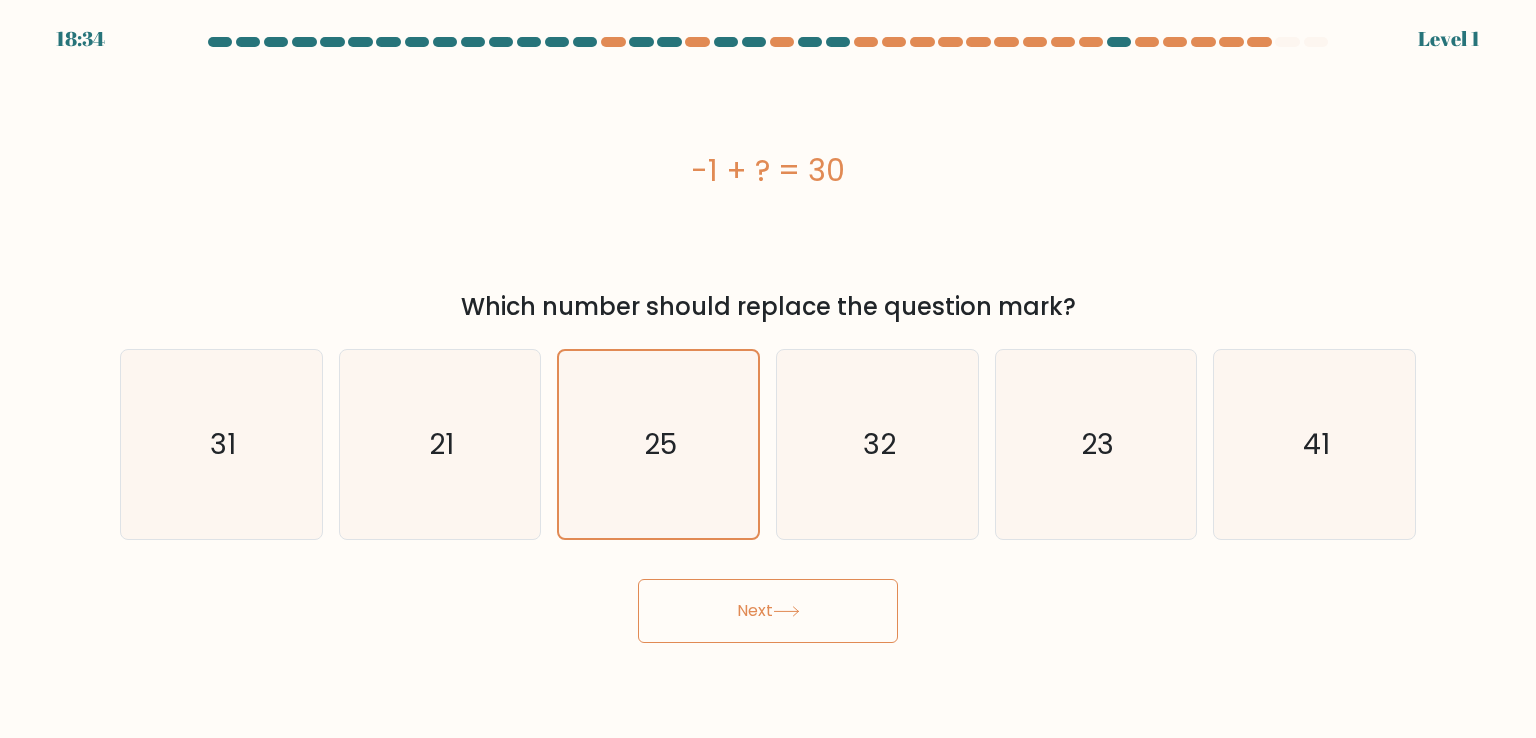 click on "Next" at bounding box center (768, 611) 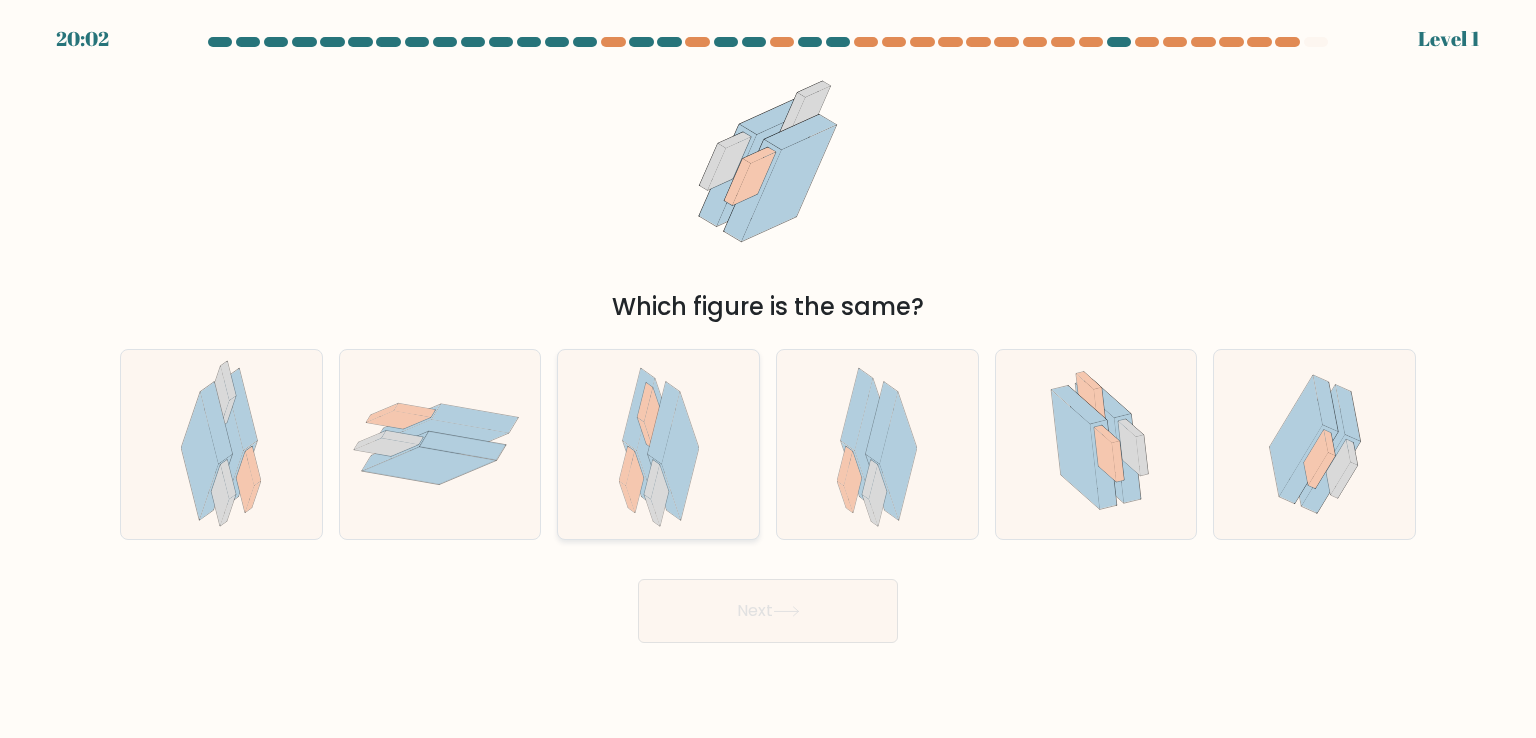 click at bounding box center [658, 444] 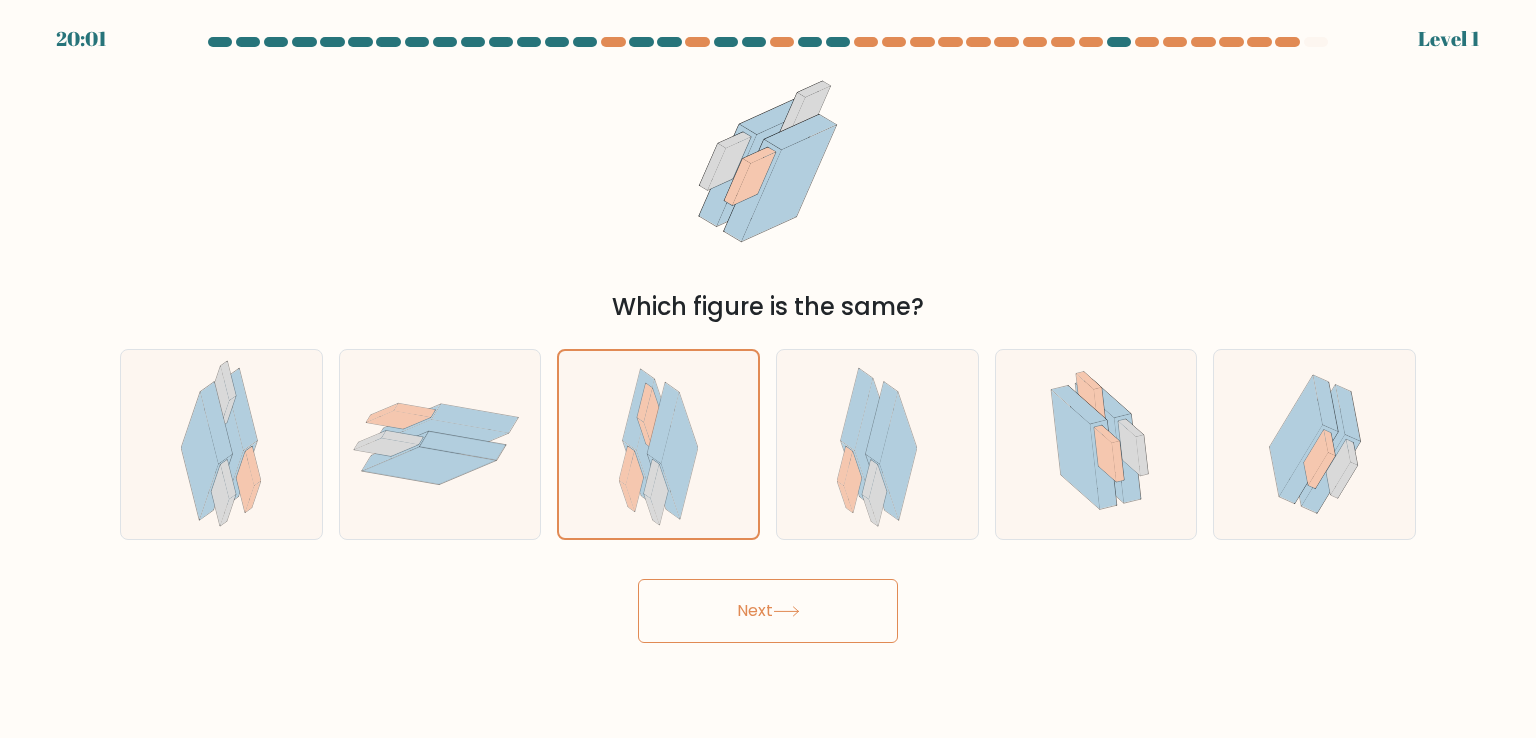 click on "Next" at bounding box center [768, 611] 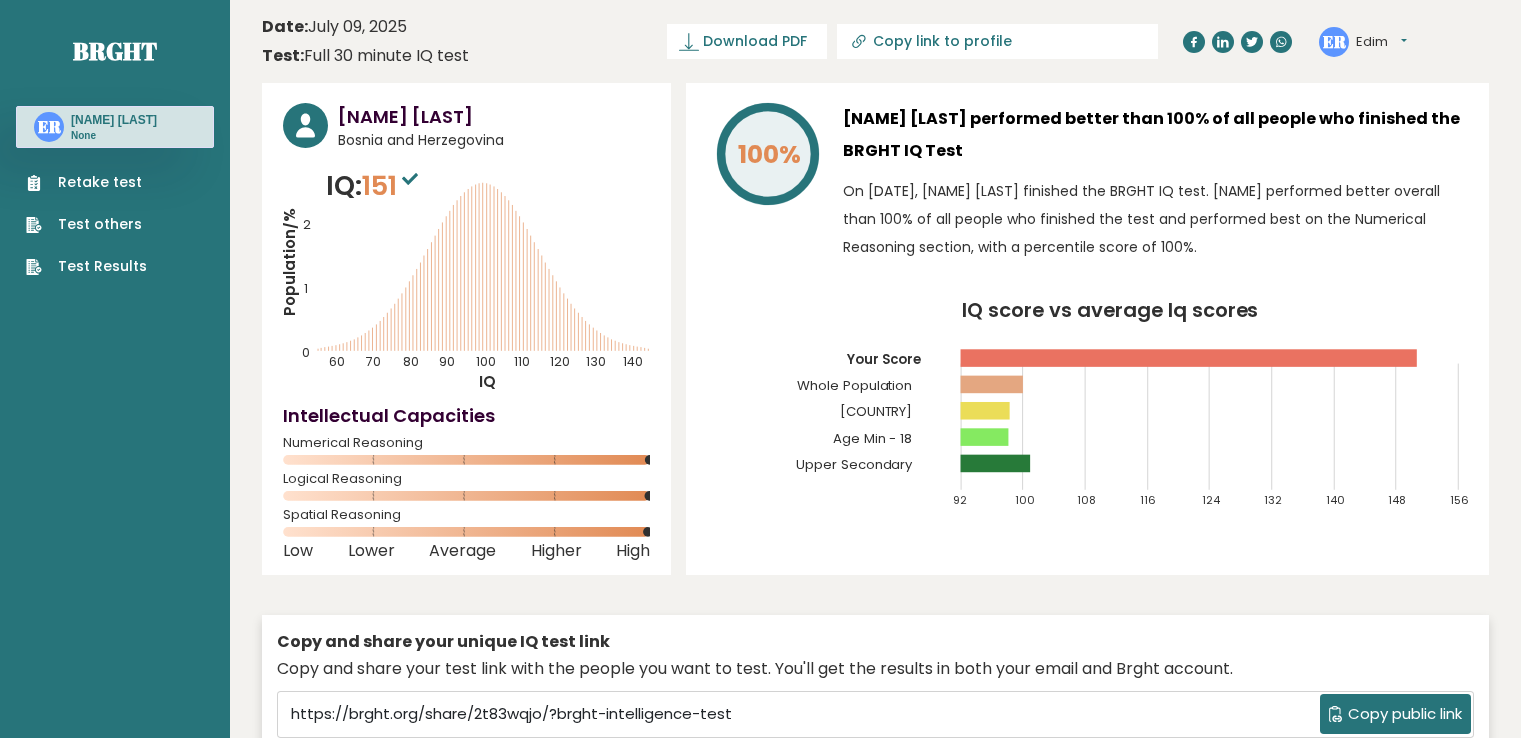 scroll, scrollTop: 0, scrollLeft: 0, axis: both 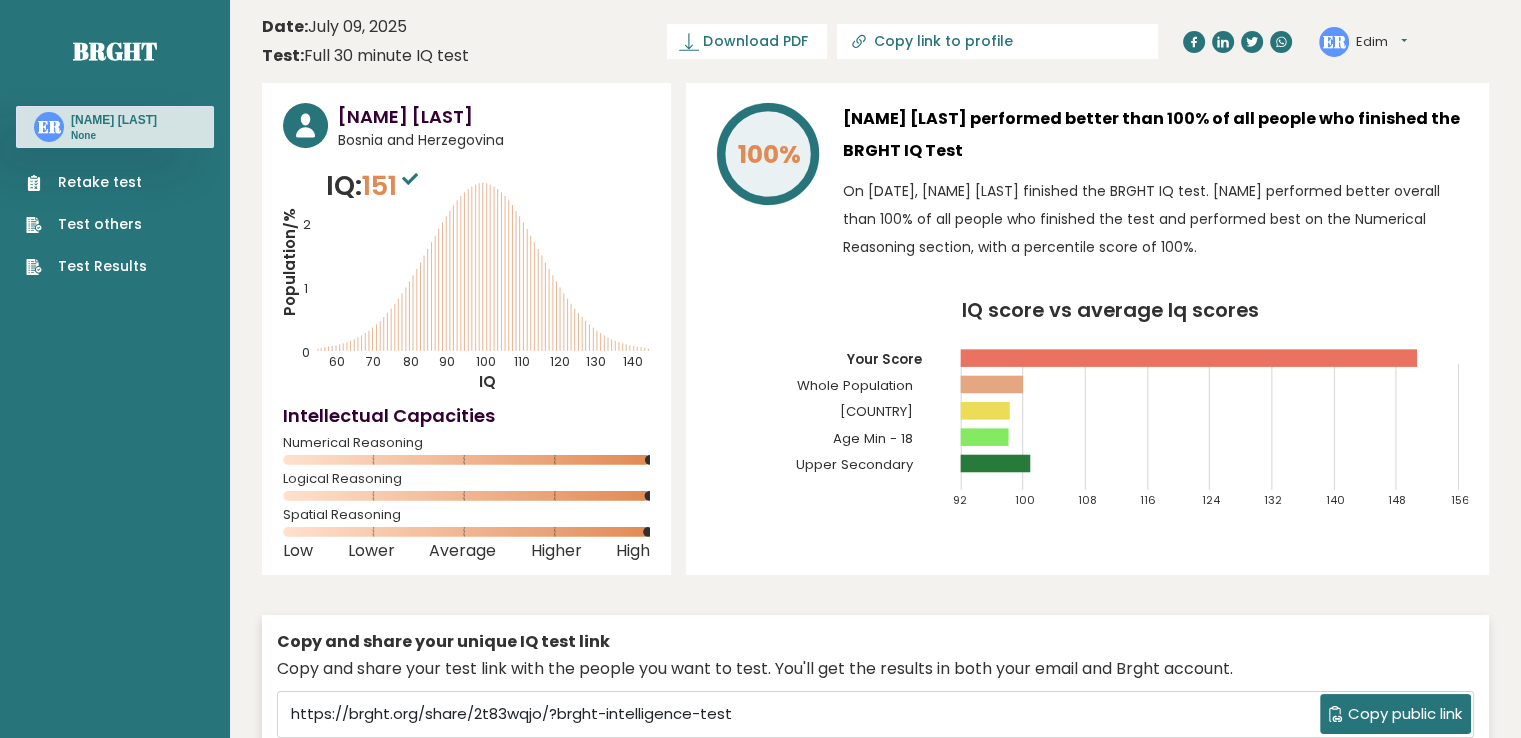 click on "Retake test" at bounding box center (86, 182) 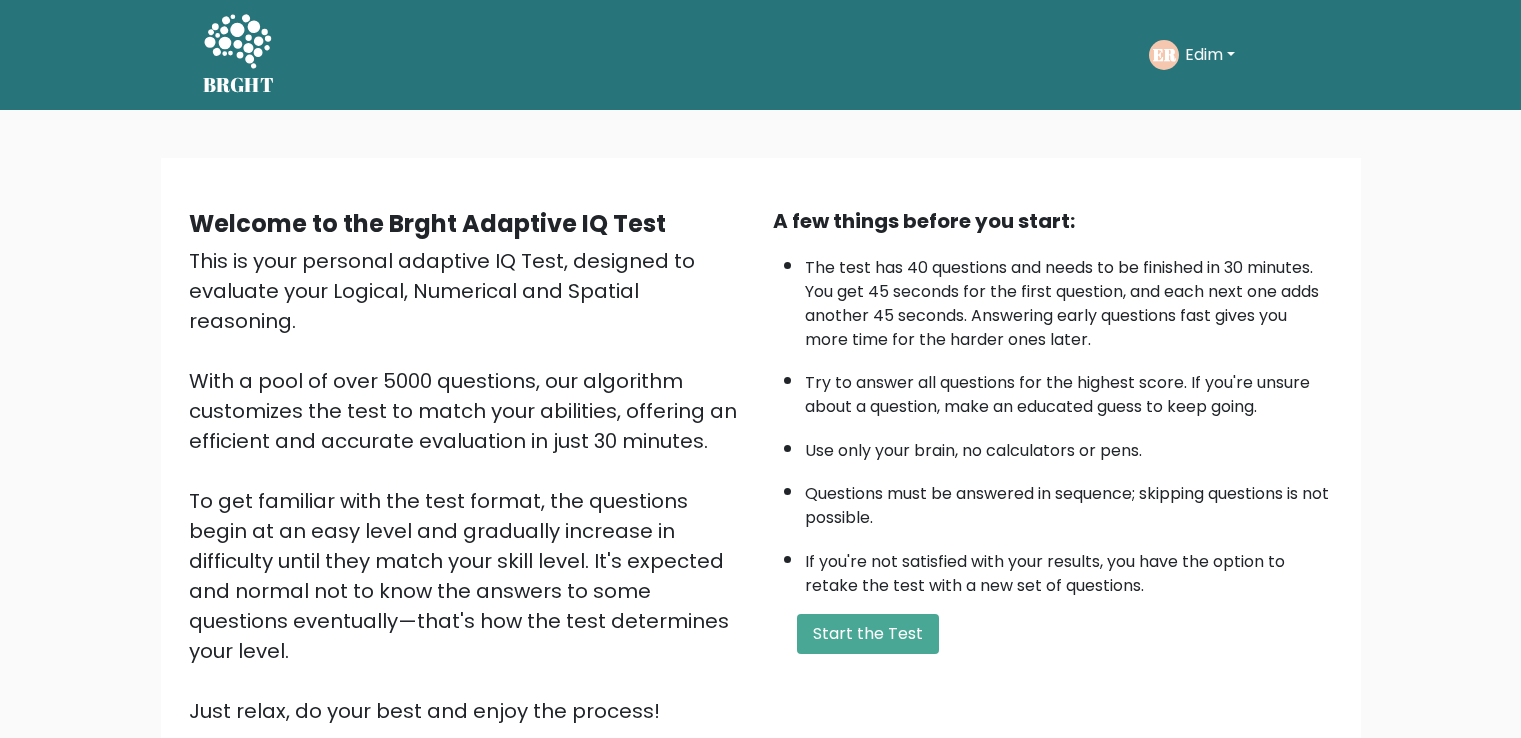 scroll, scrollTop: 0, scrollLeft: 0, axis: both 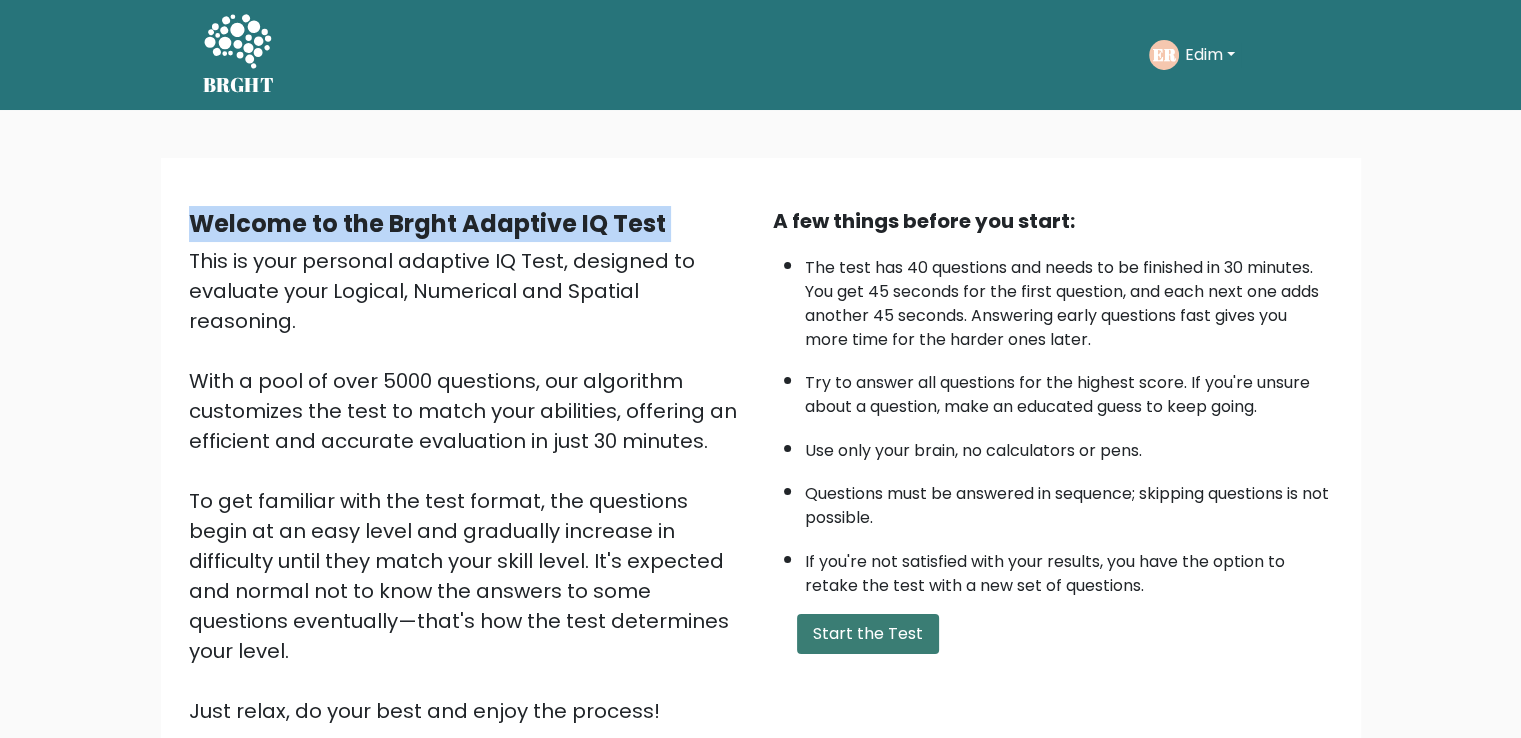 click on "Start the Test" at bounding box center [868, 634] 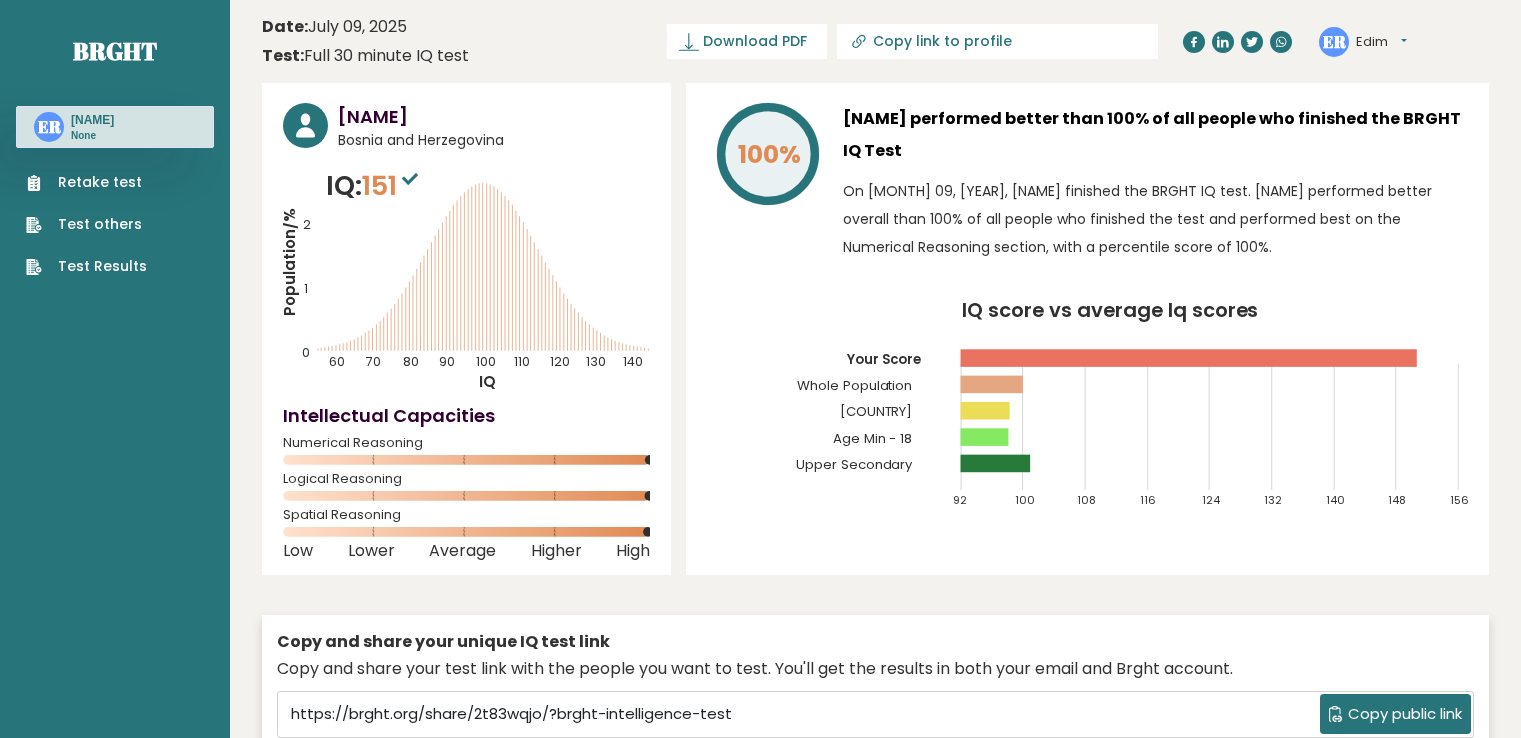 scroll, scrollTop: 0, scrollLeft: 0, axis: both 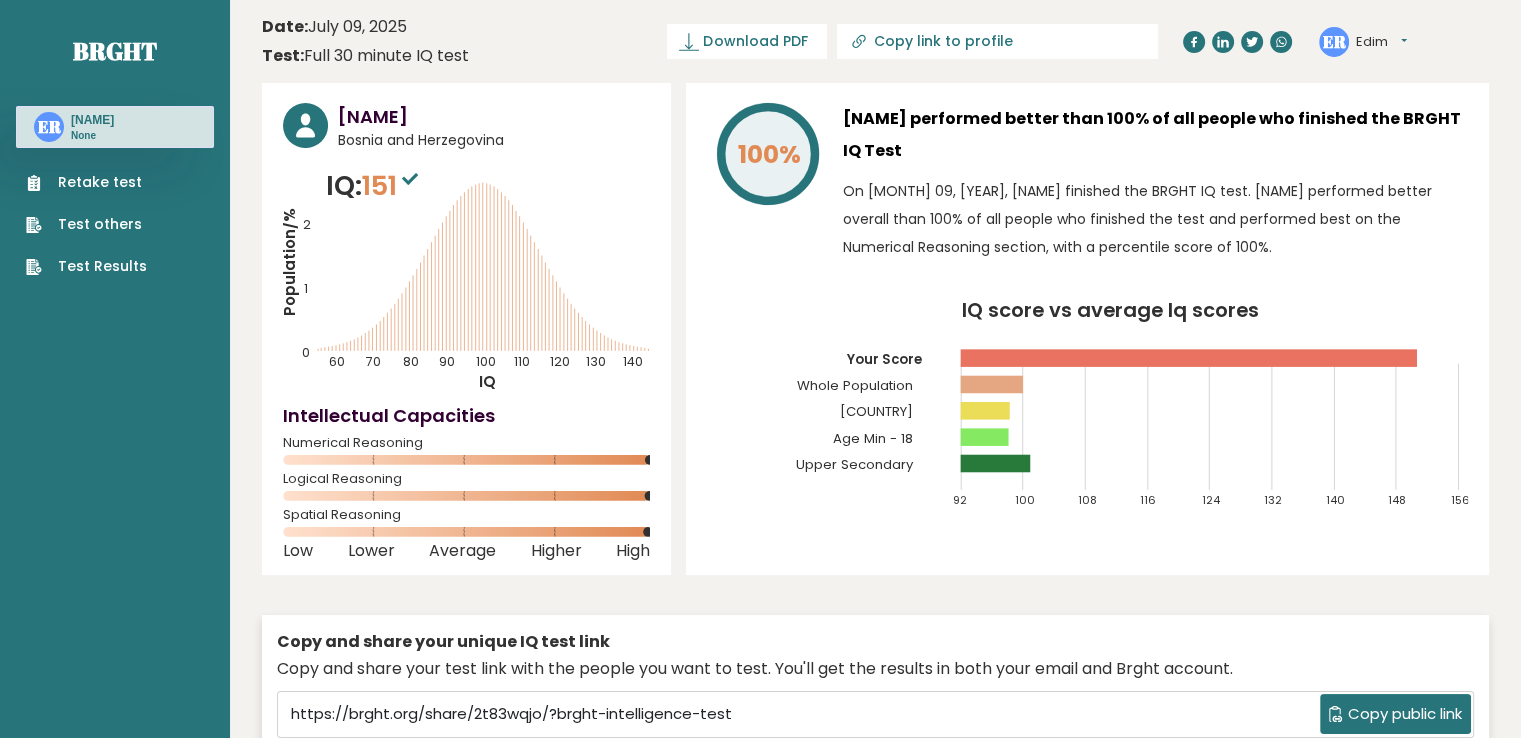 click on "Retake test
Test others
Test Results" at bounding box center (86, 224) 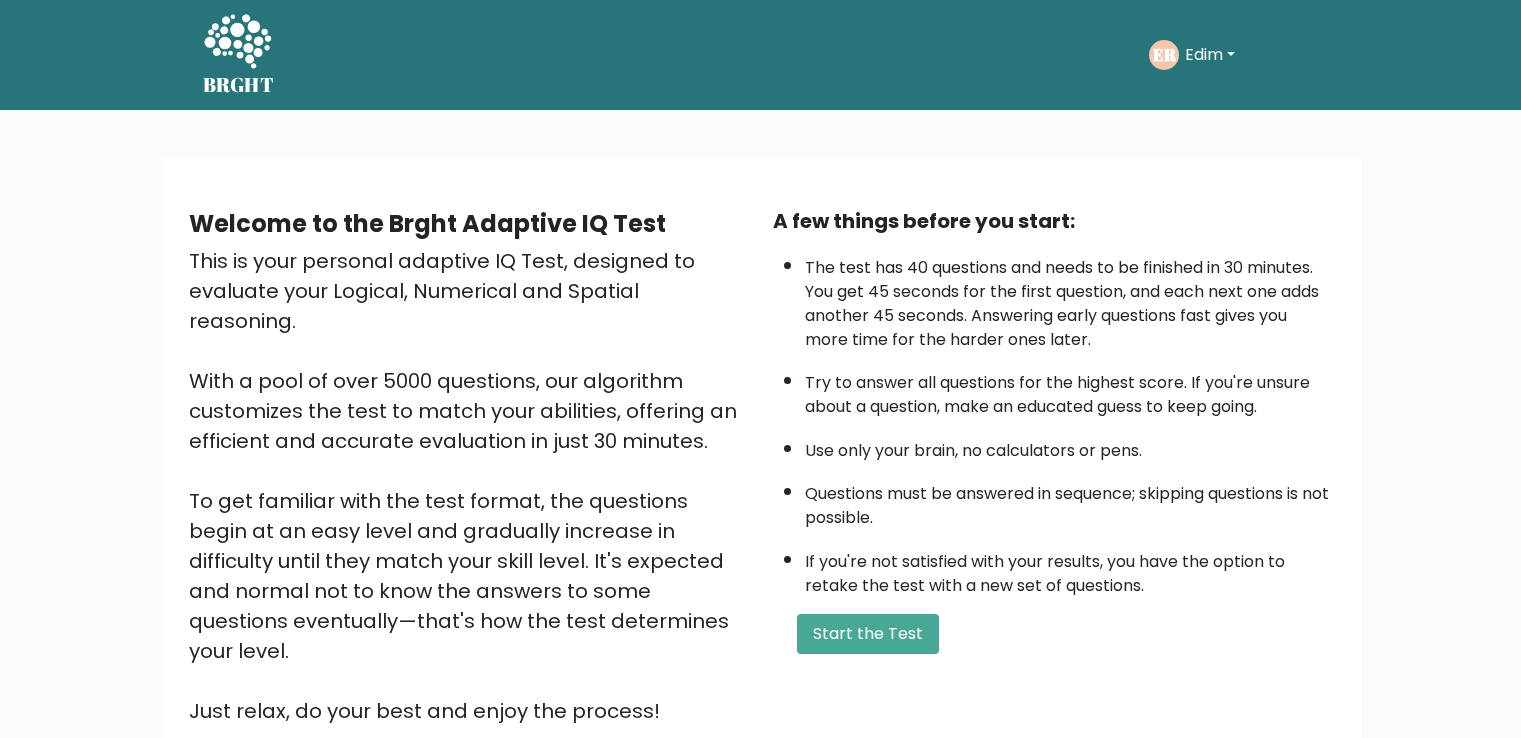 scroll, scrollTop: 0, scrollLeft: 0, axis: both 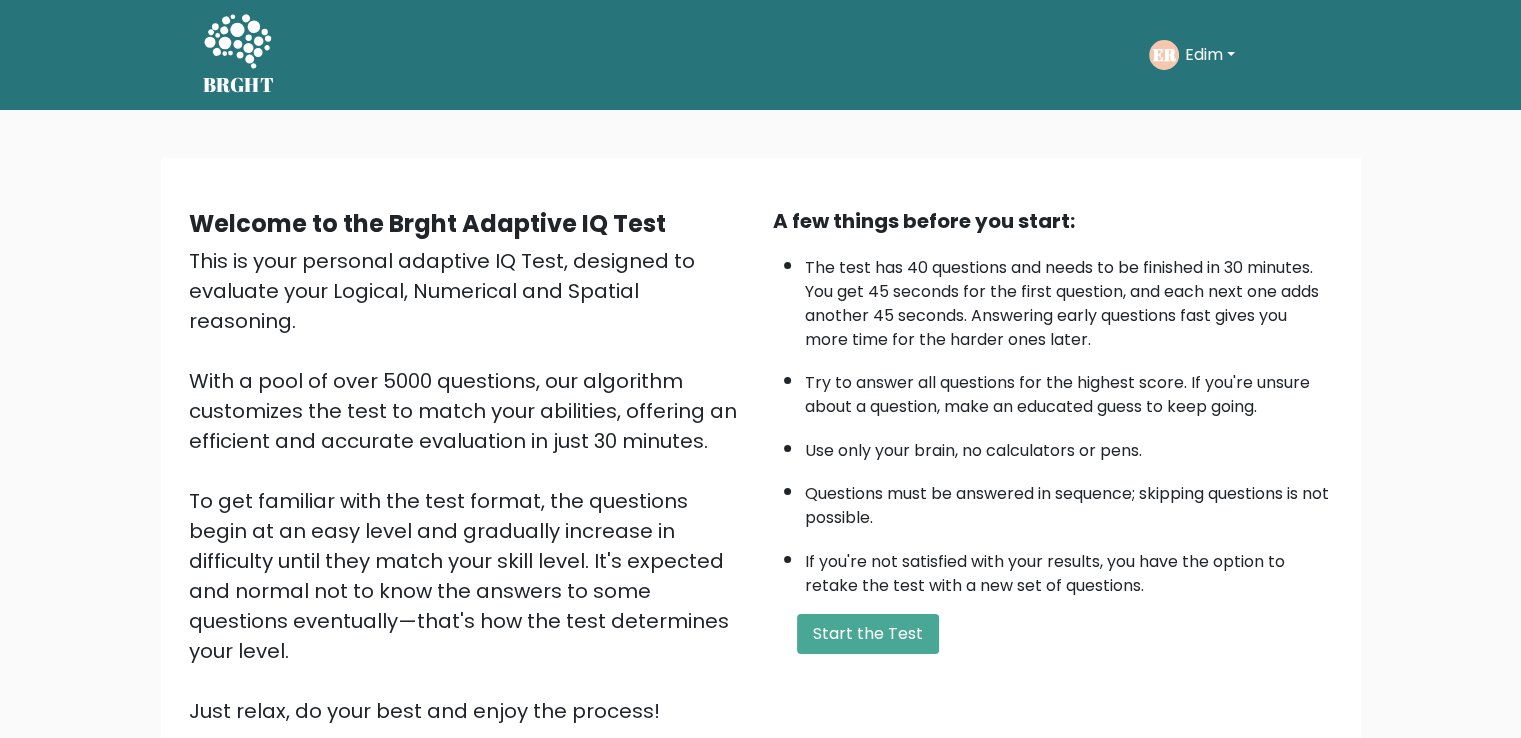 click on "If you're not satisfied with your results, you have the option to retake the test with a new set of questions." at bounding box center (1069, 569) 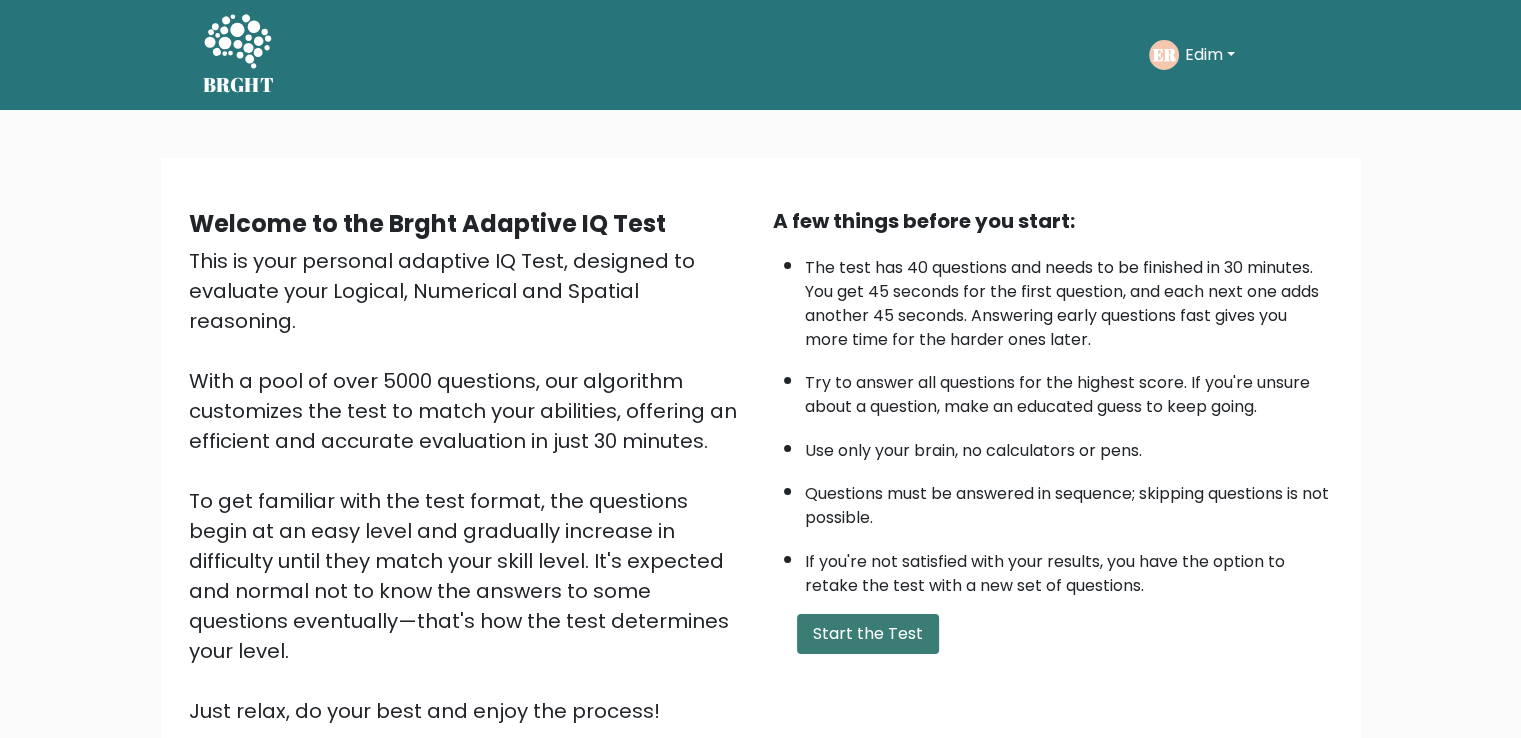 click on "Start the Test" at bounding box center (868, 634) 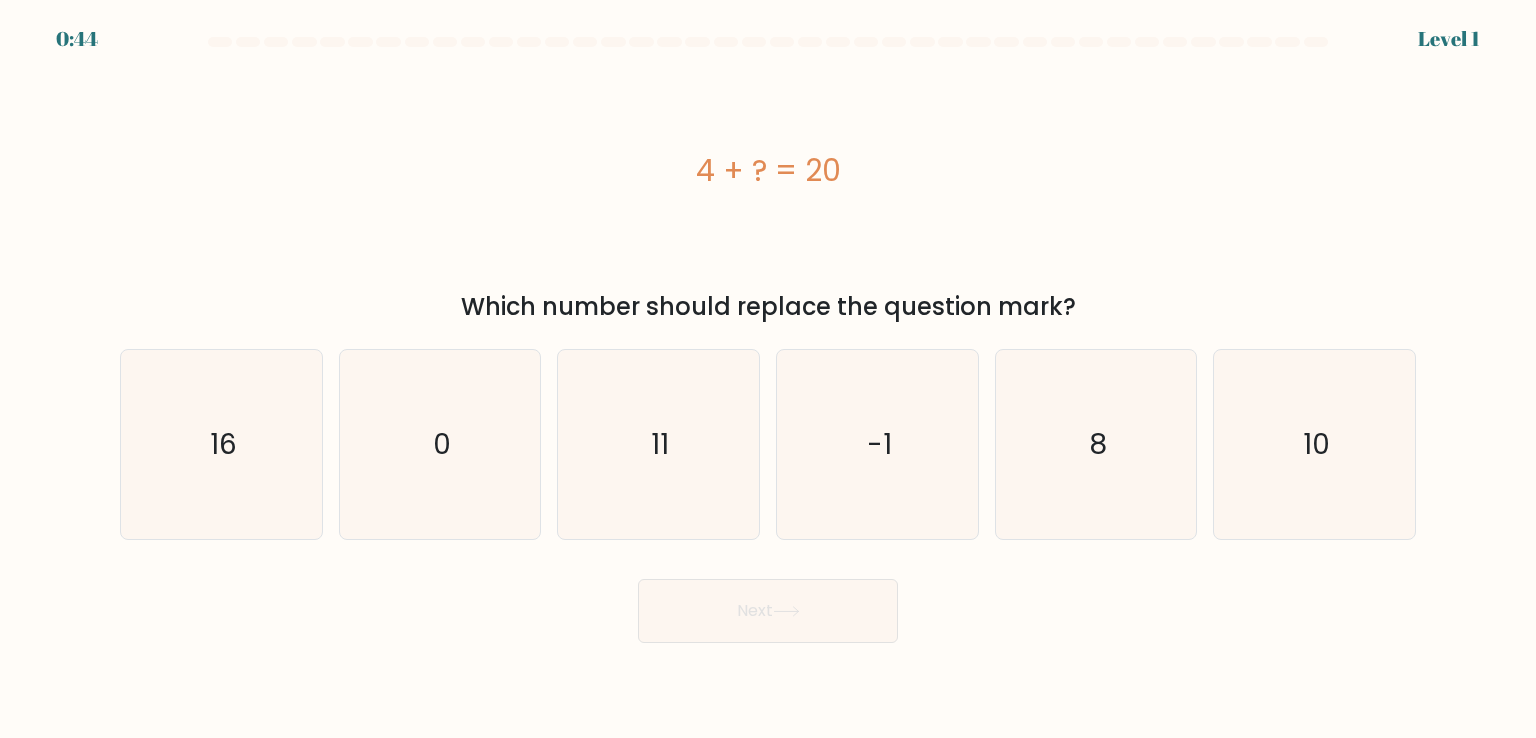 scroll, scrollTop: 0, scrollLeft: 0, axis: both 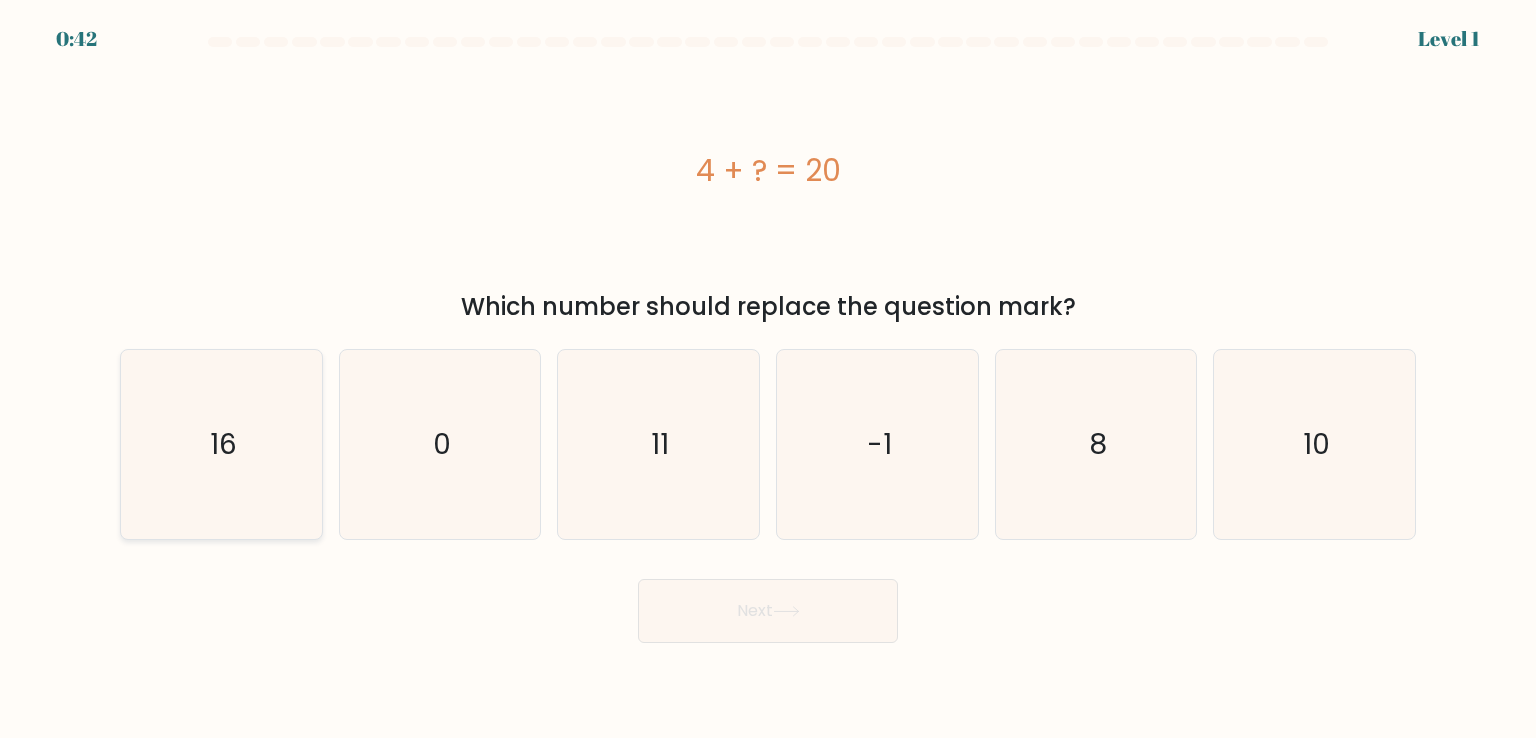 click on "16" 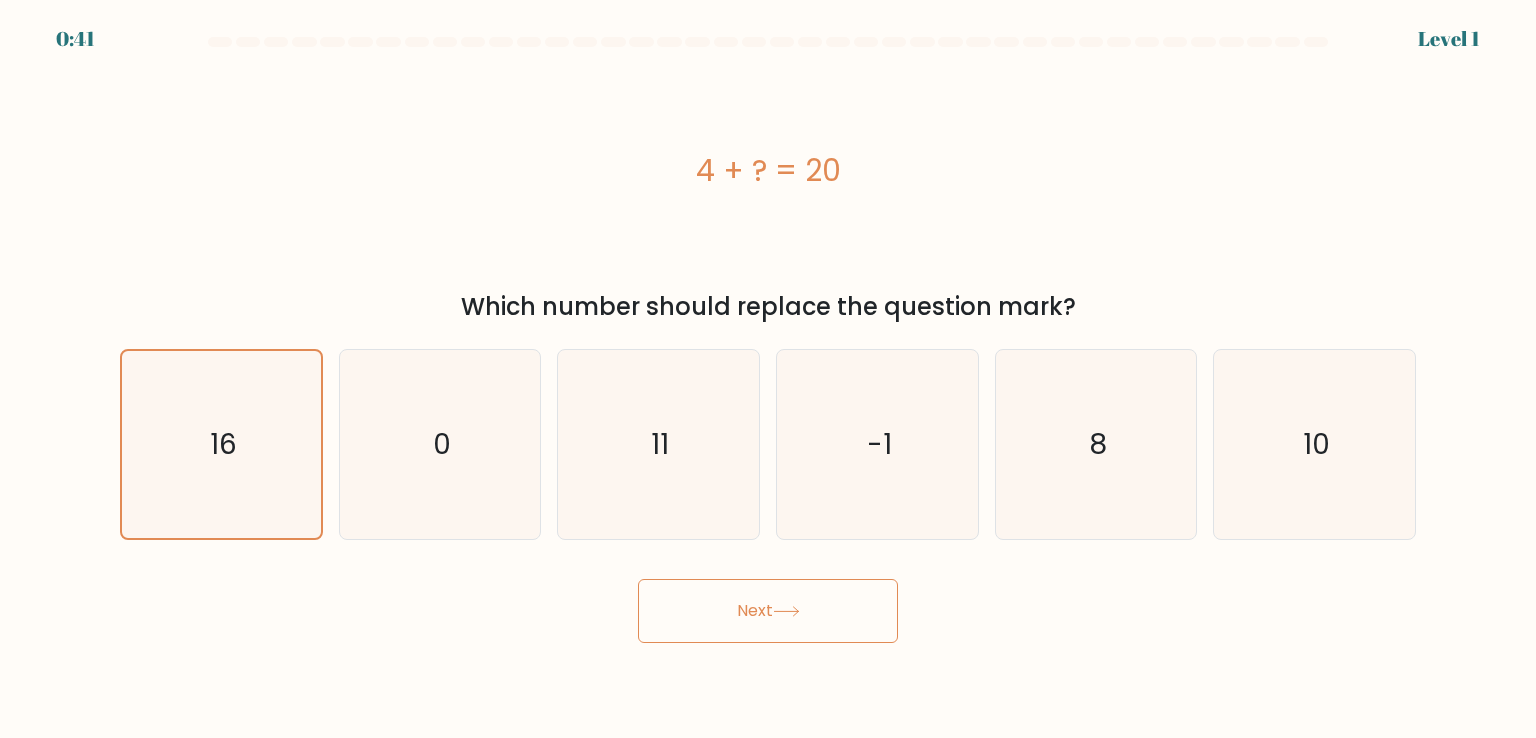 drag, startPoint x: 824, startPoint y: 647, endPoint x: 848, endPoint y: 612, distance: 42.43819 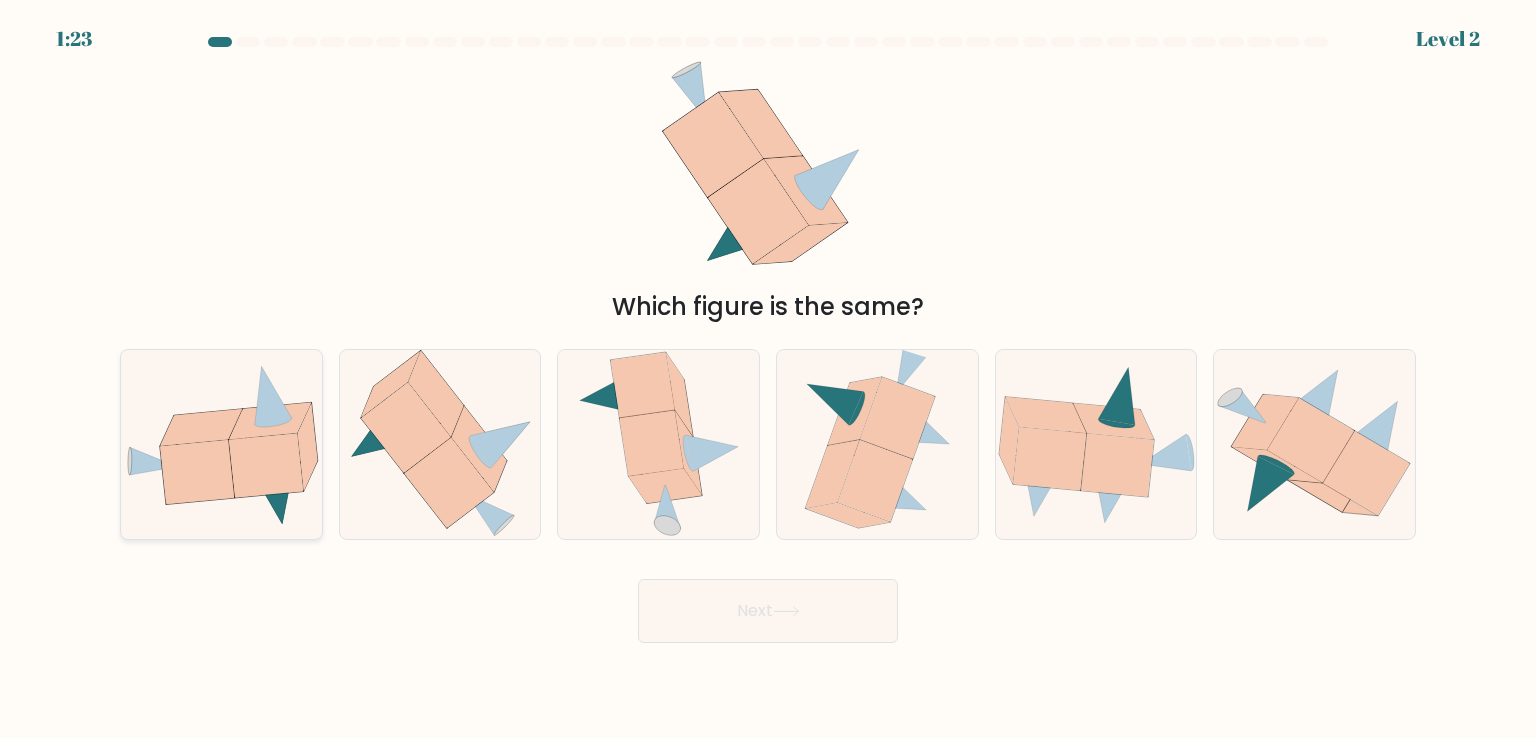 click at bounding box center (221, 444) 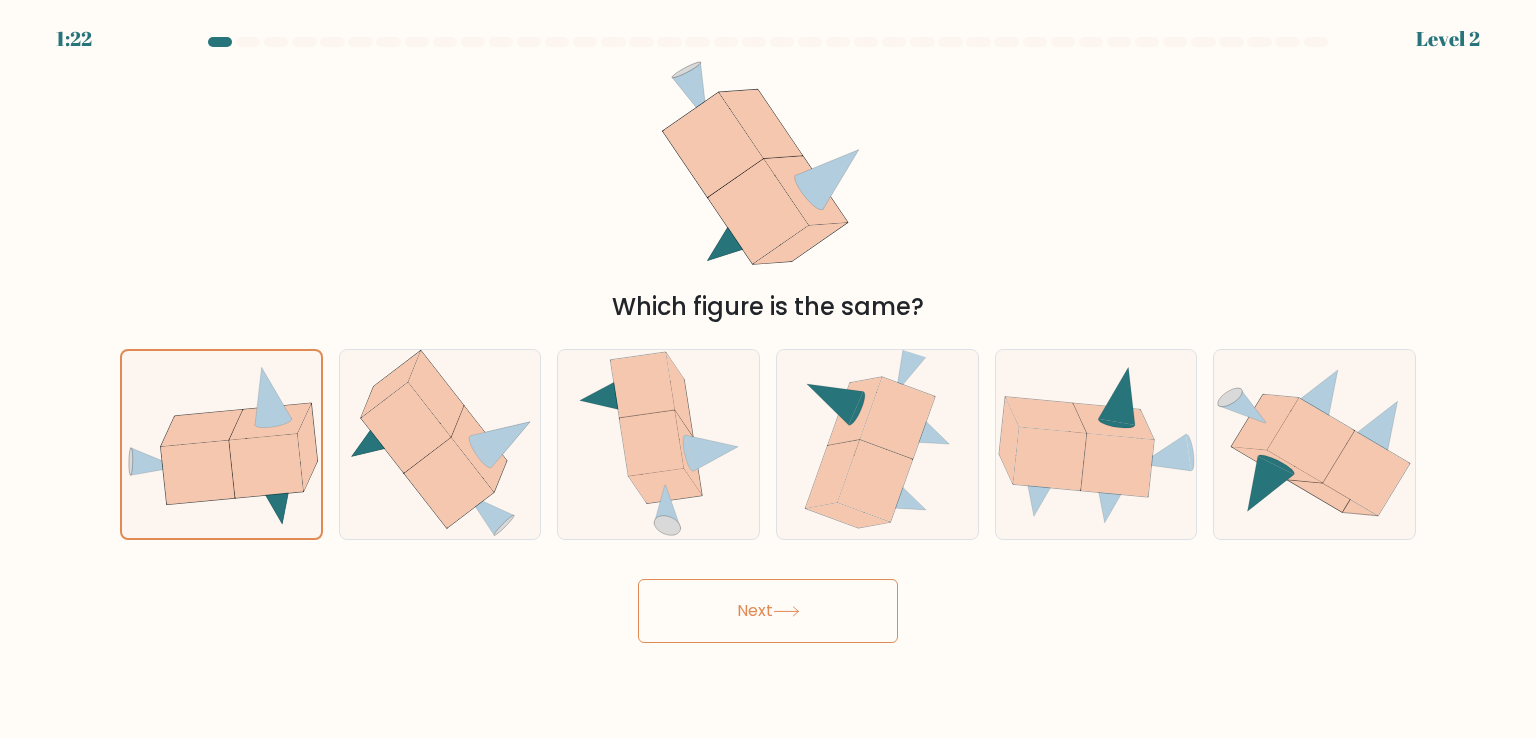 click on "Next" at bounding box center (768, 611) 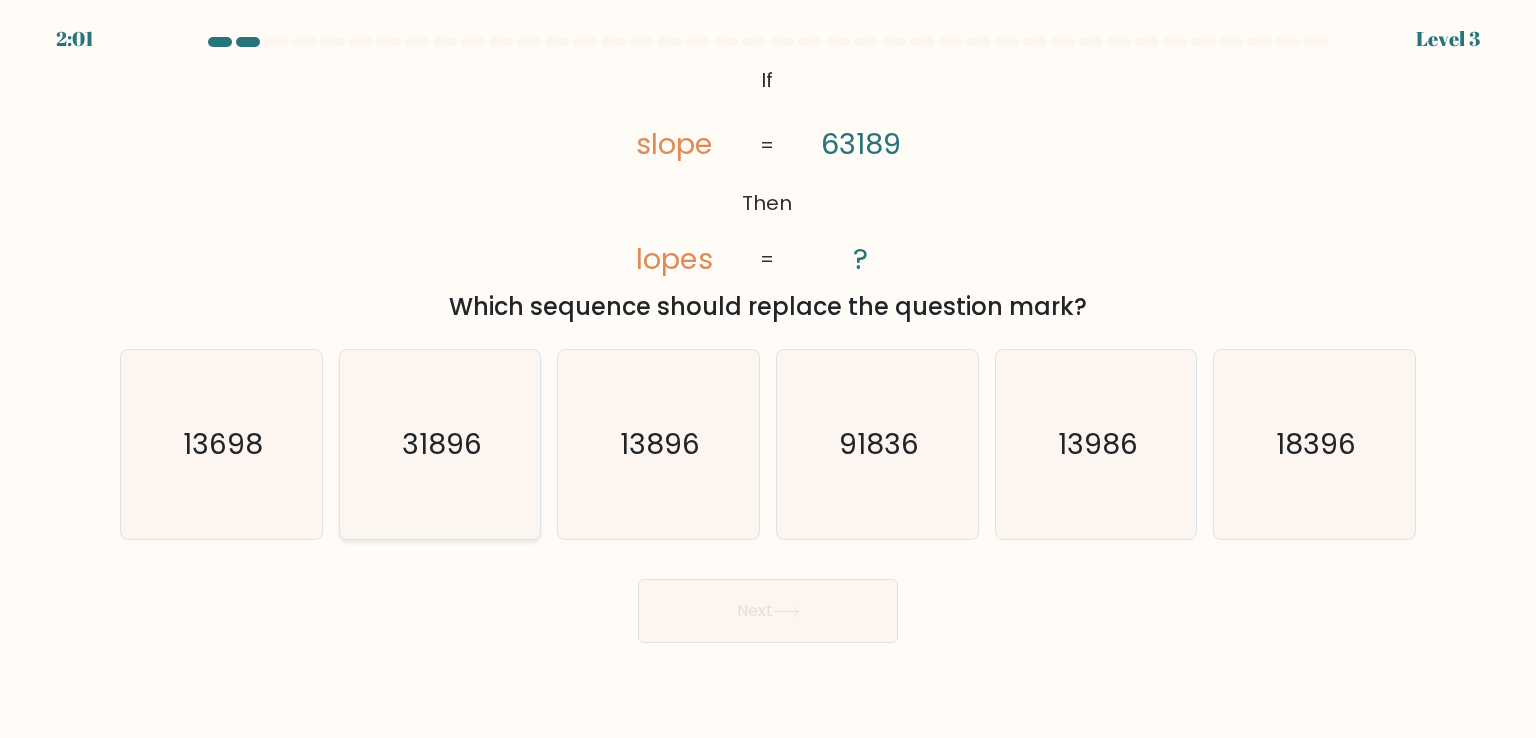 click on "31896" 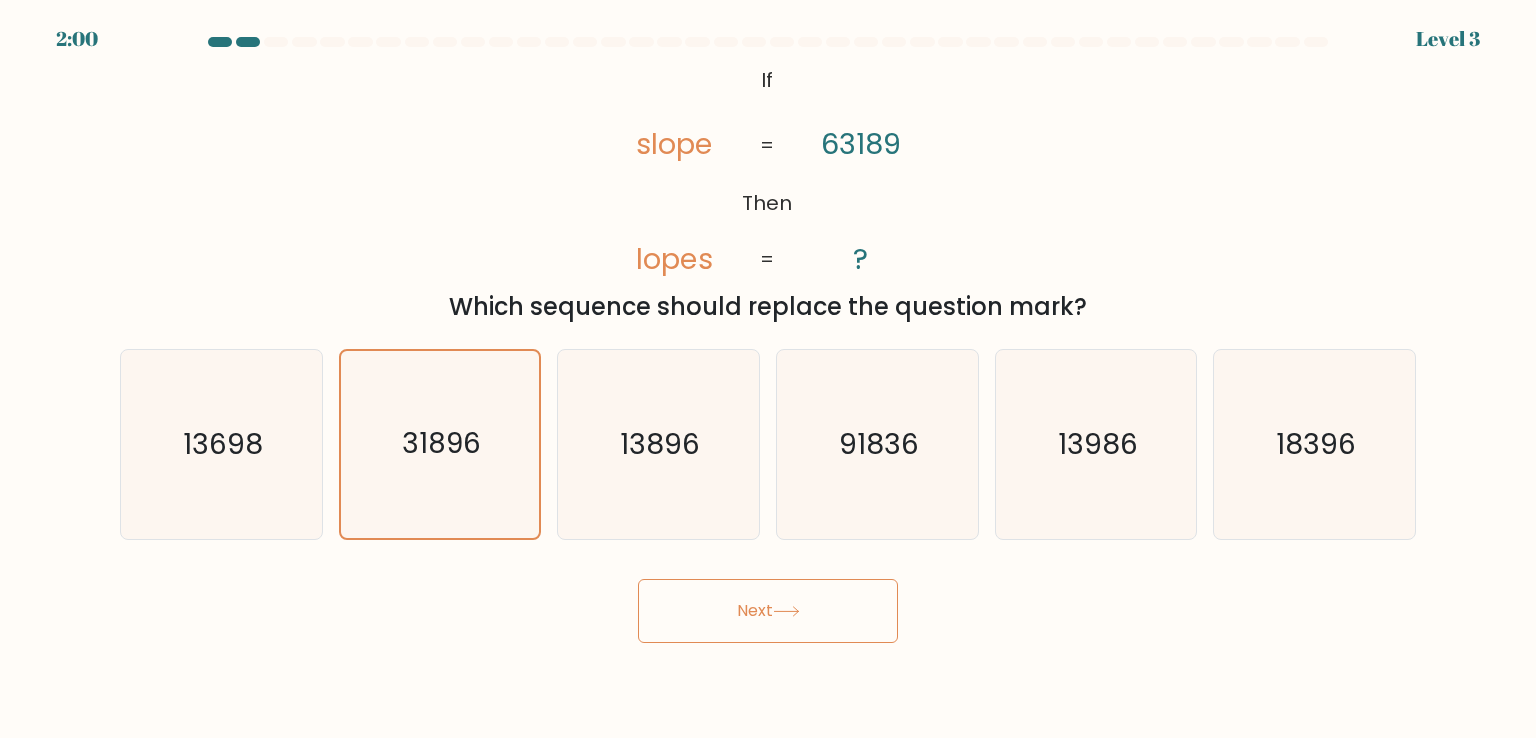 click on "Next" at bounding box center [768, 611] 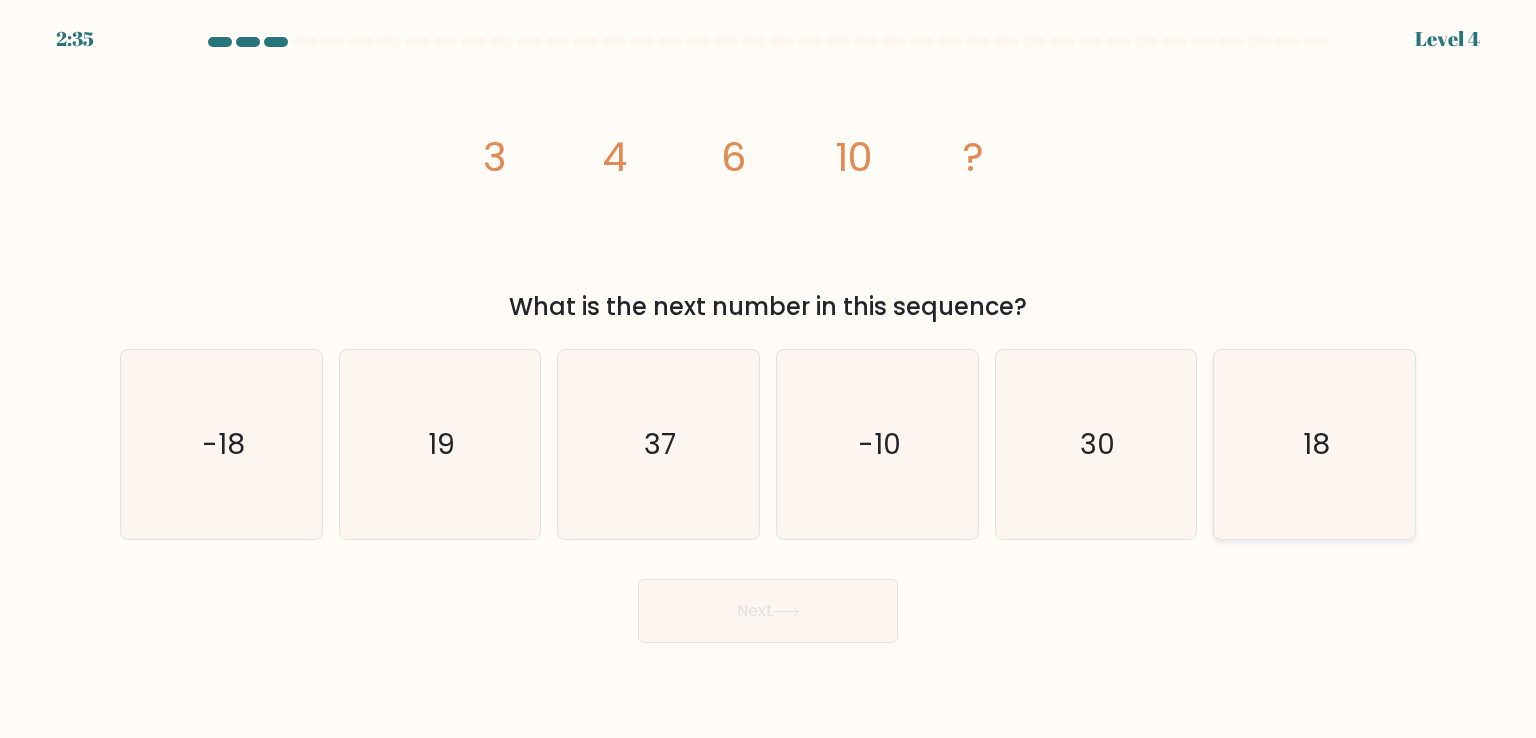 click on "18" 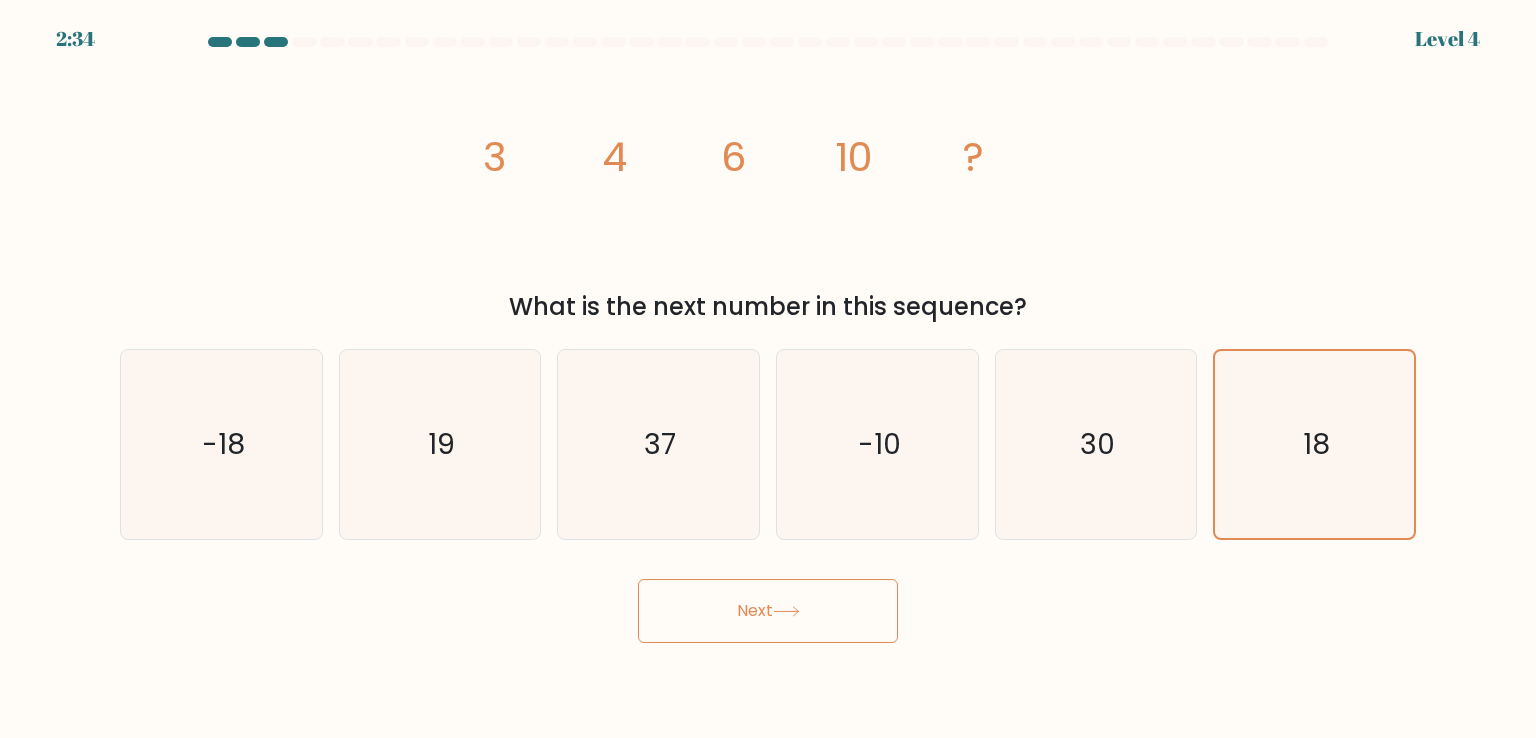click on "Next" at bounding box center [768, 611] 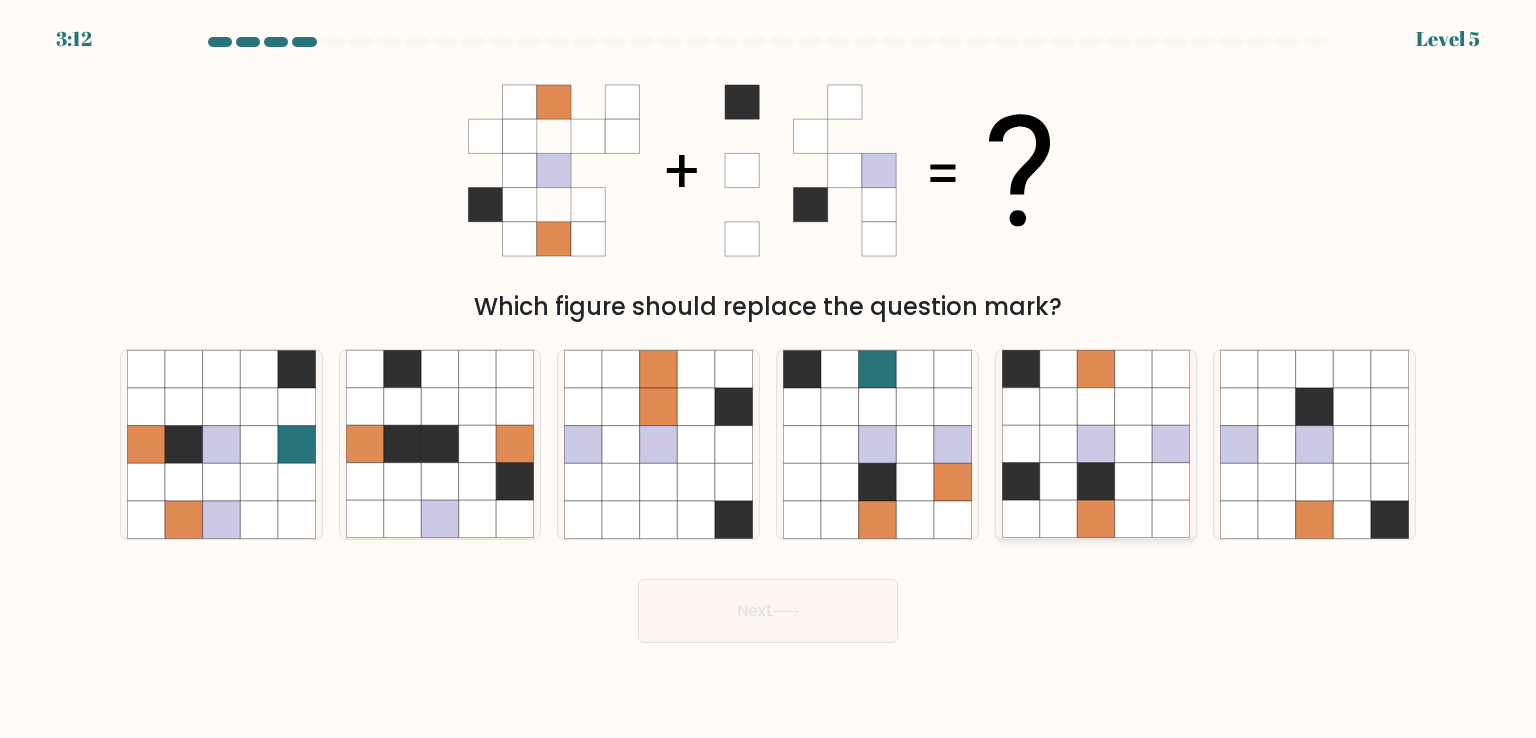 click 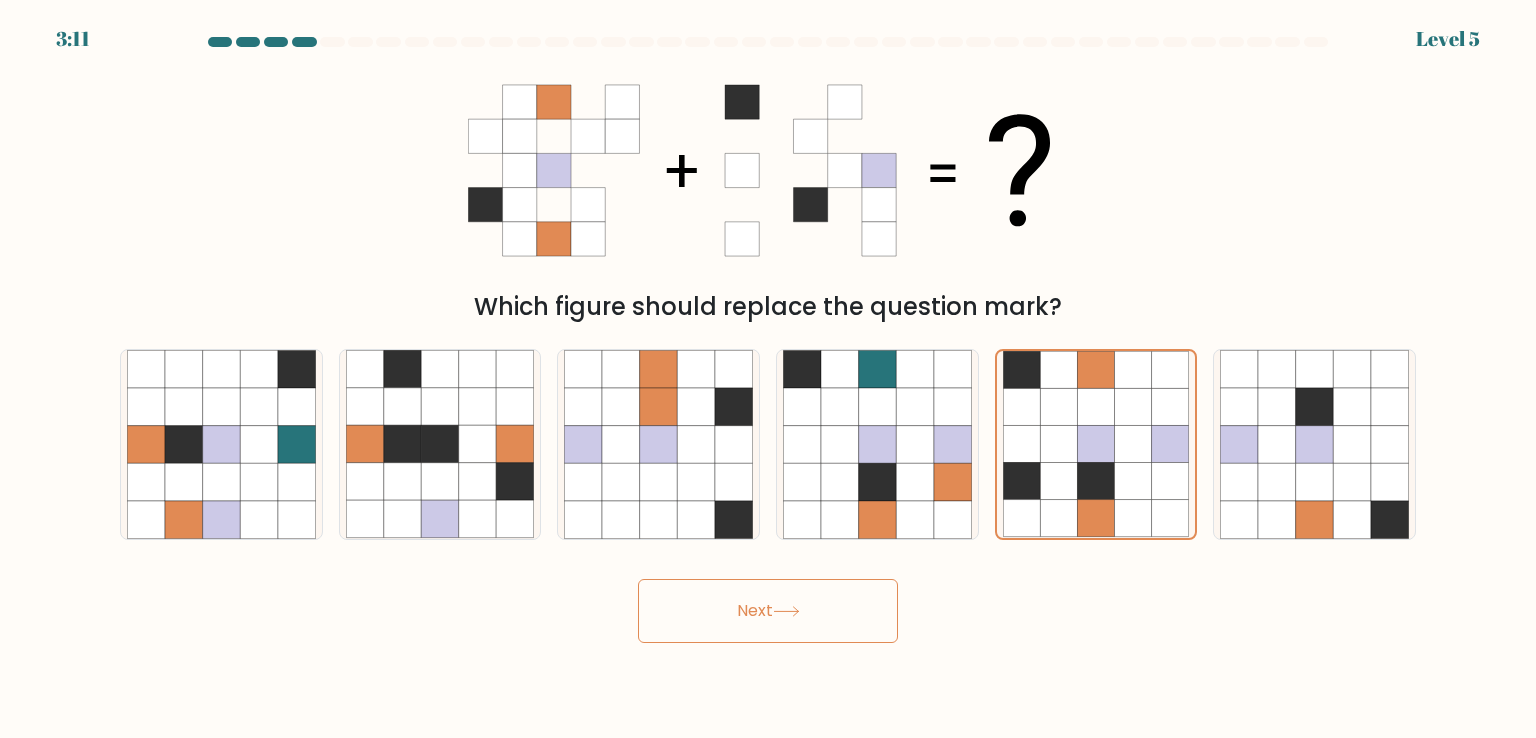click on "Next" at bounding box center (768, 611) 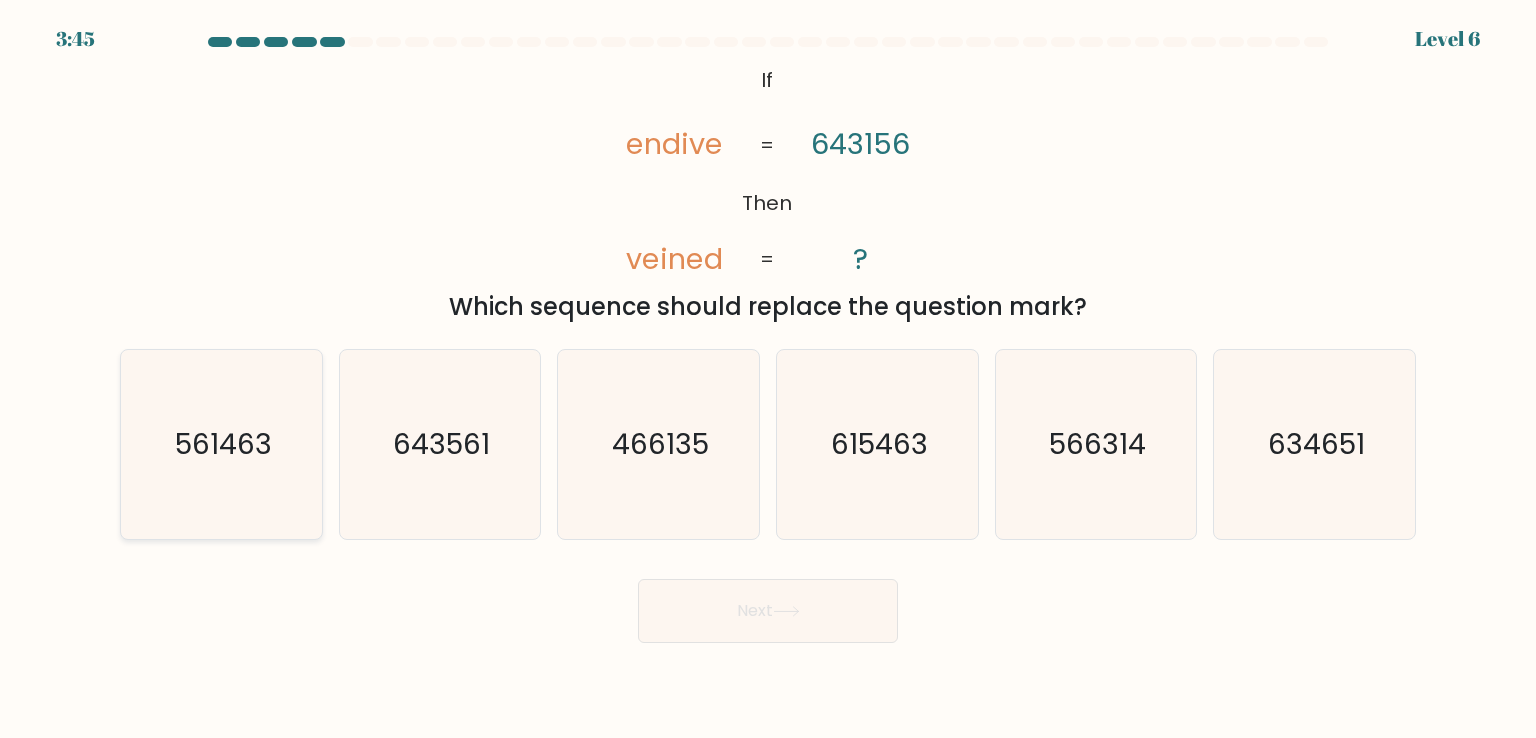 click on "561463" 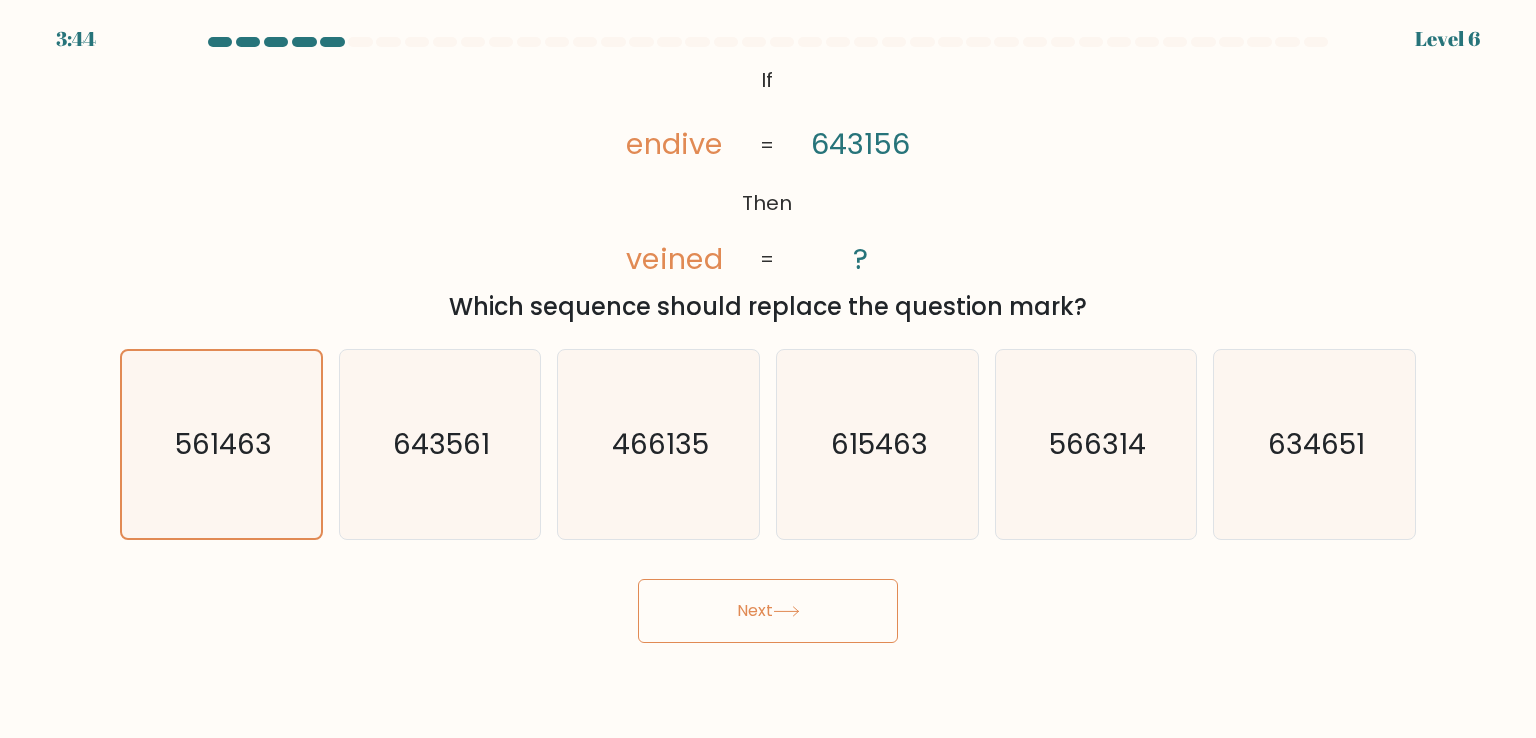 click on "Next" at bounding box center [768, 611] 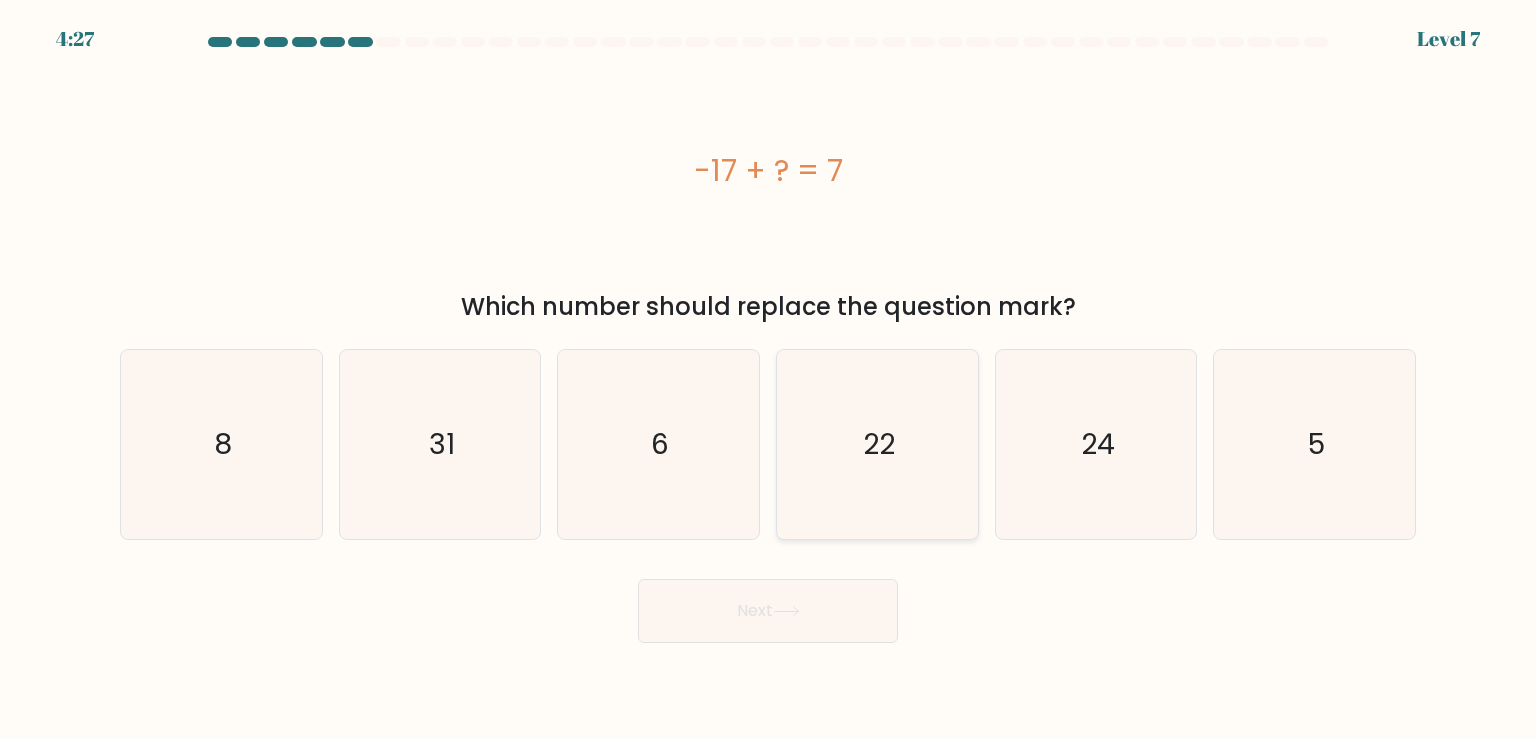 click on "22" 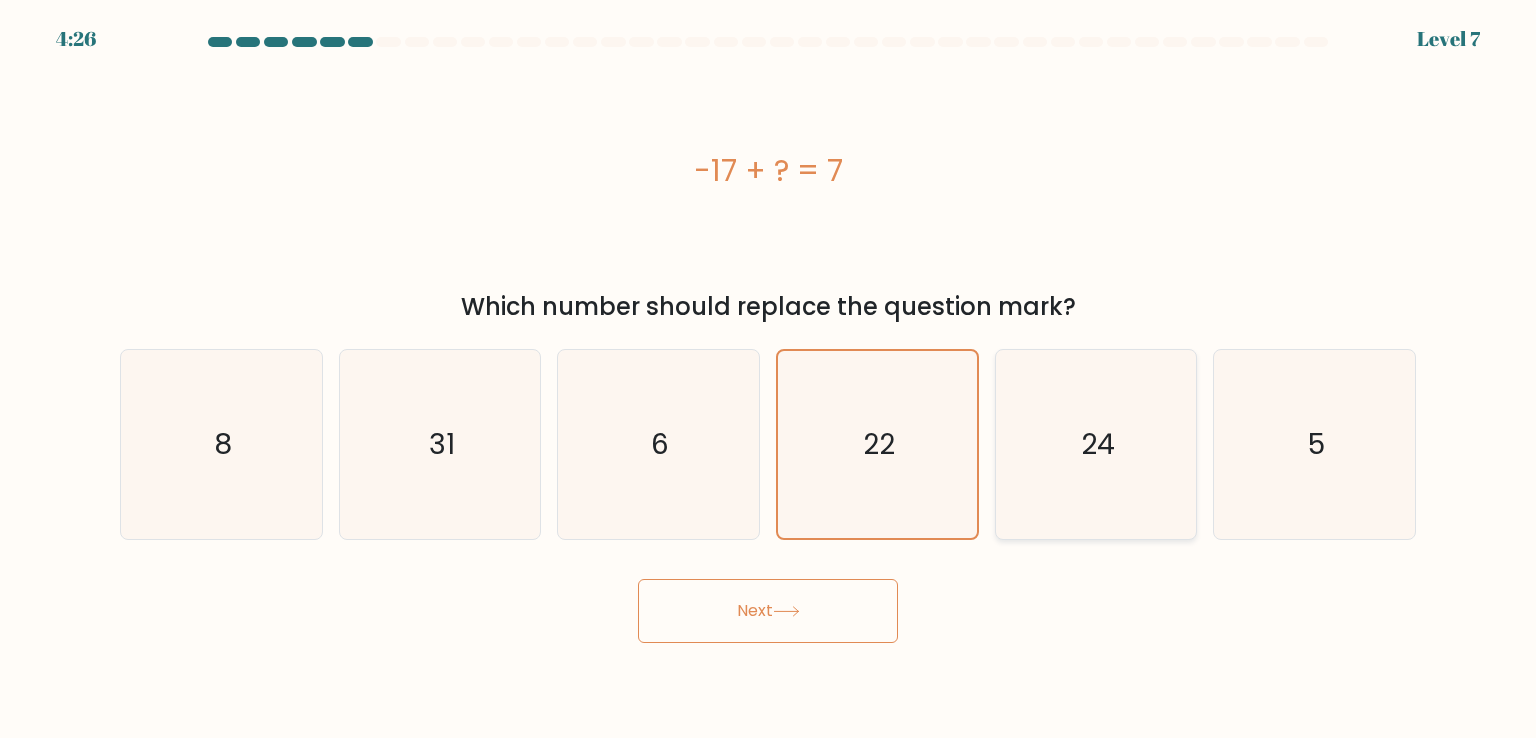 click on "24" 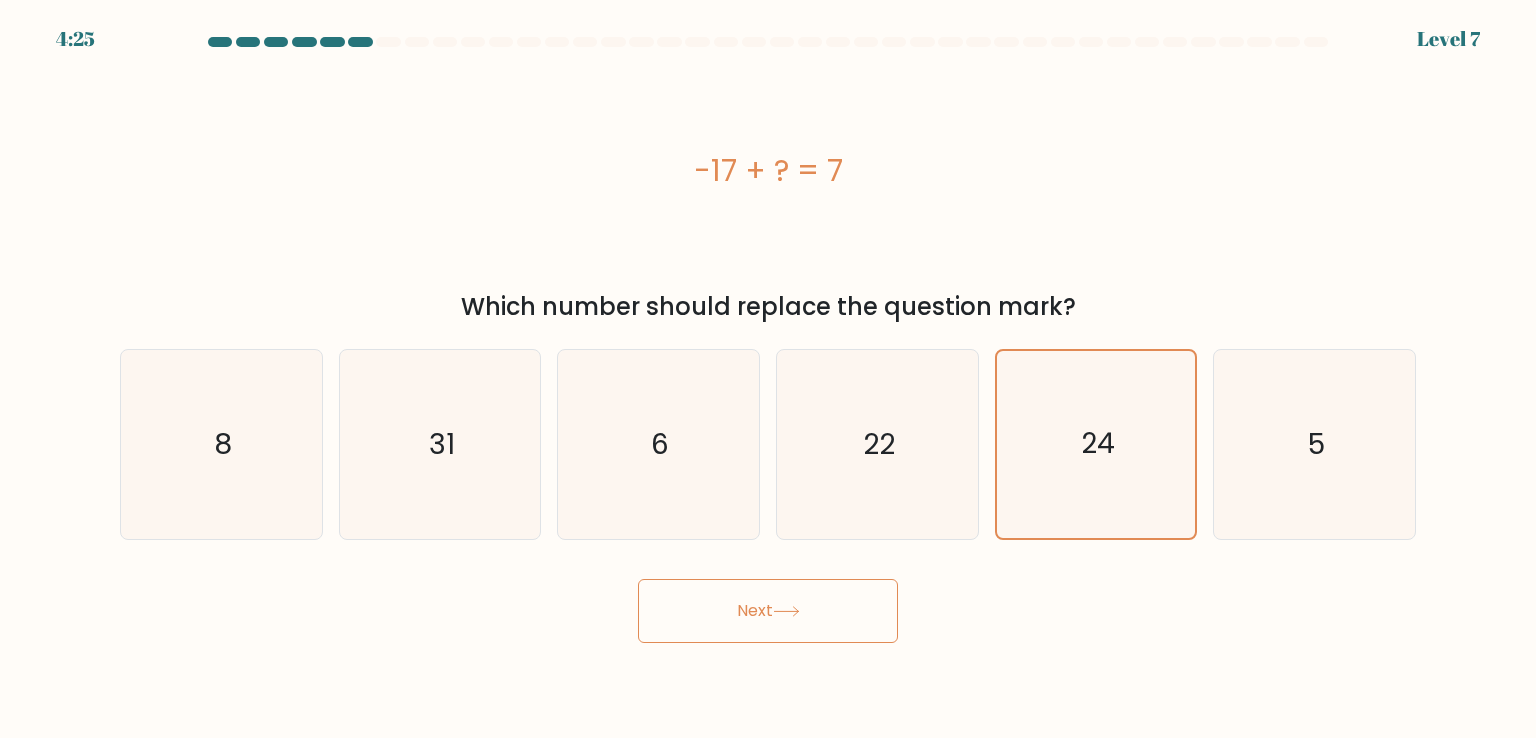click on "Next" at bounding box center [768, 611] 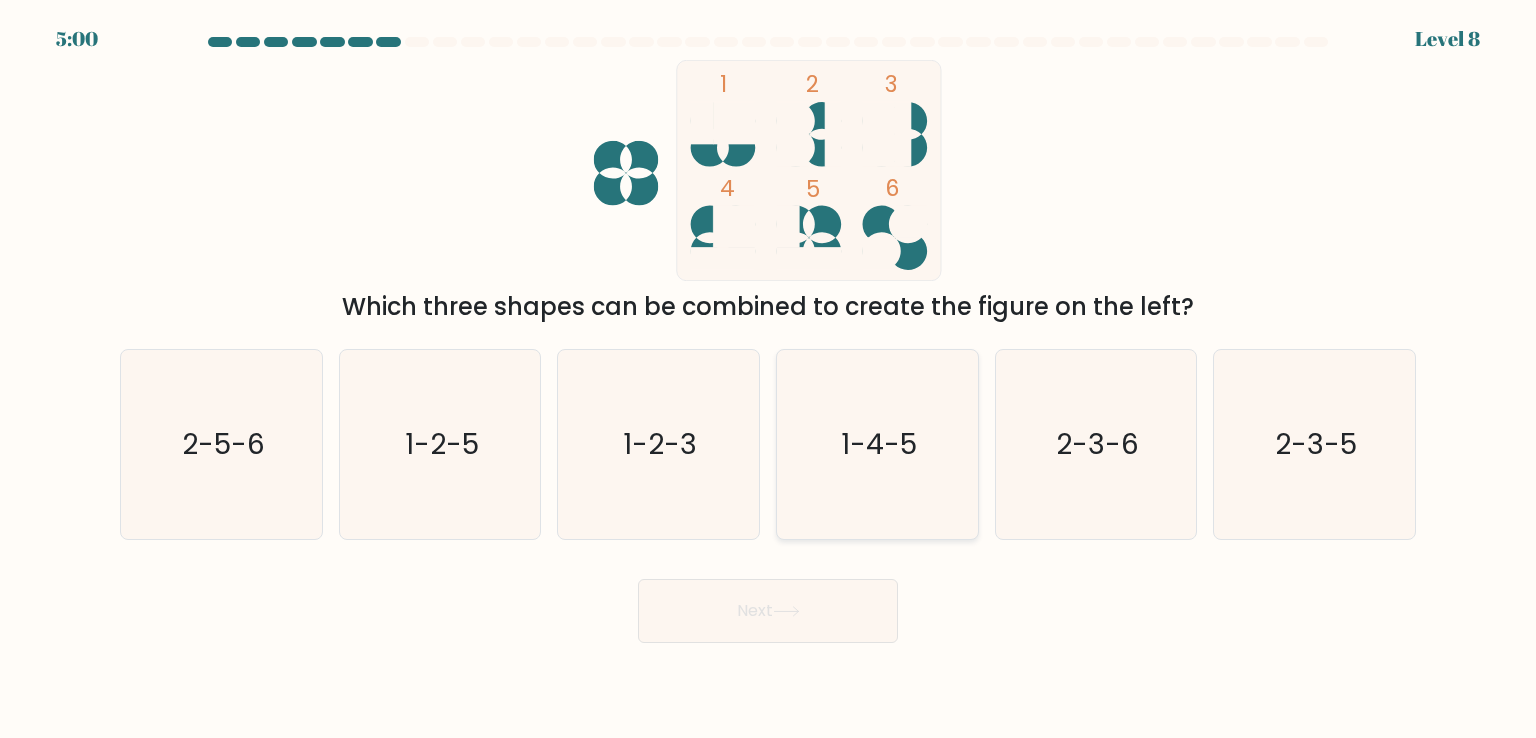 click on "1-4-5" 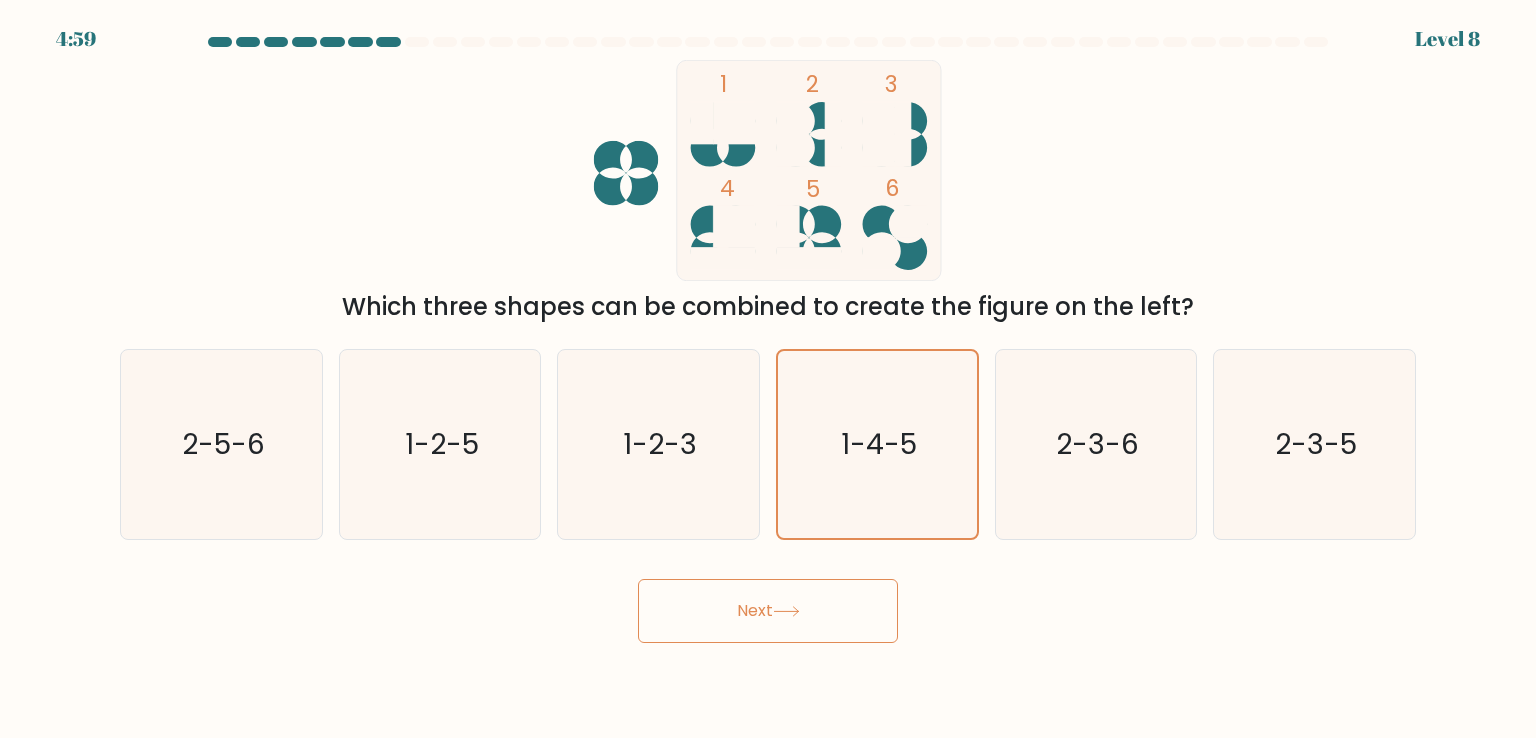 click on "Next" at bounding box center (768, 611) 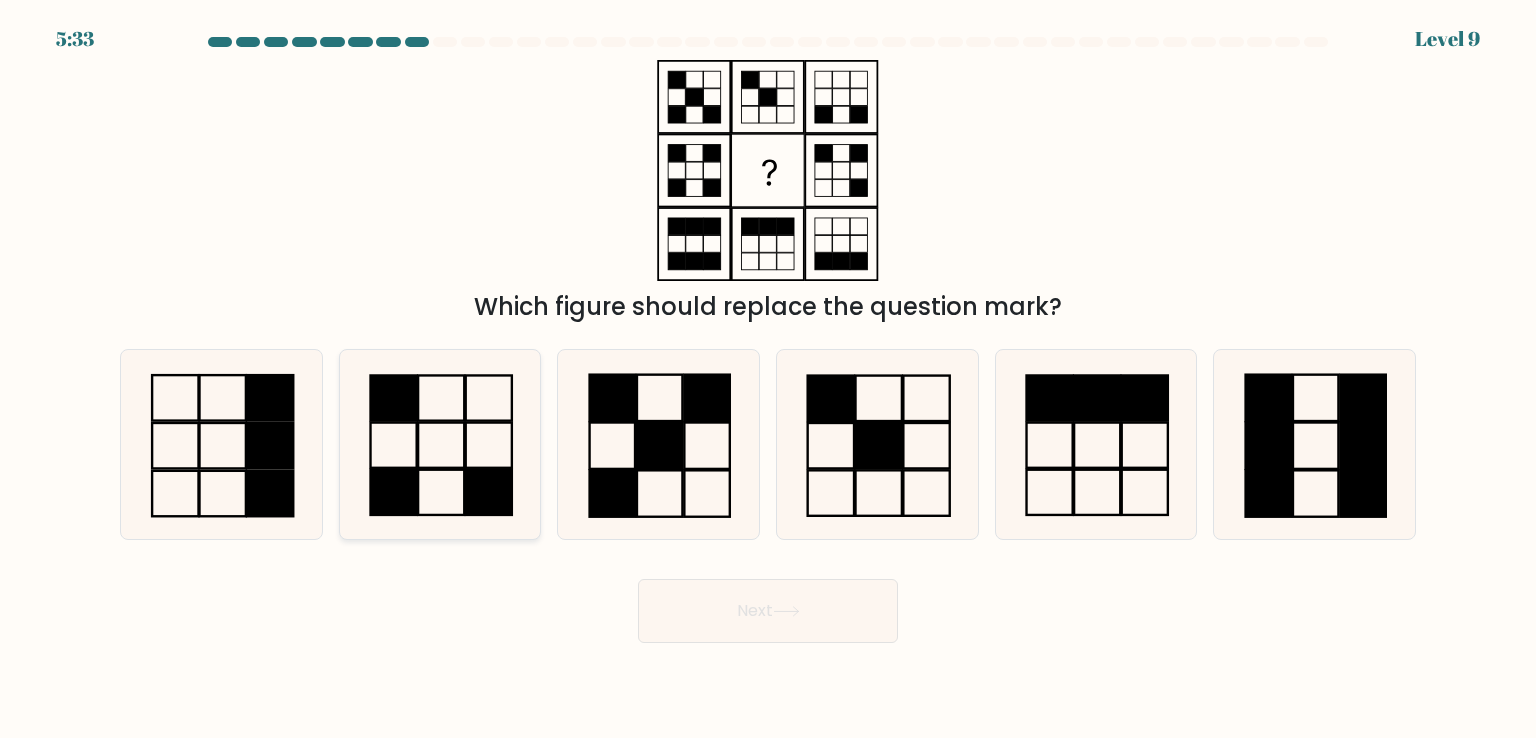 click 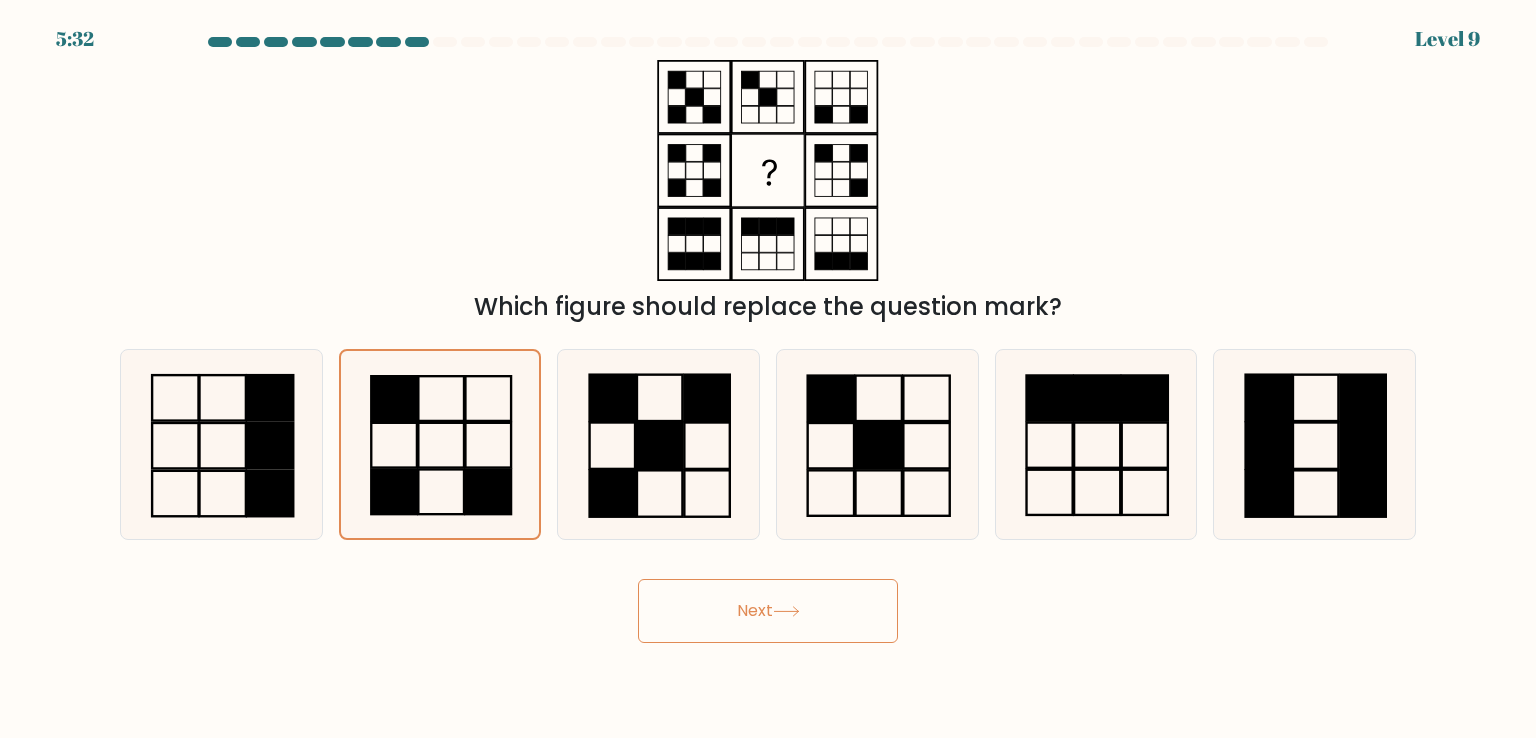 click on "Next" at bounding box center (768, 611) 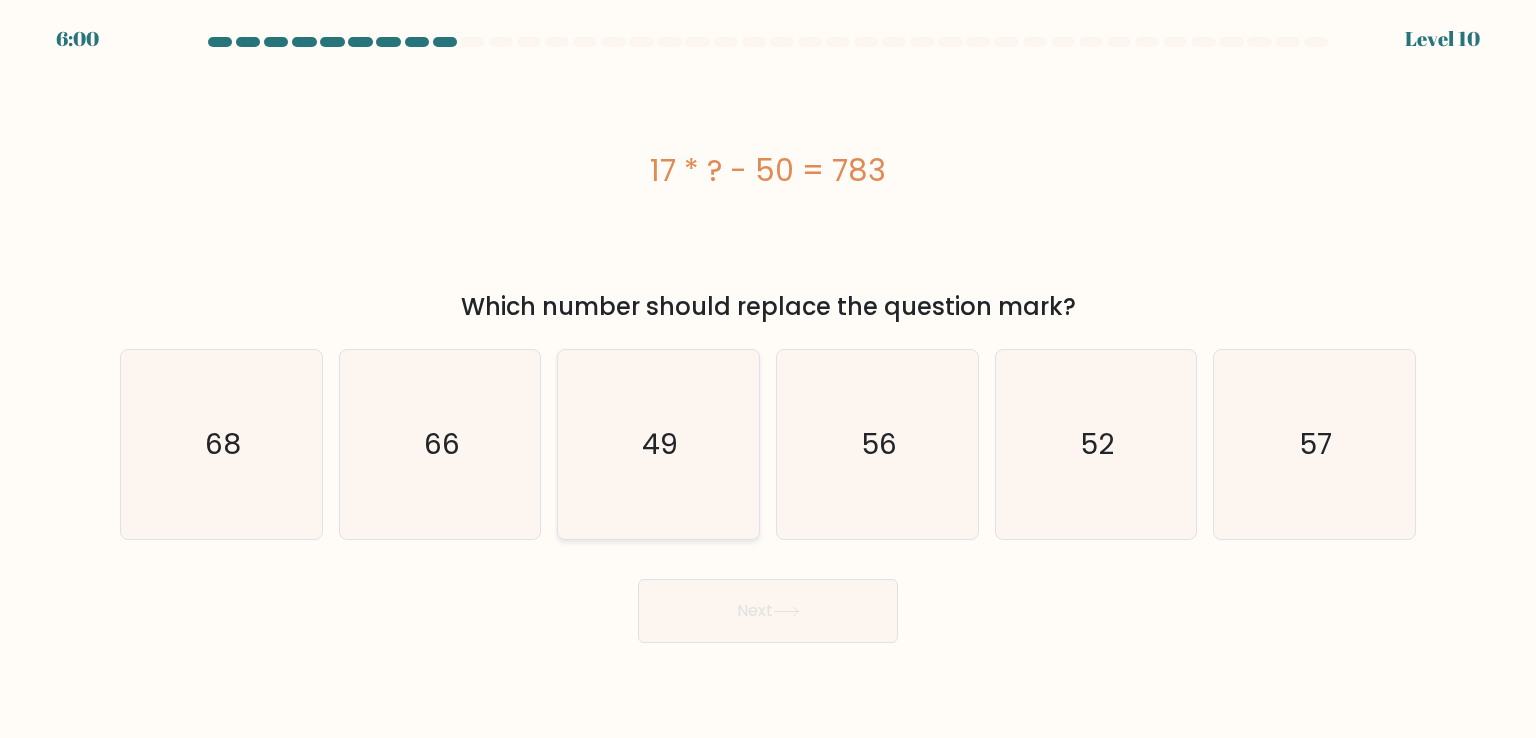 click on "49" 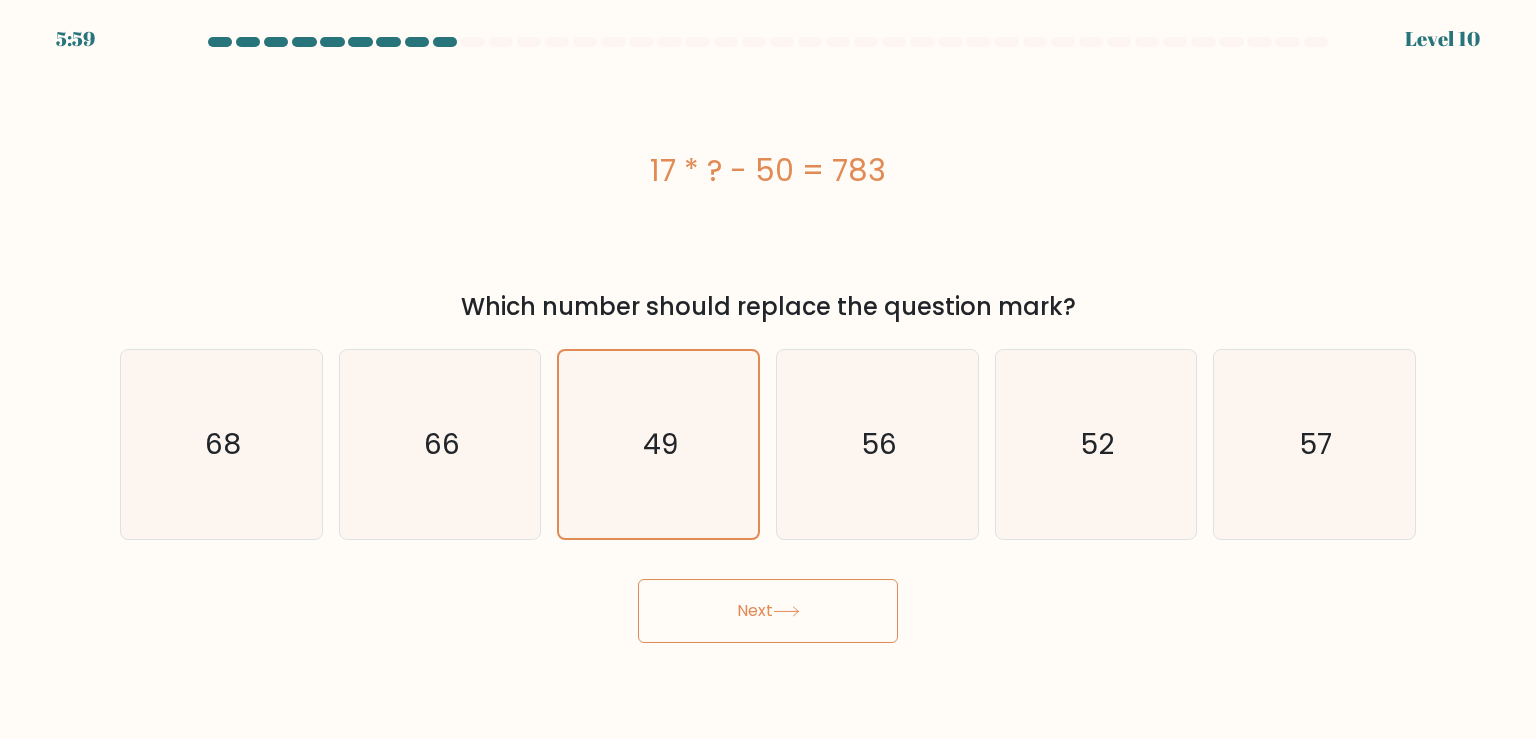 click on "Next" at bounding box center (768, 611) 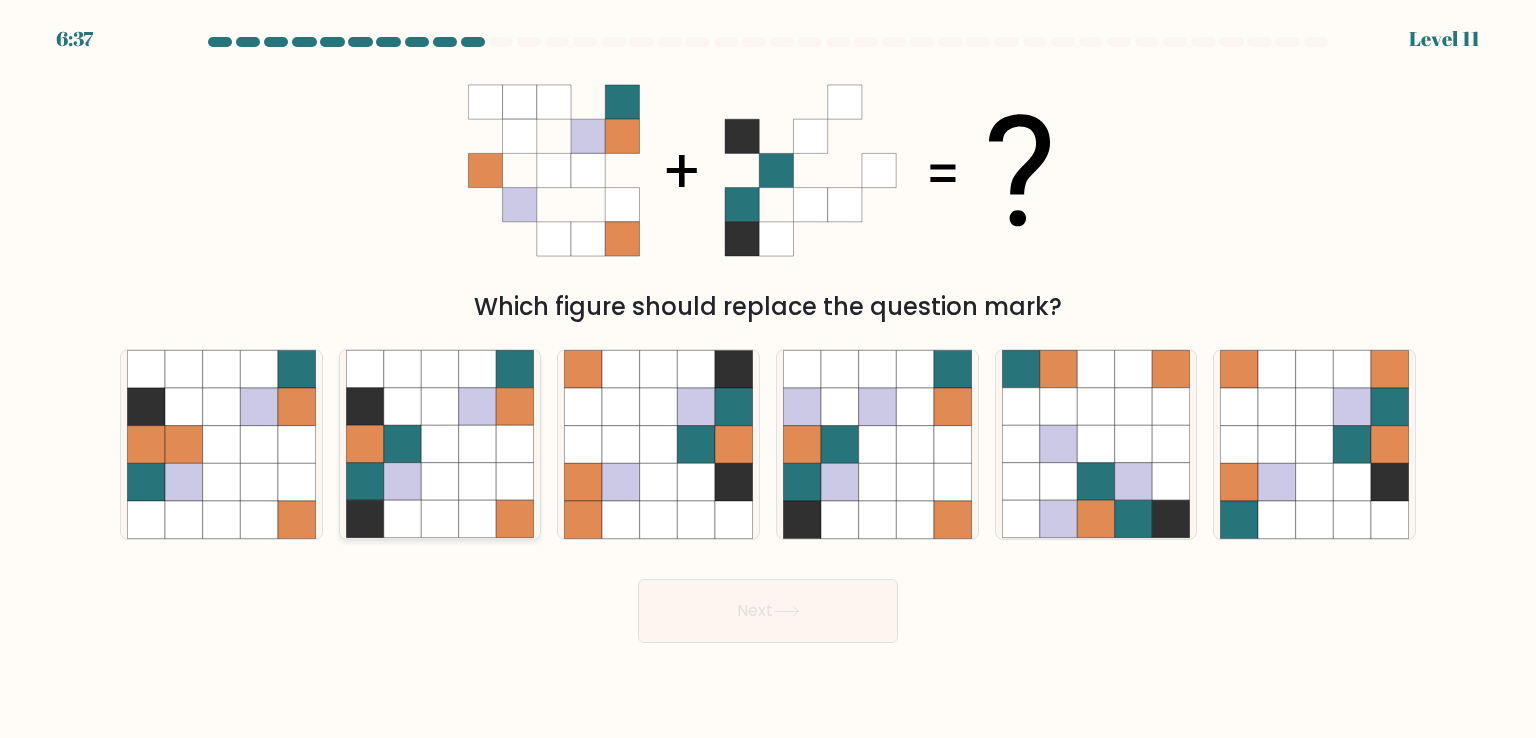 click 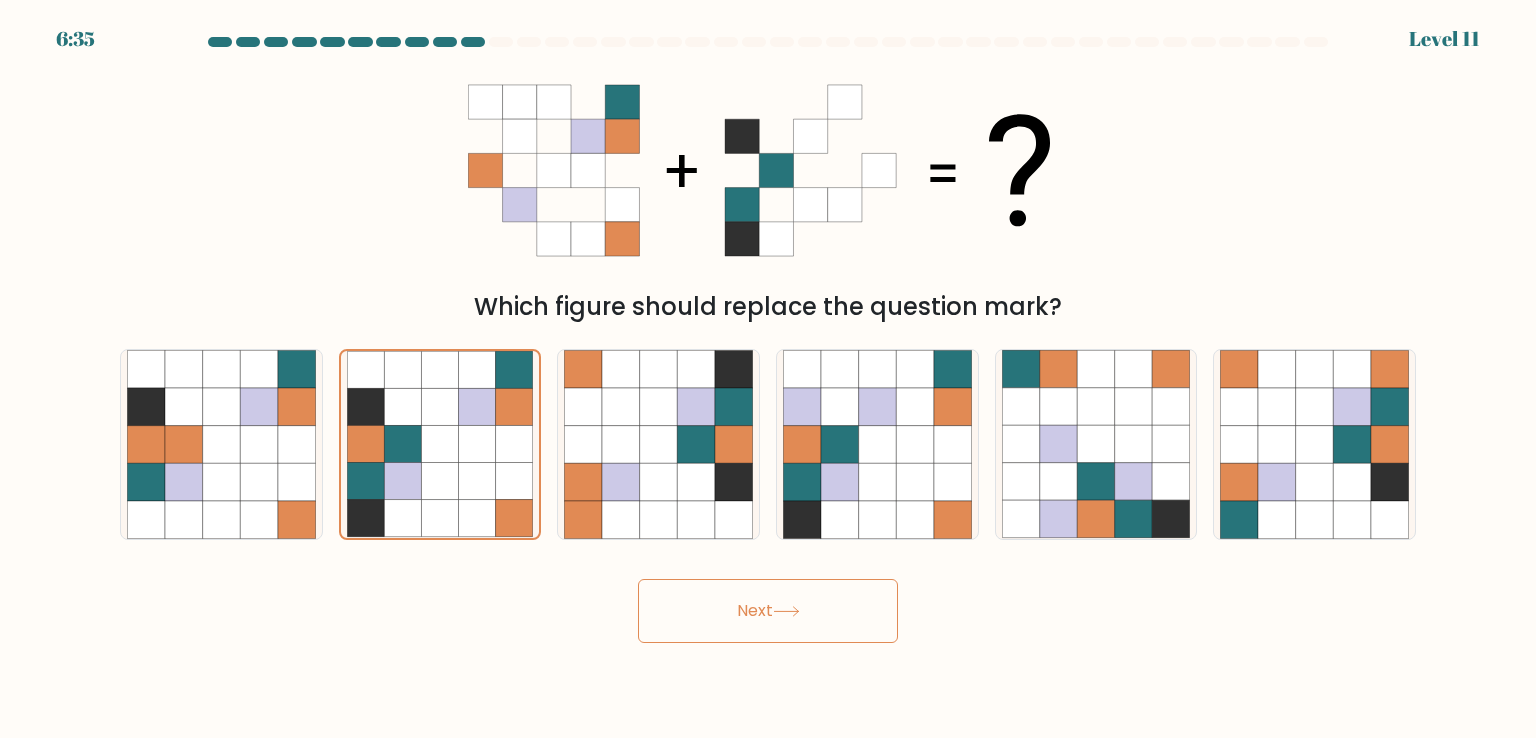 click on "Next" at bounding box center (768, 611) 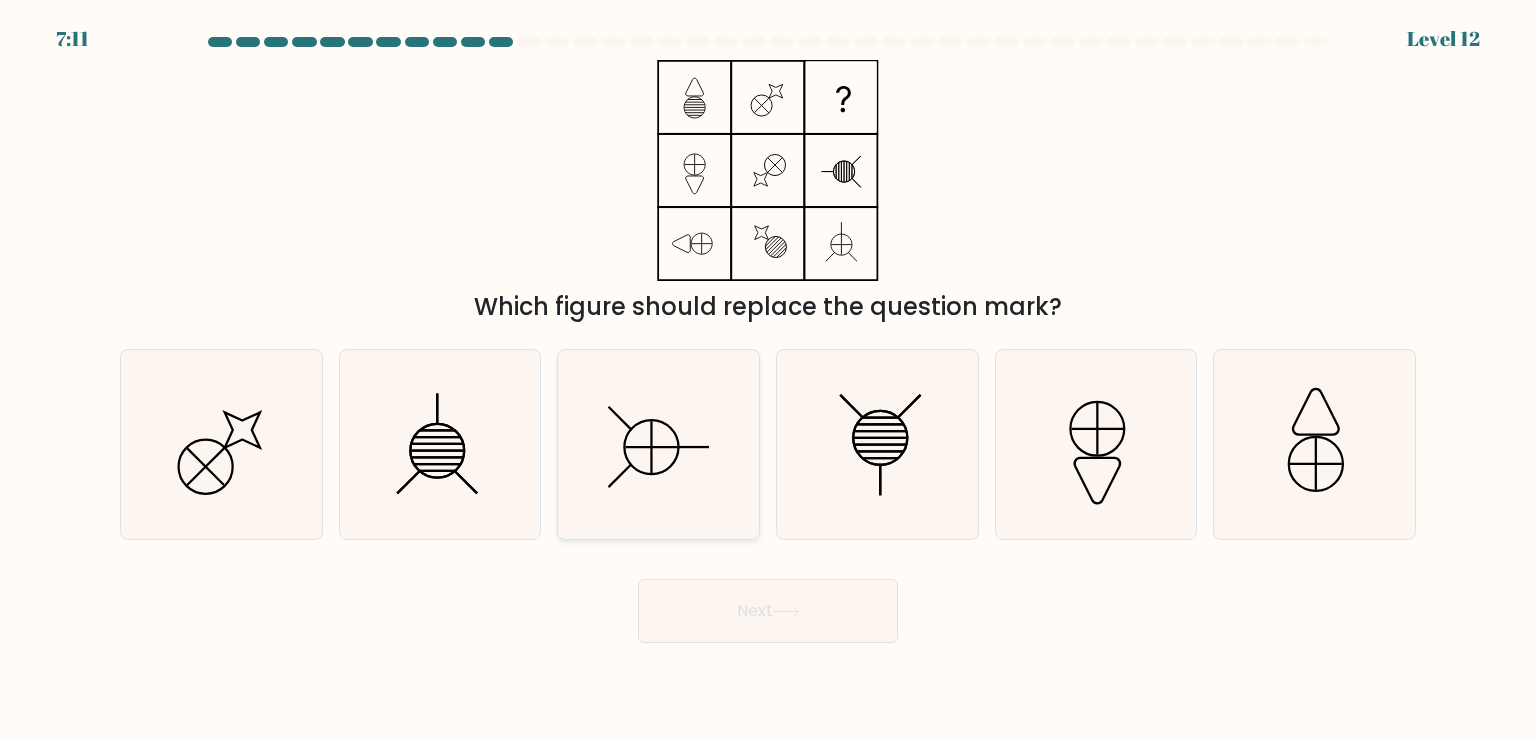 click 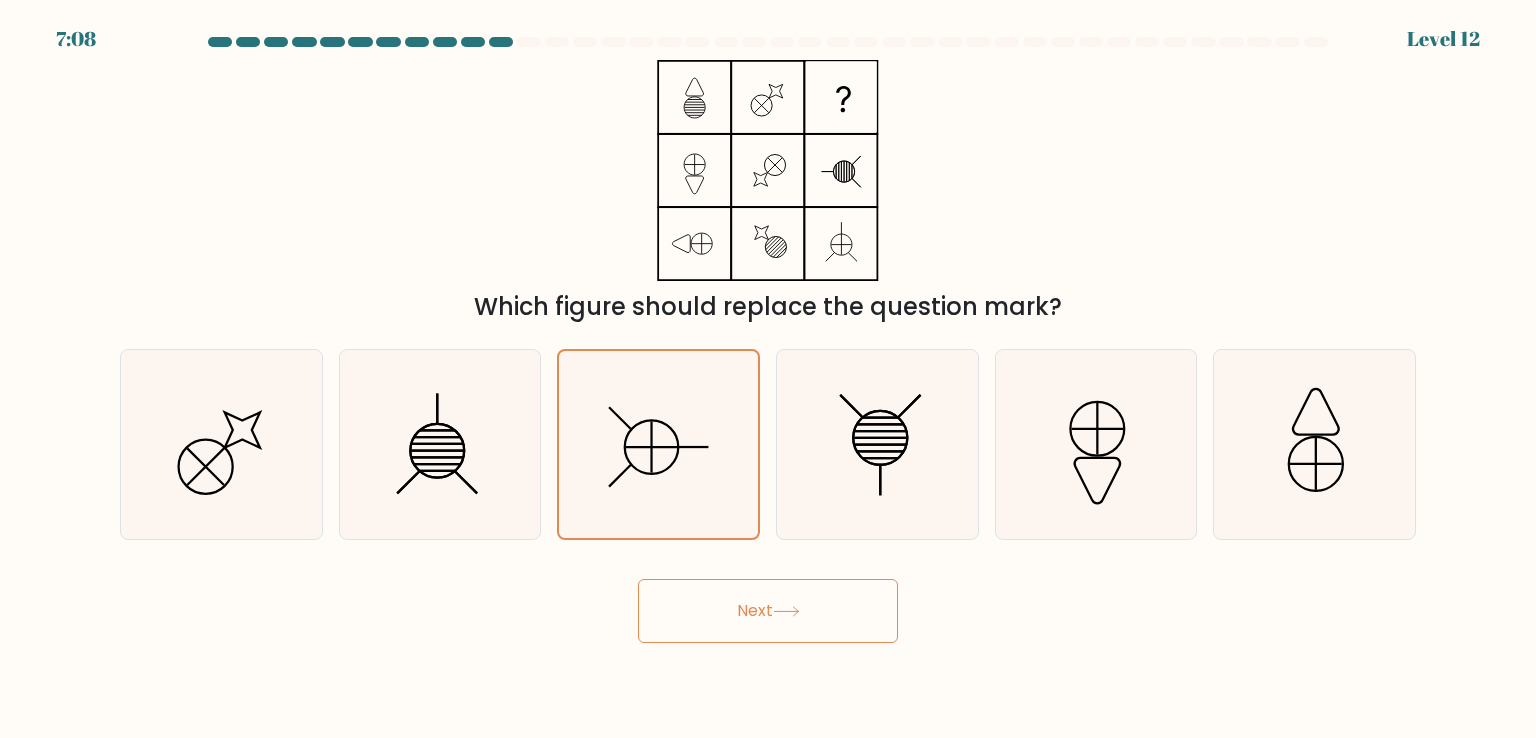 click on "Next" at bounding box center (768, 611) 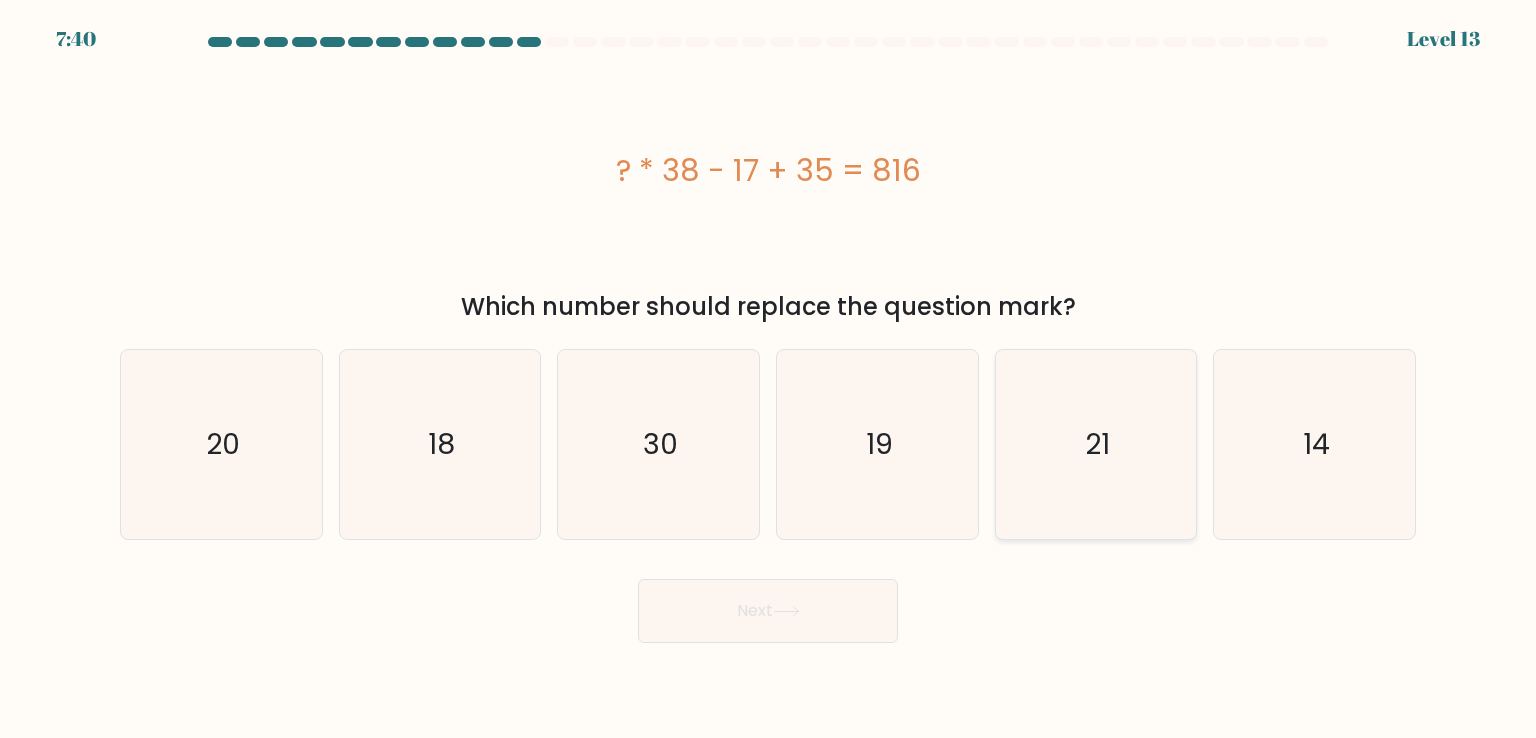 click on "21" 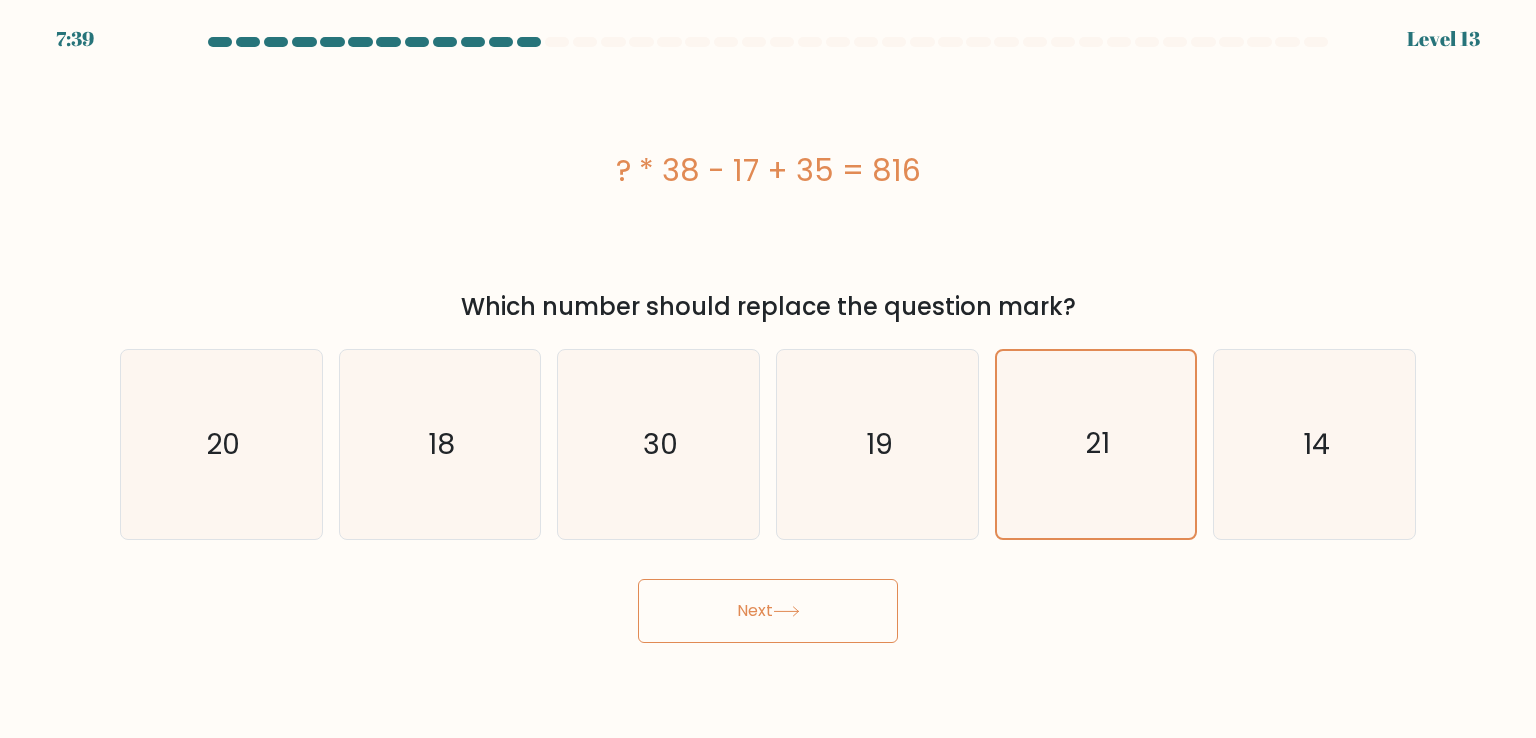 click on "Next" at bounding box center (768, 611) 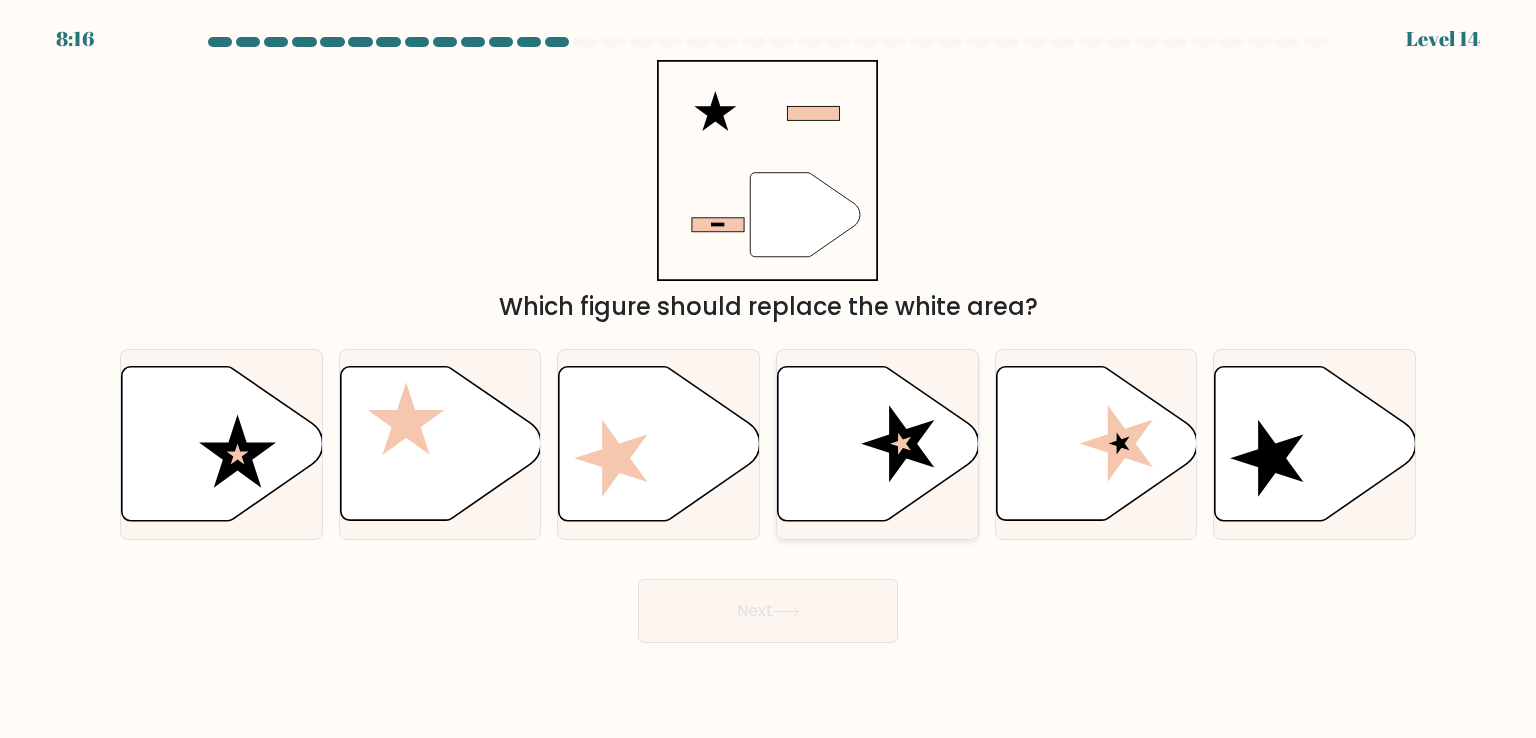 click 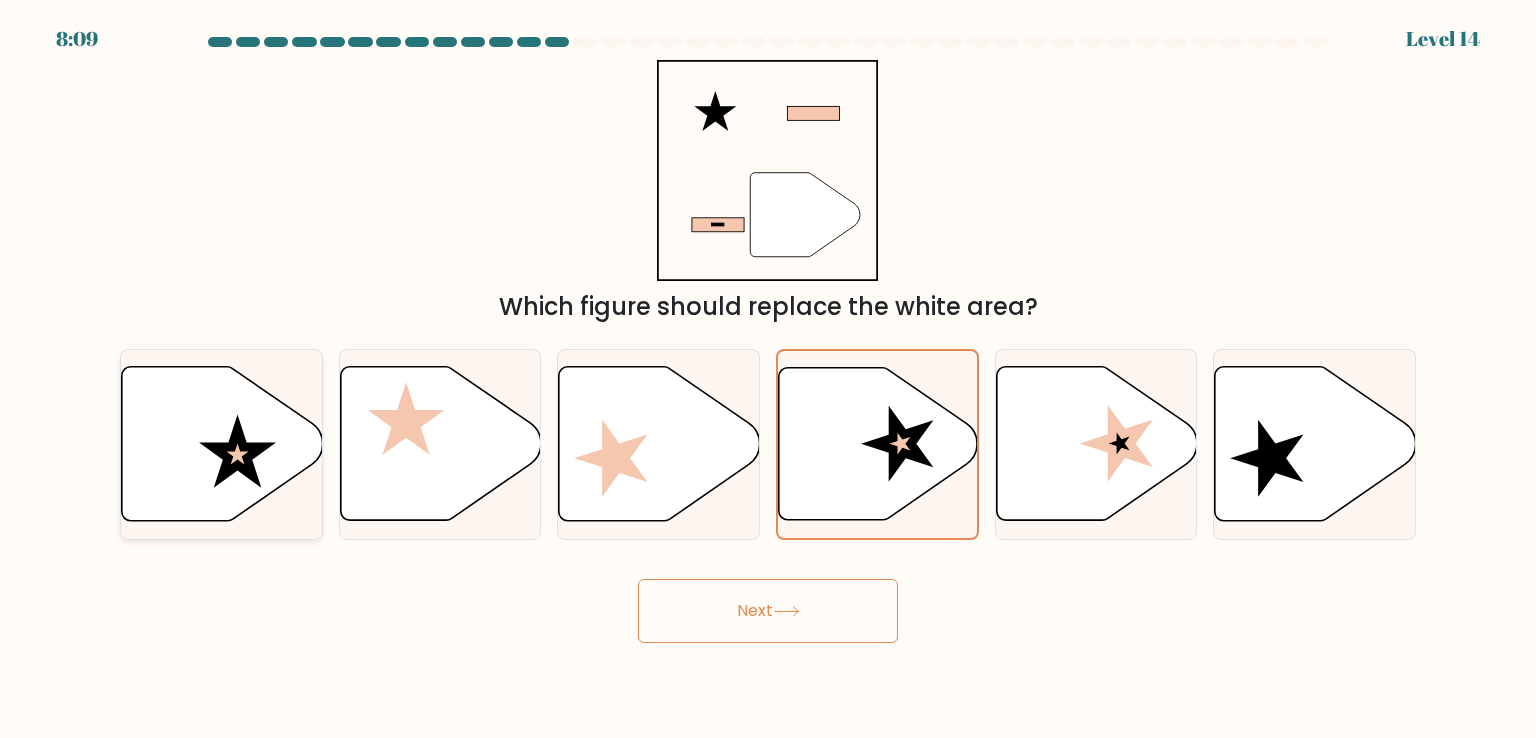 click 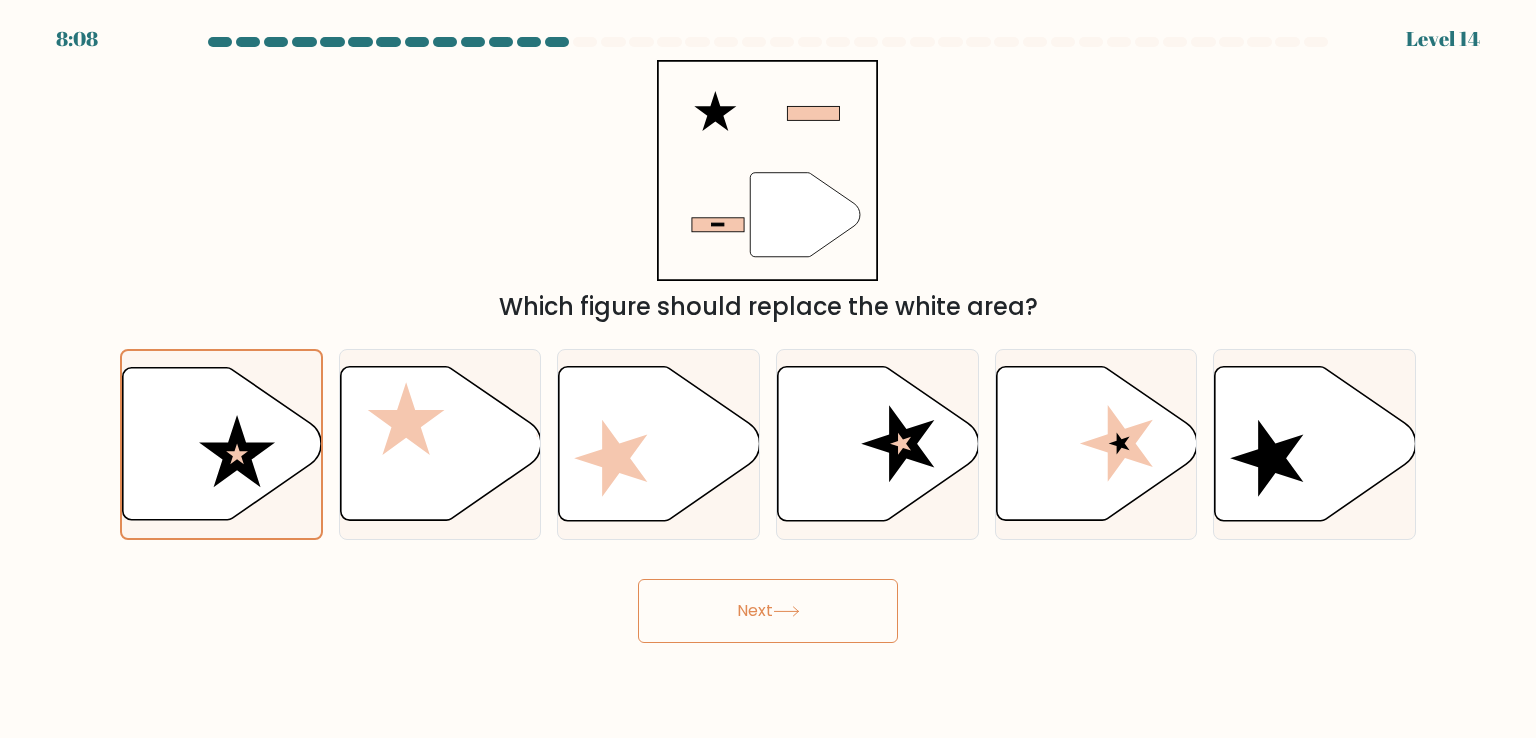 click on "Next" at bounding box center (768, 611) 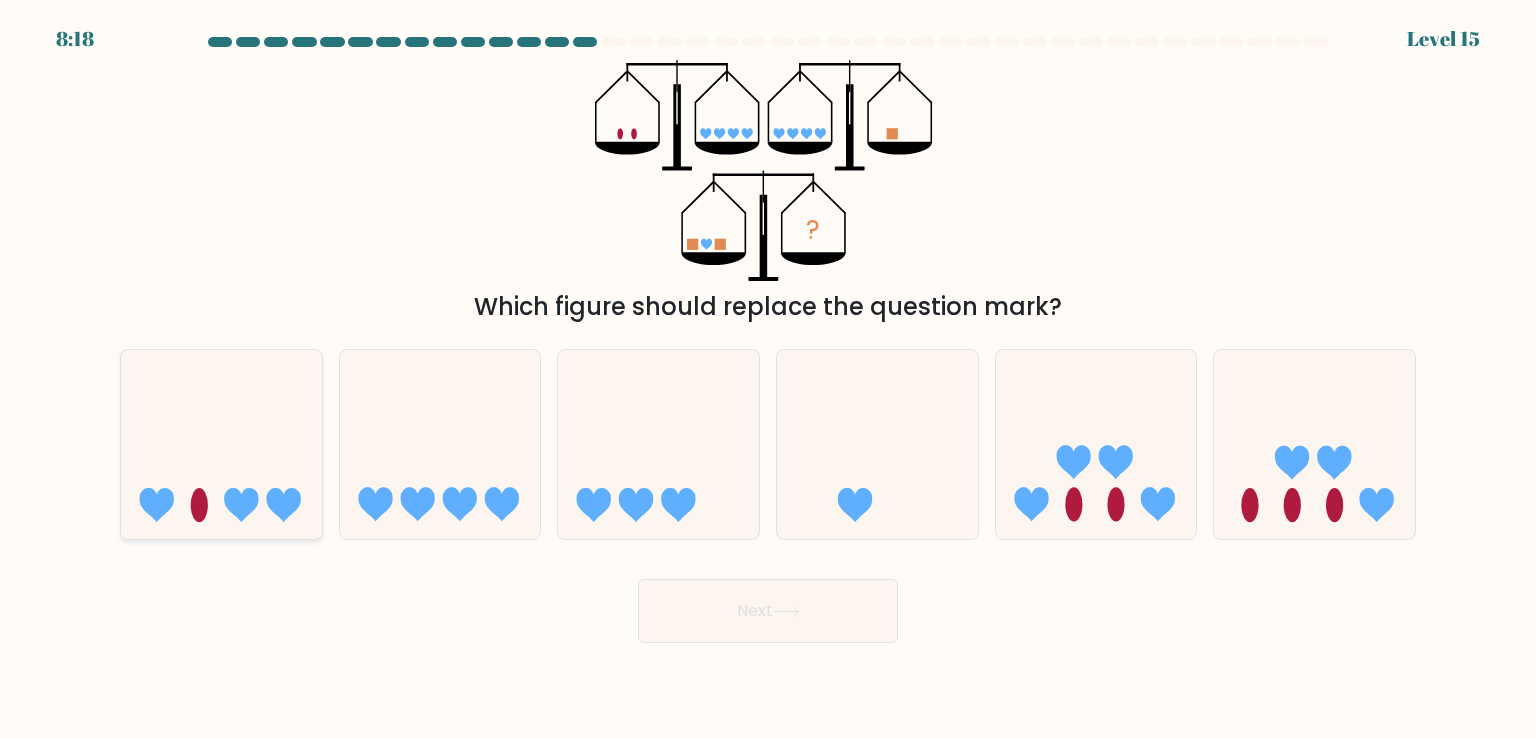 click 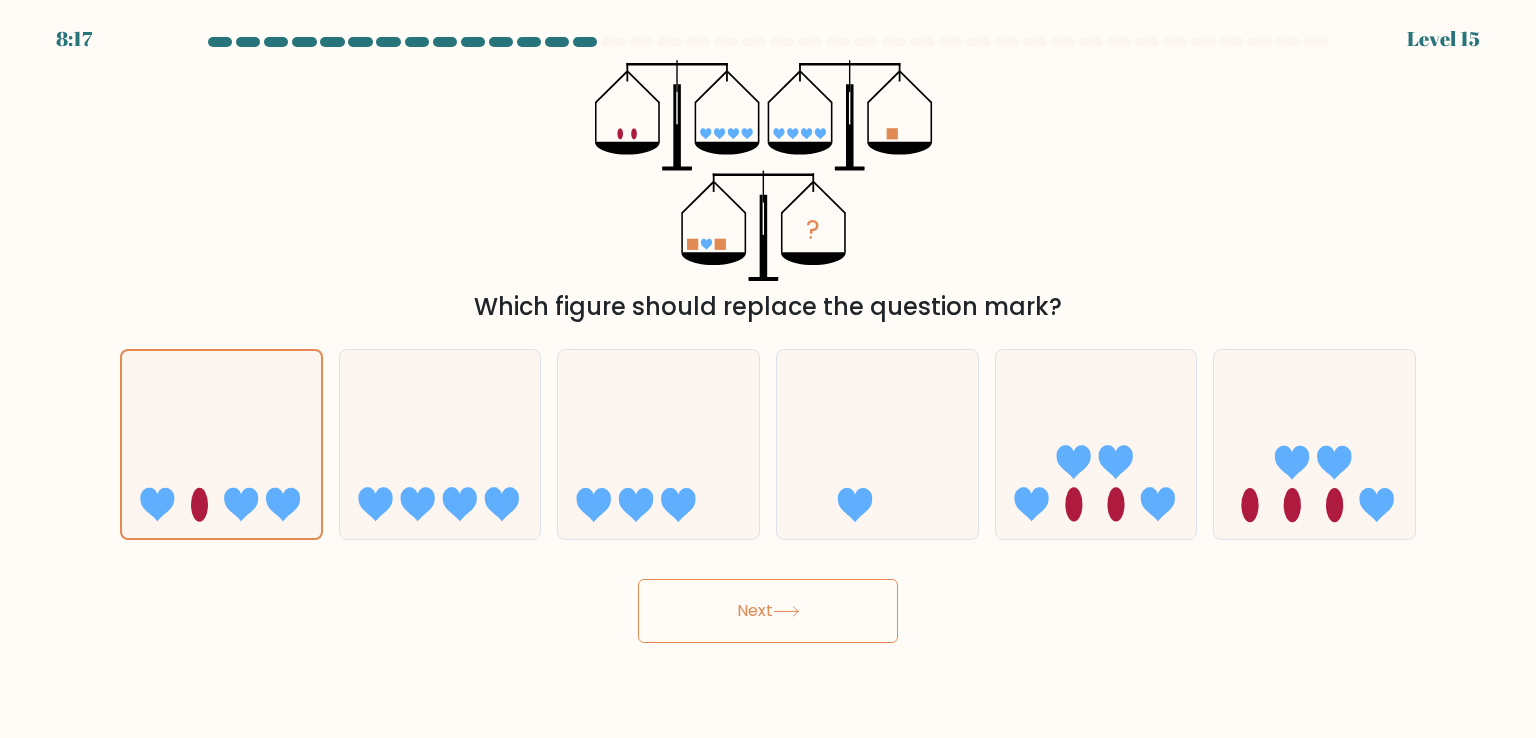 click on "Next" at bounding box center (768, 611) 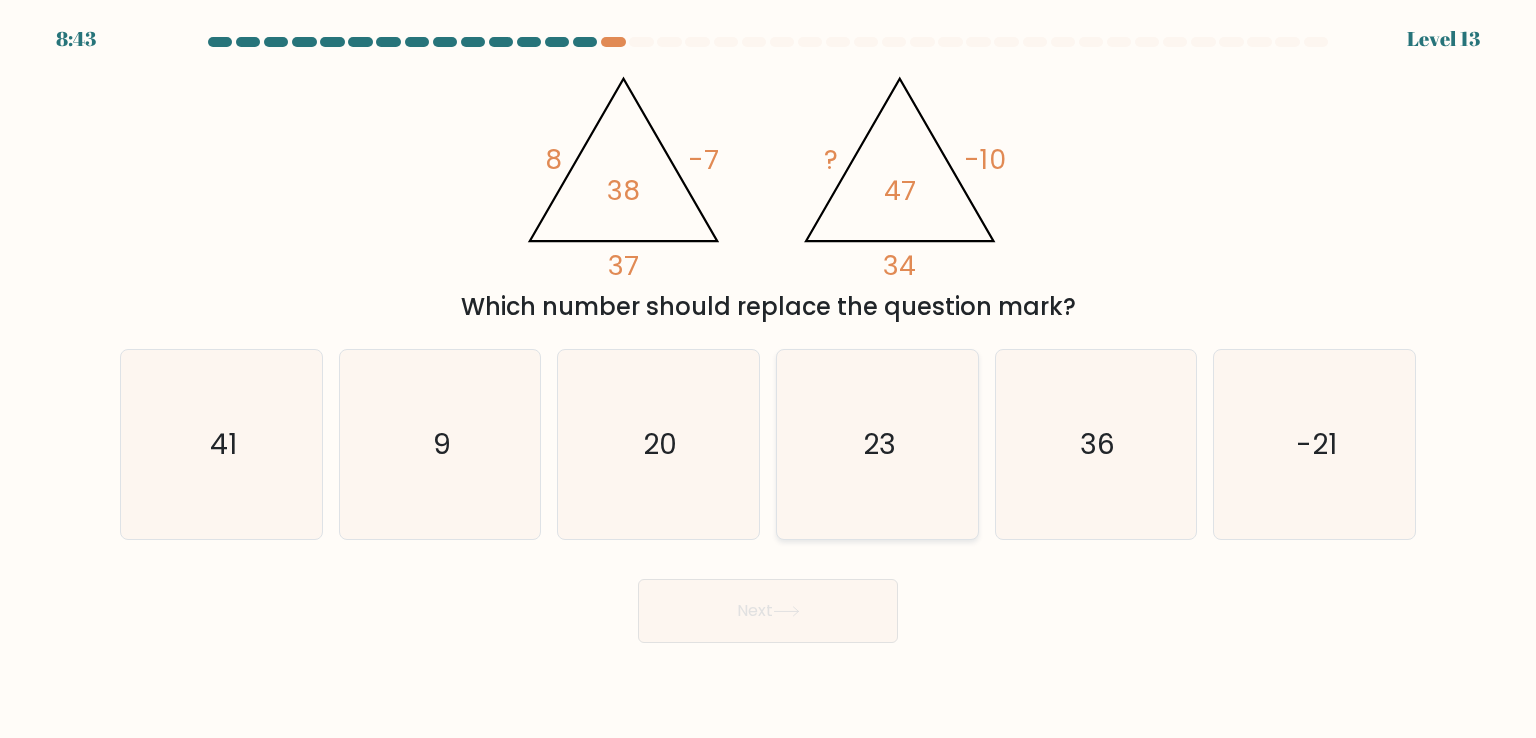 click on "23" 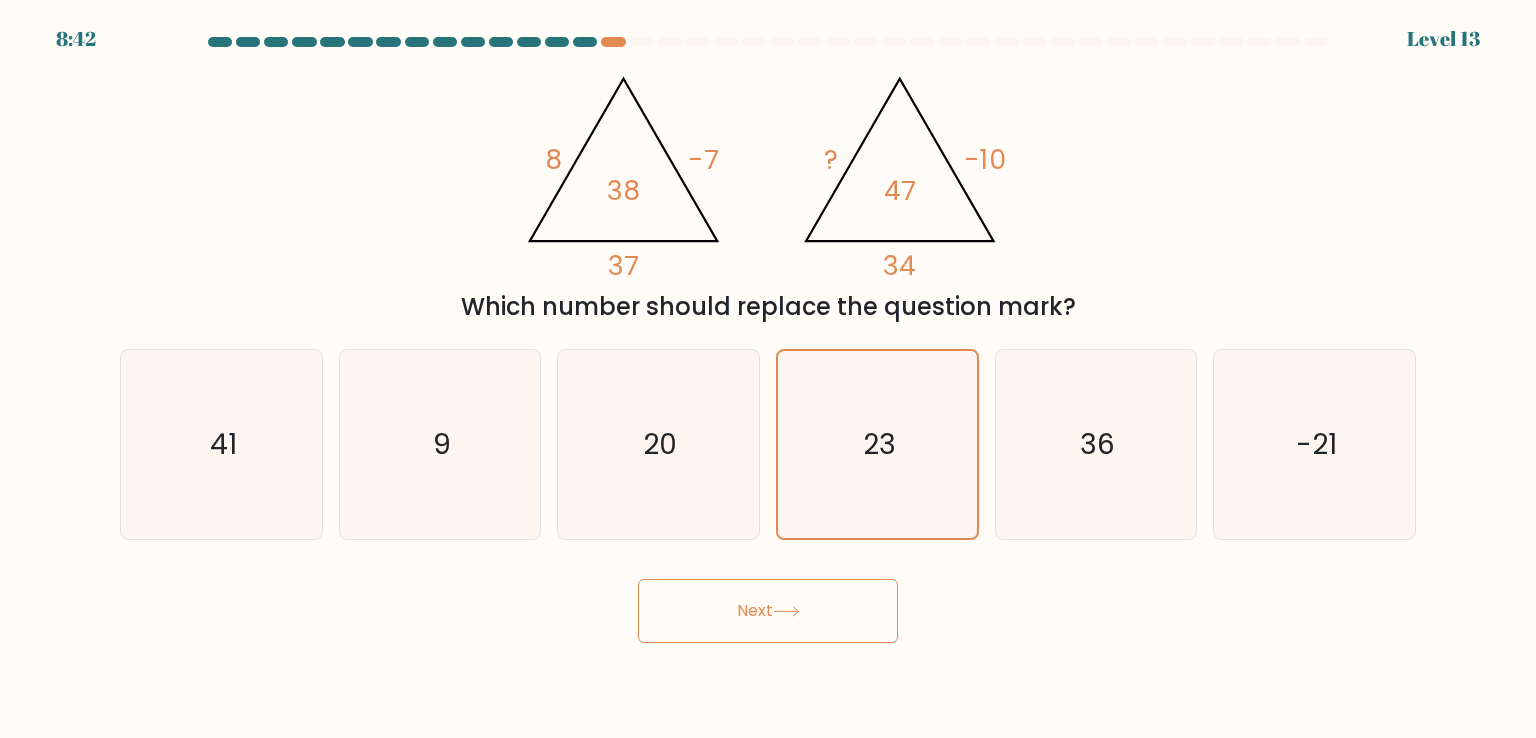 click 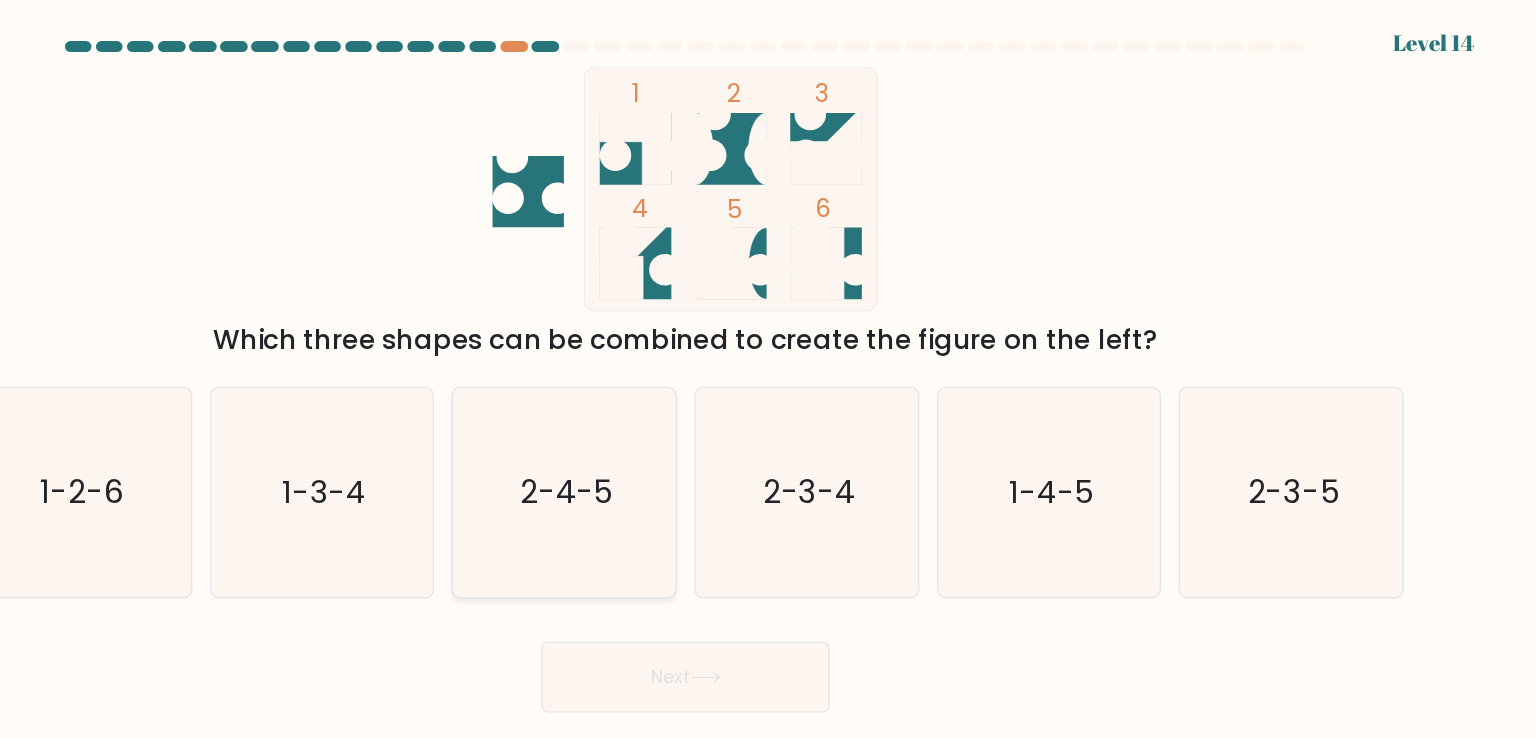 scroll, scrollTop: 0, scrollLeft: 0, axis: both 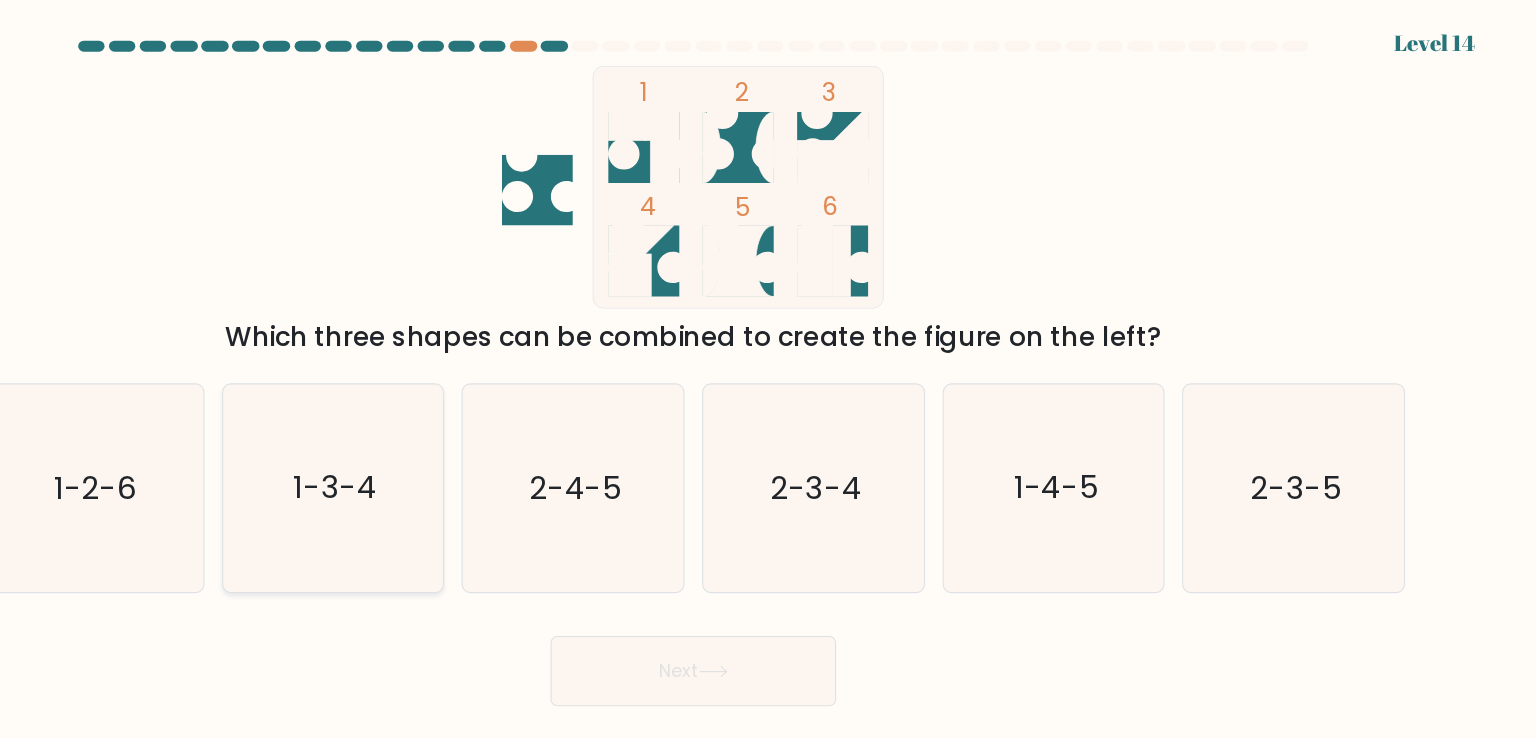 click on "1-3-4" 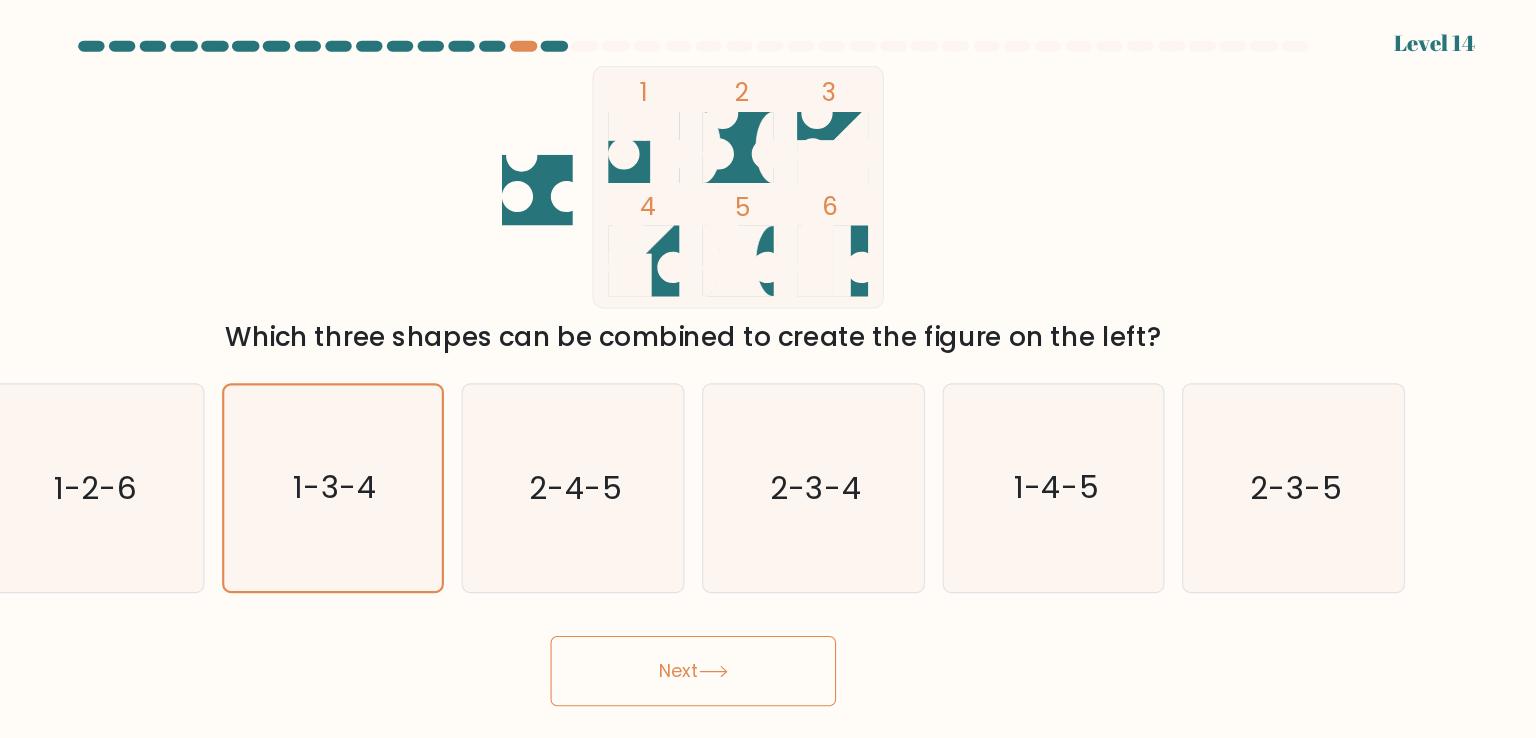 click on "Next" at bounding box center [768, 611] 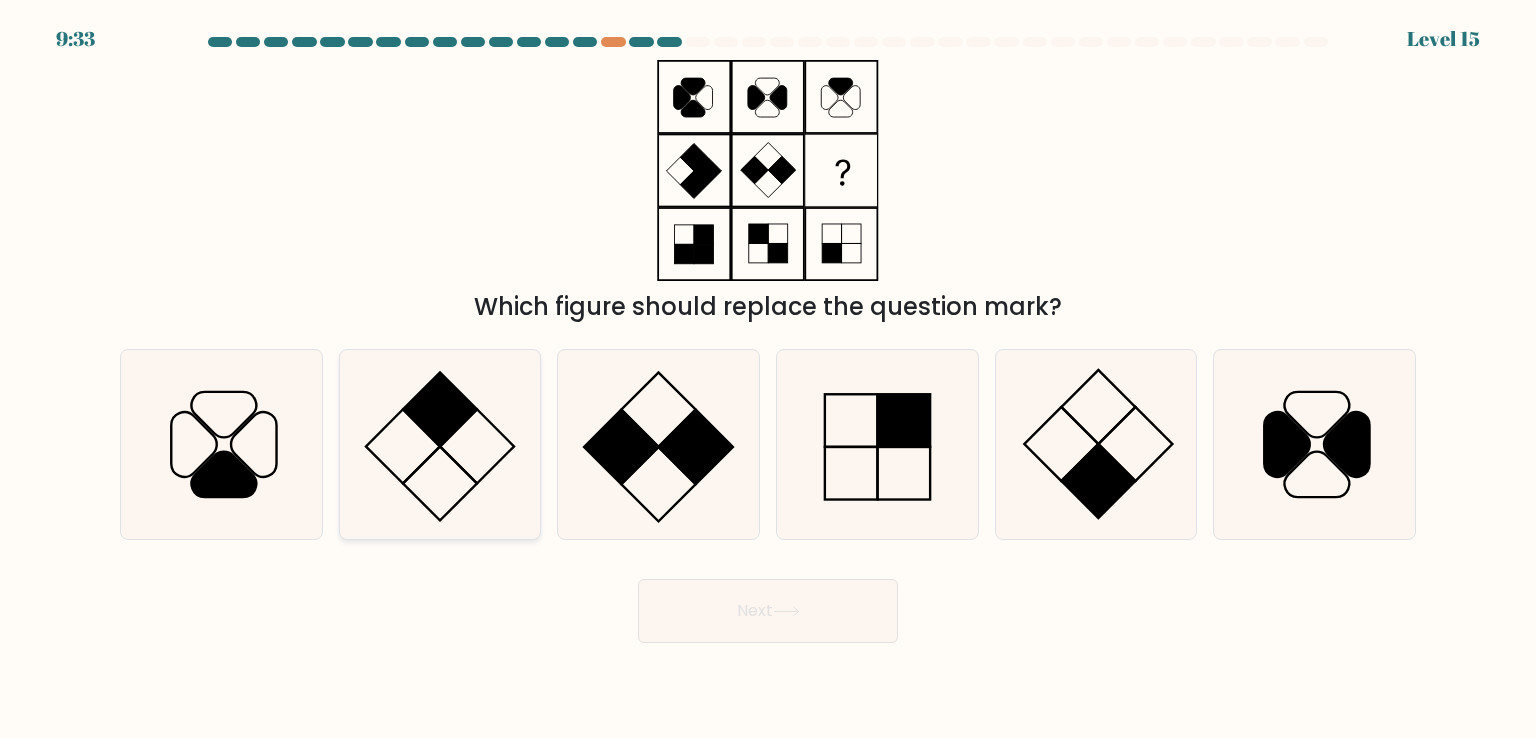 click 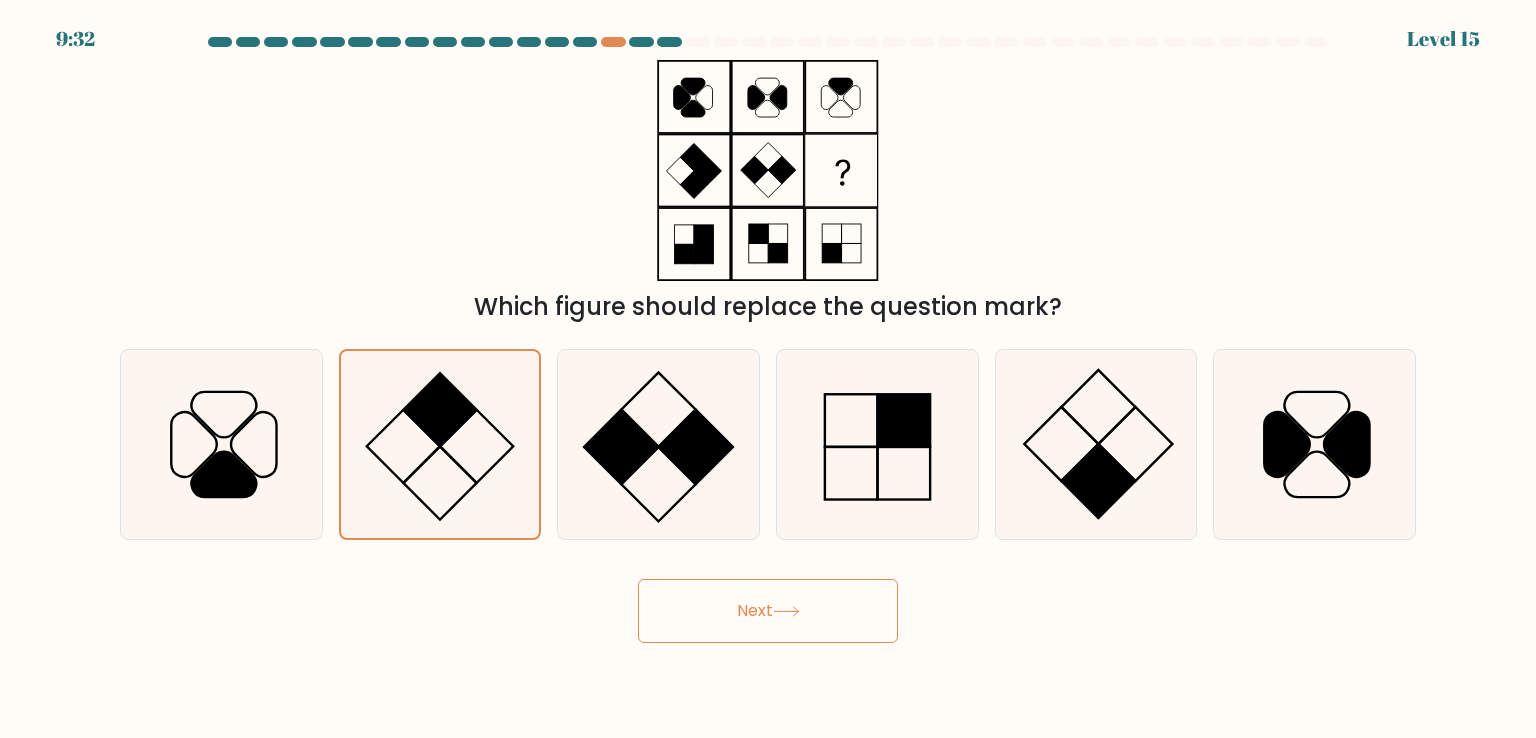 click on "Next" at bounding box center (768, 611) 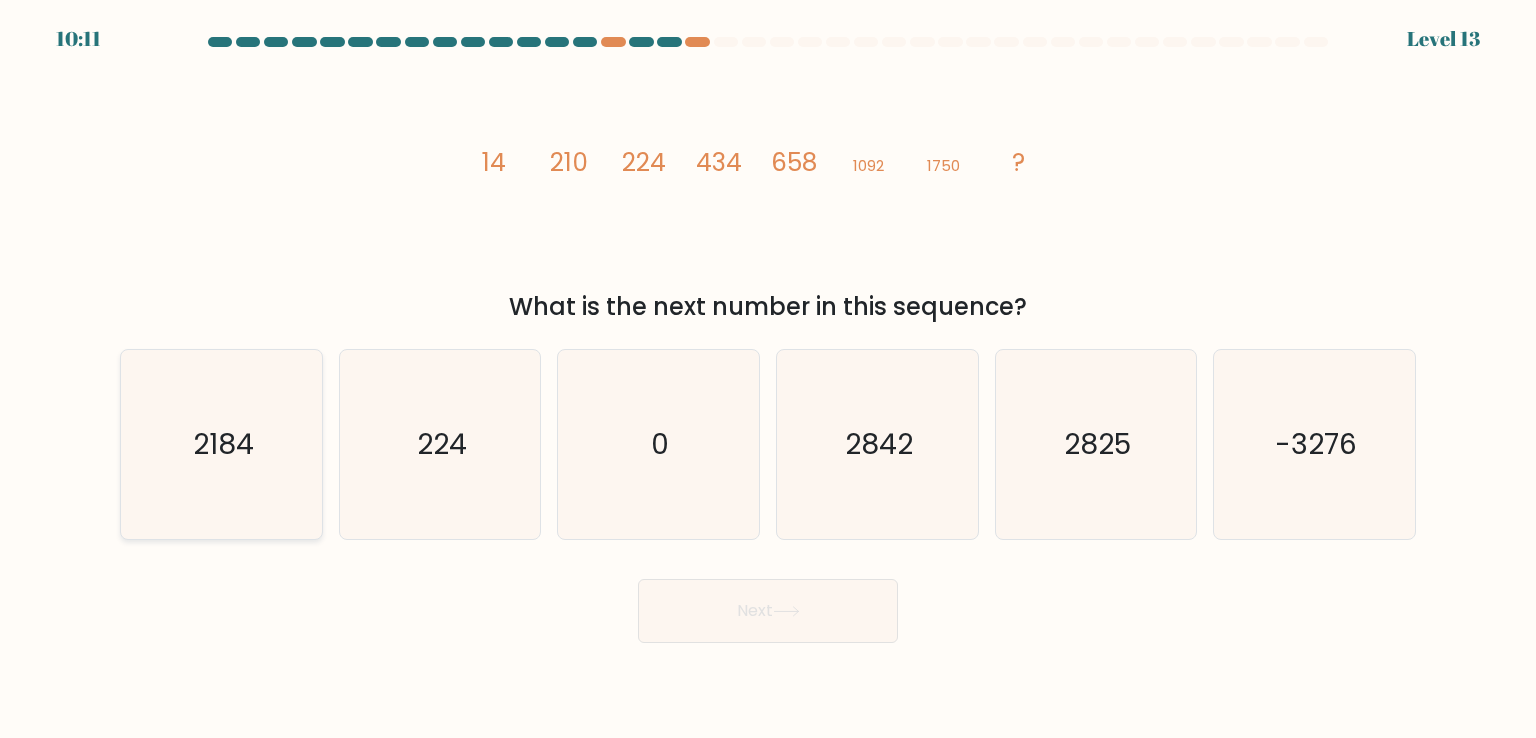 click on "2184" 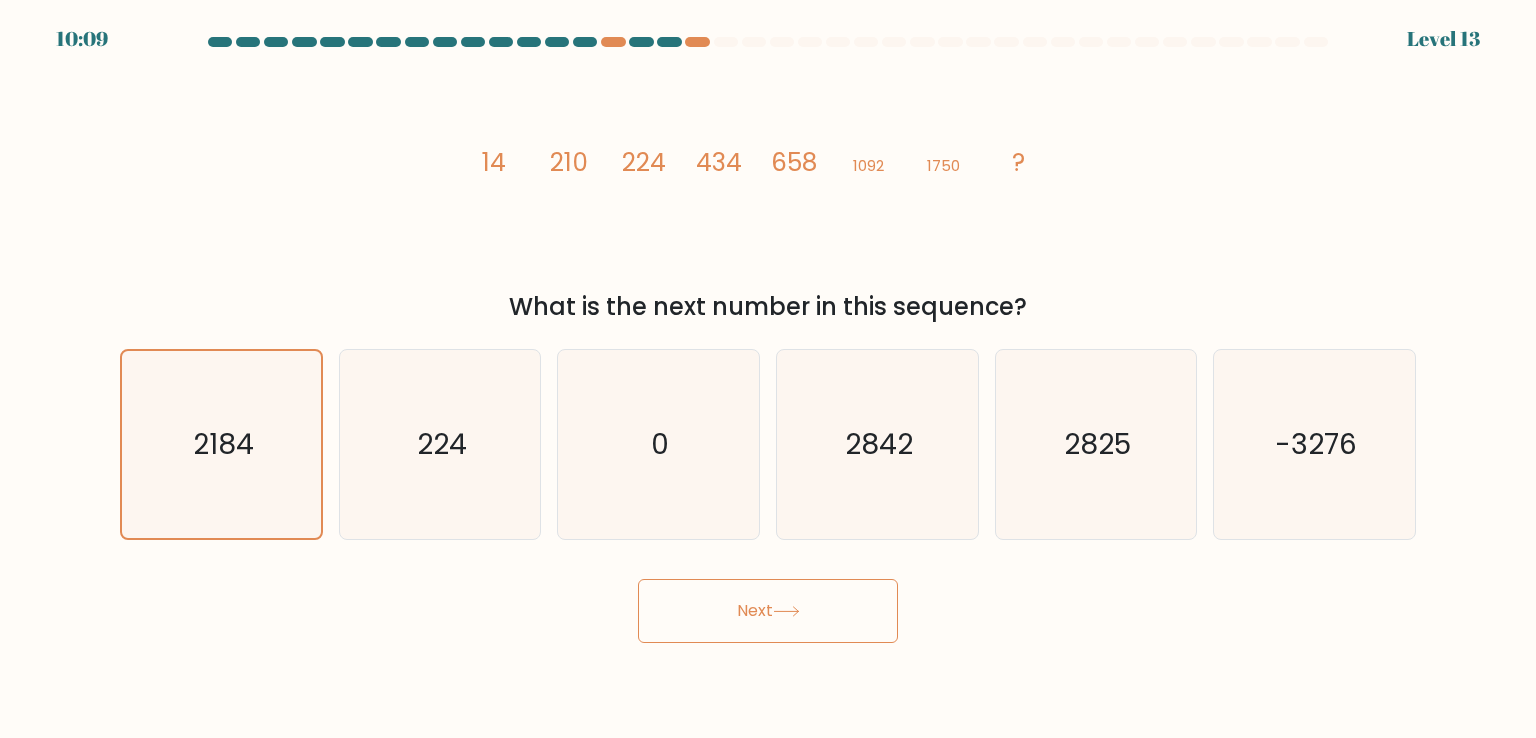click on "10:09
Level 13" at bounding box center [768, 369] 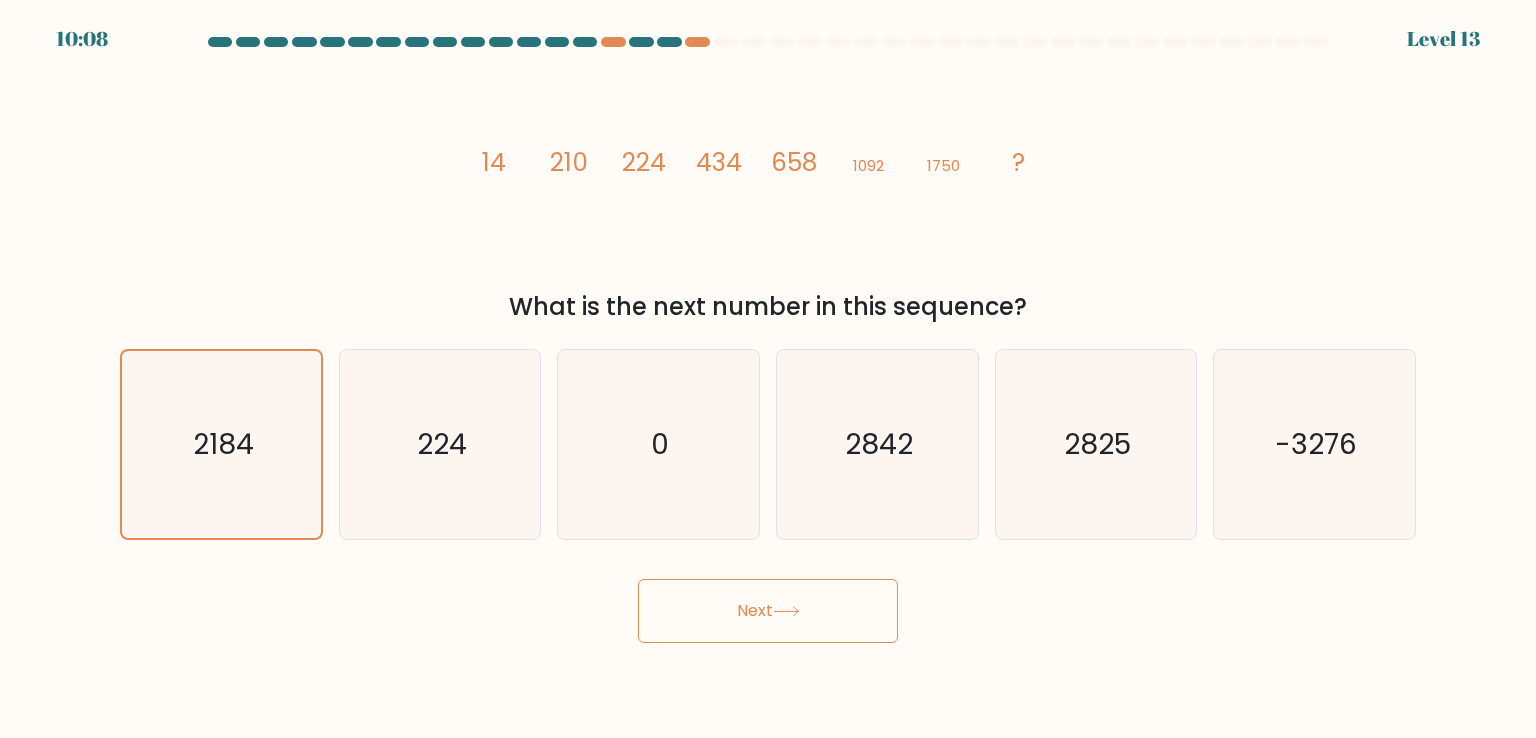 click on "Next" at bounding box center (768, 611) 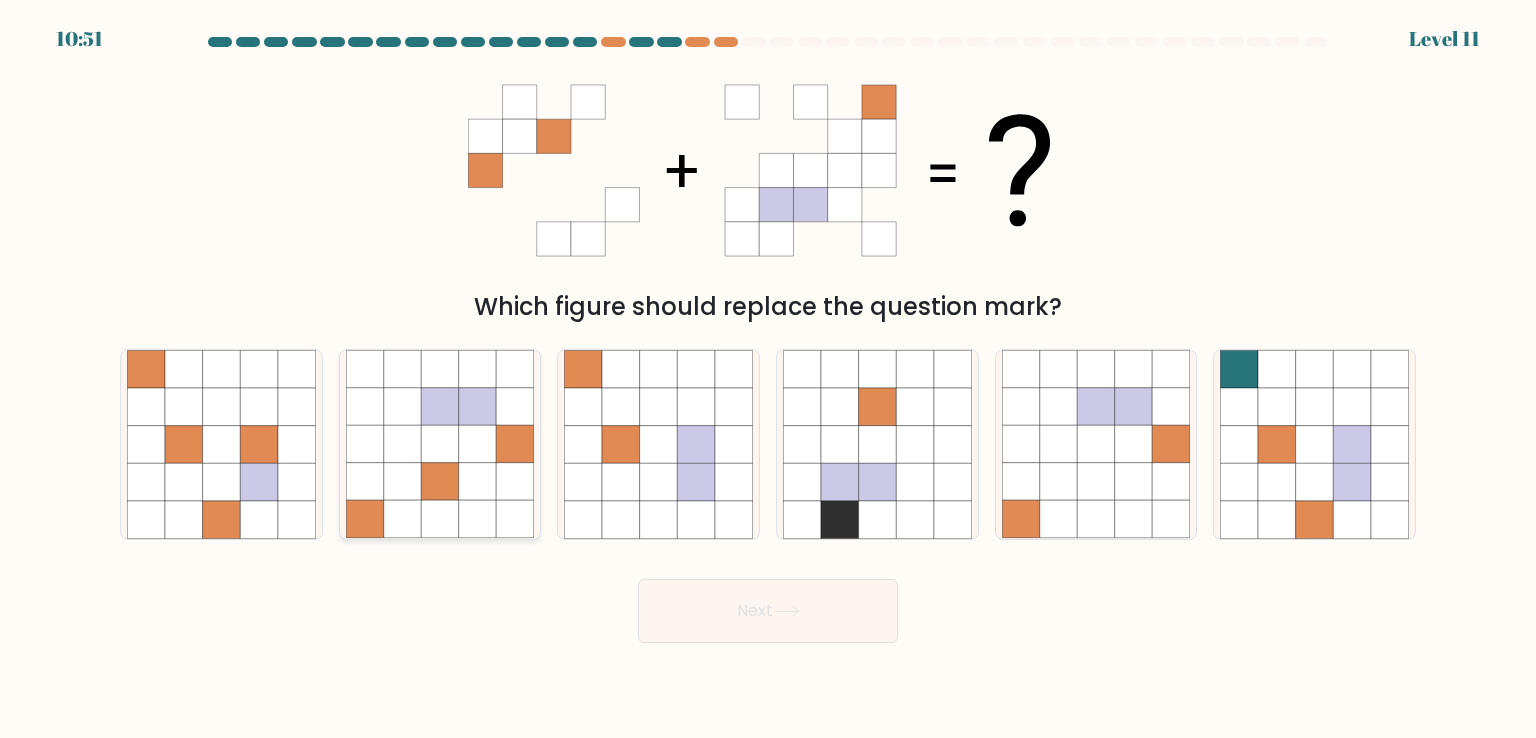 click 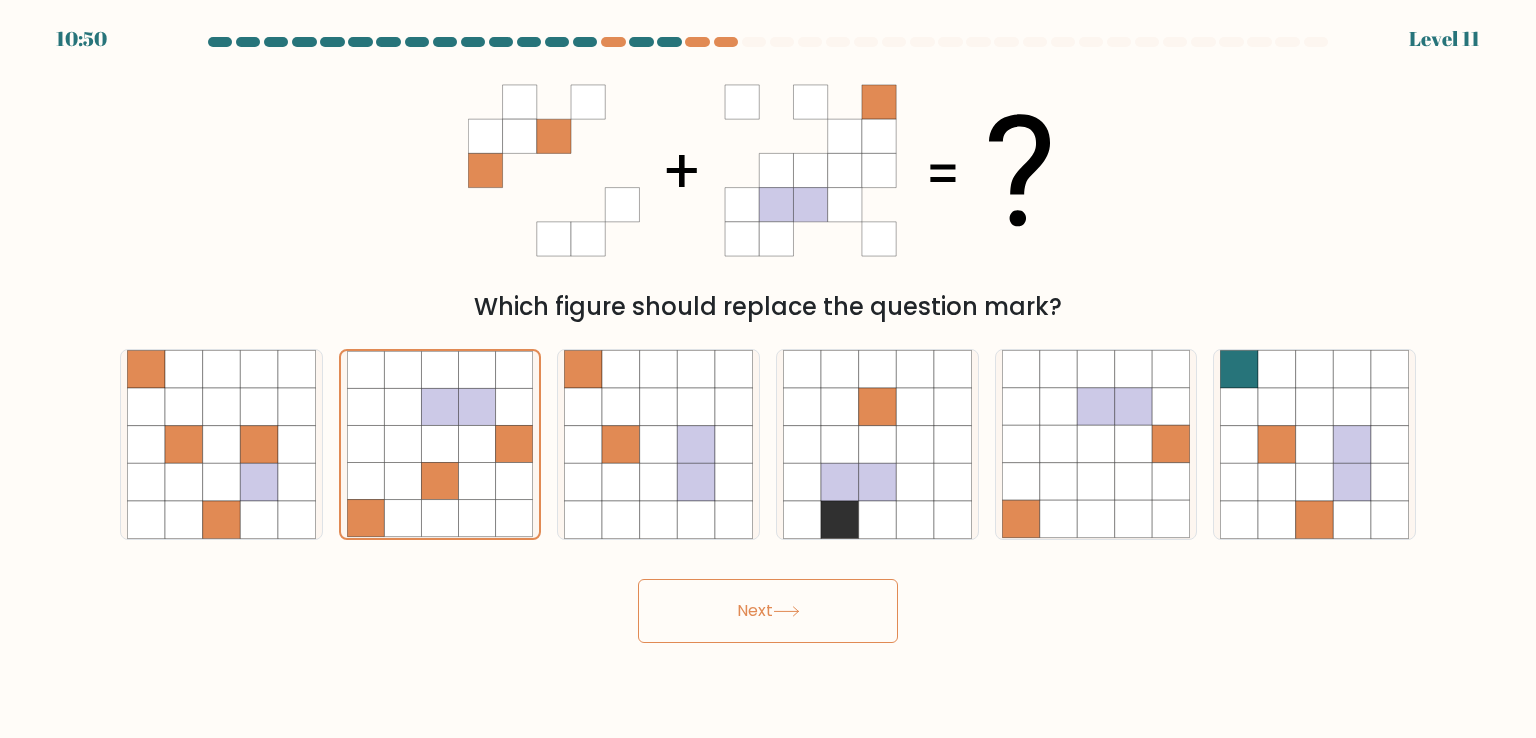click on "10:50
Level 11" at bounding box center (768, 369) 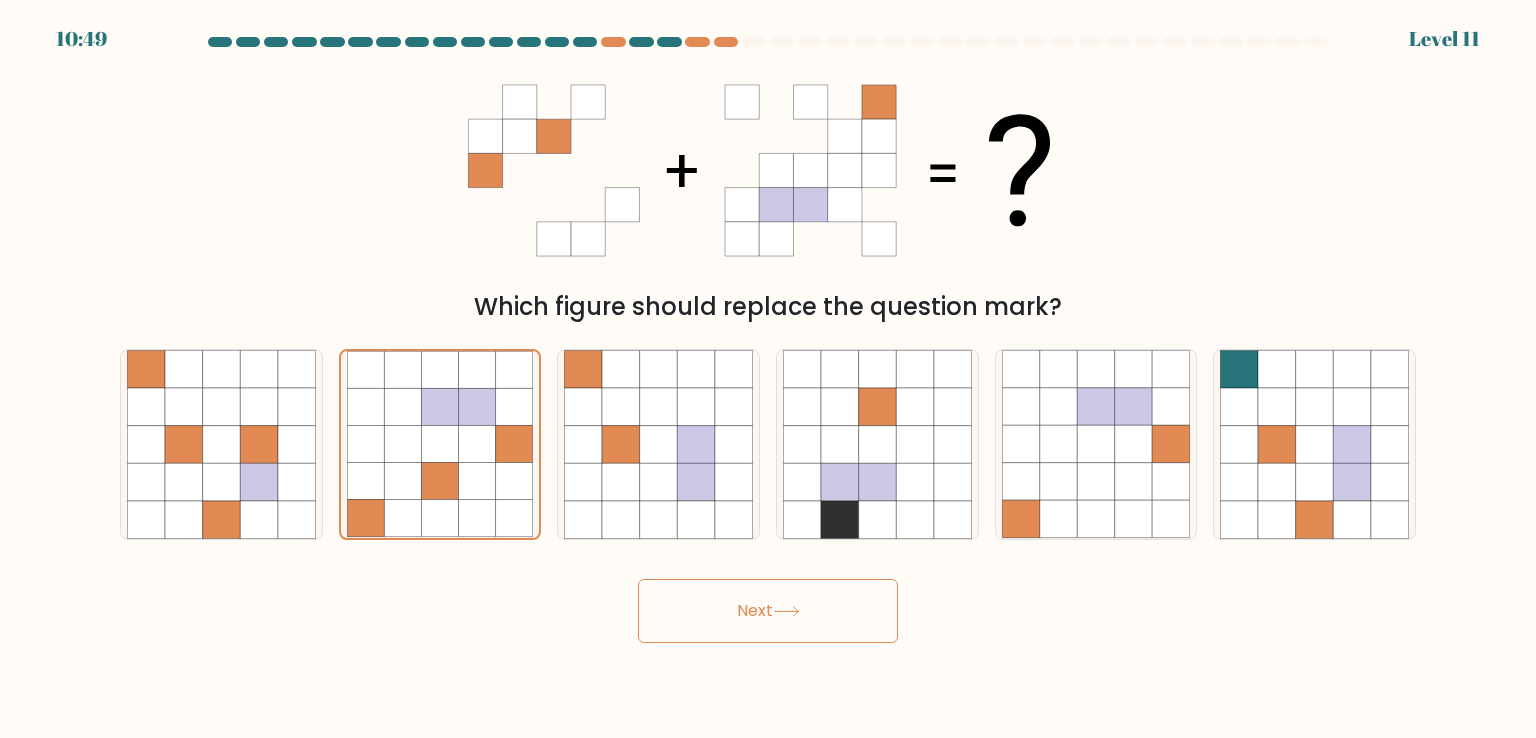 click on "Next" at bounding box center (768, 611) 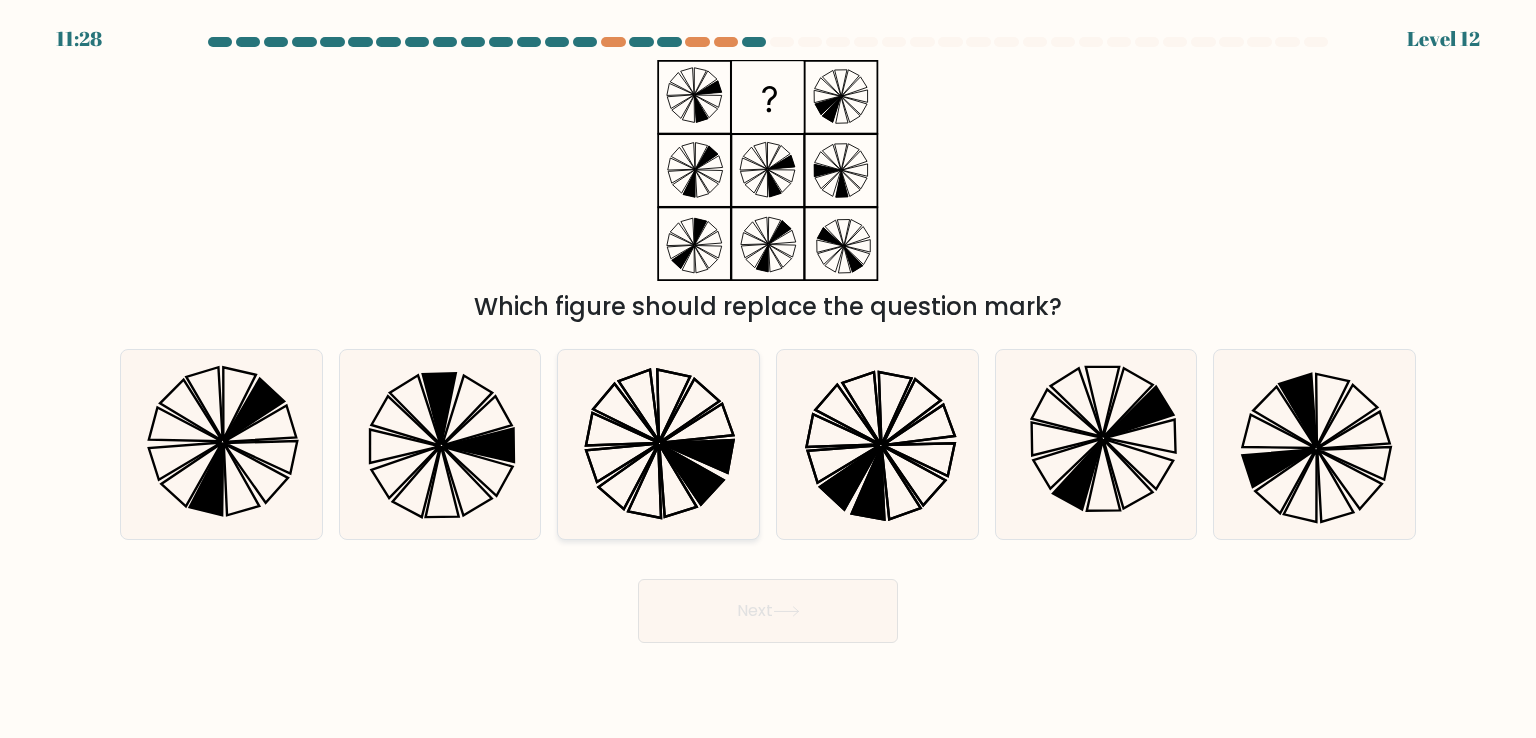 click 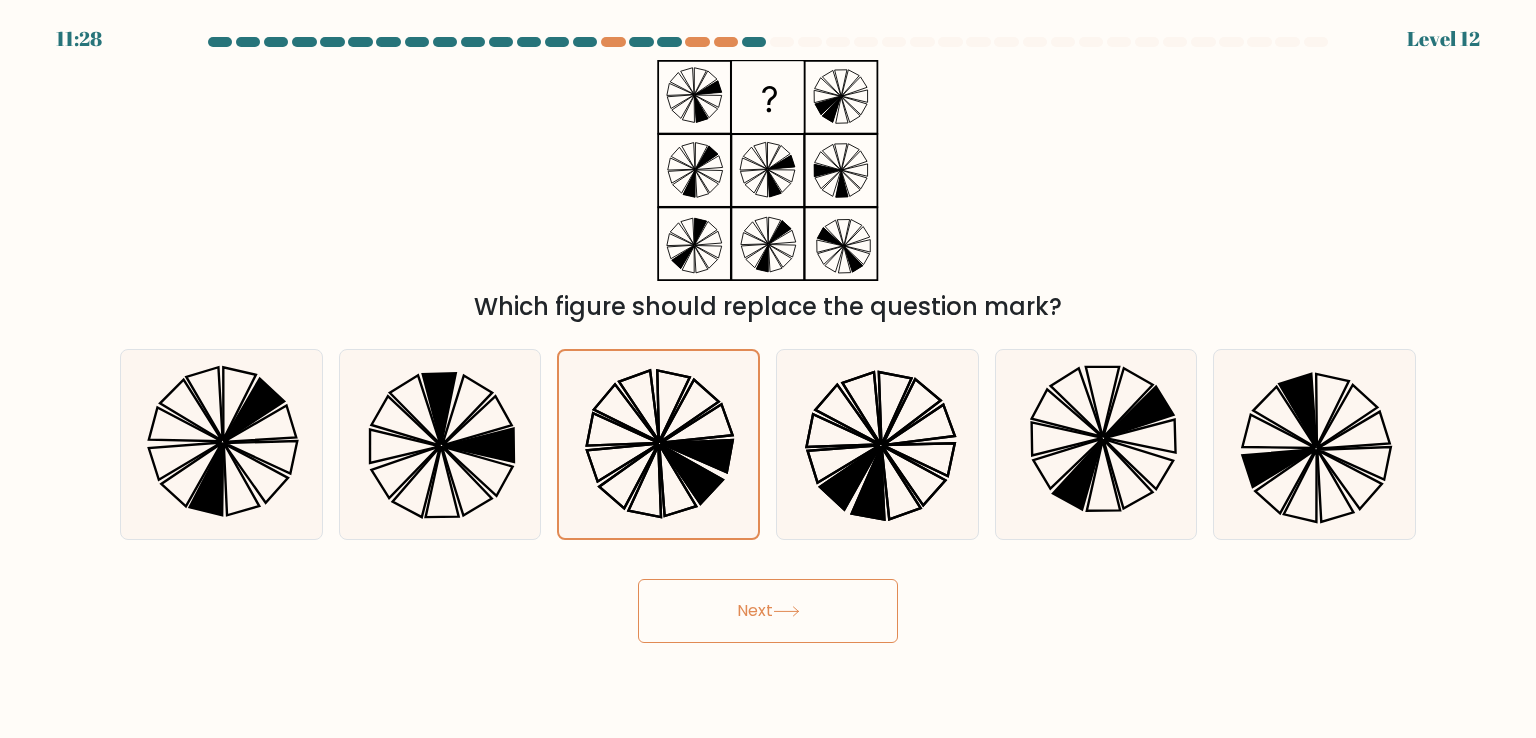 click on "Next" at bounding box center (768, 611) 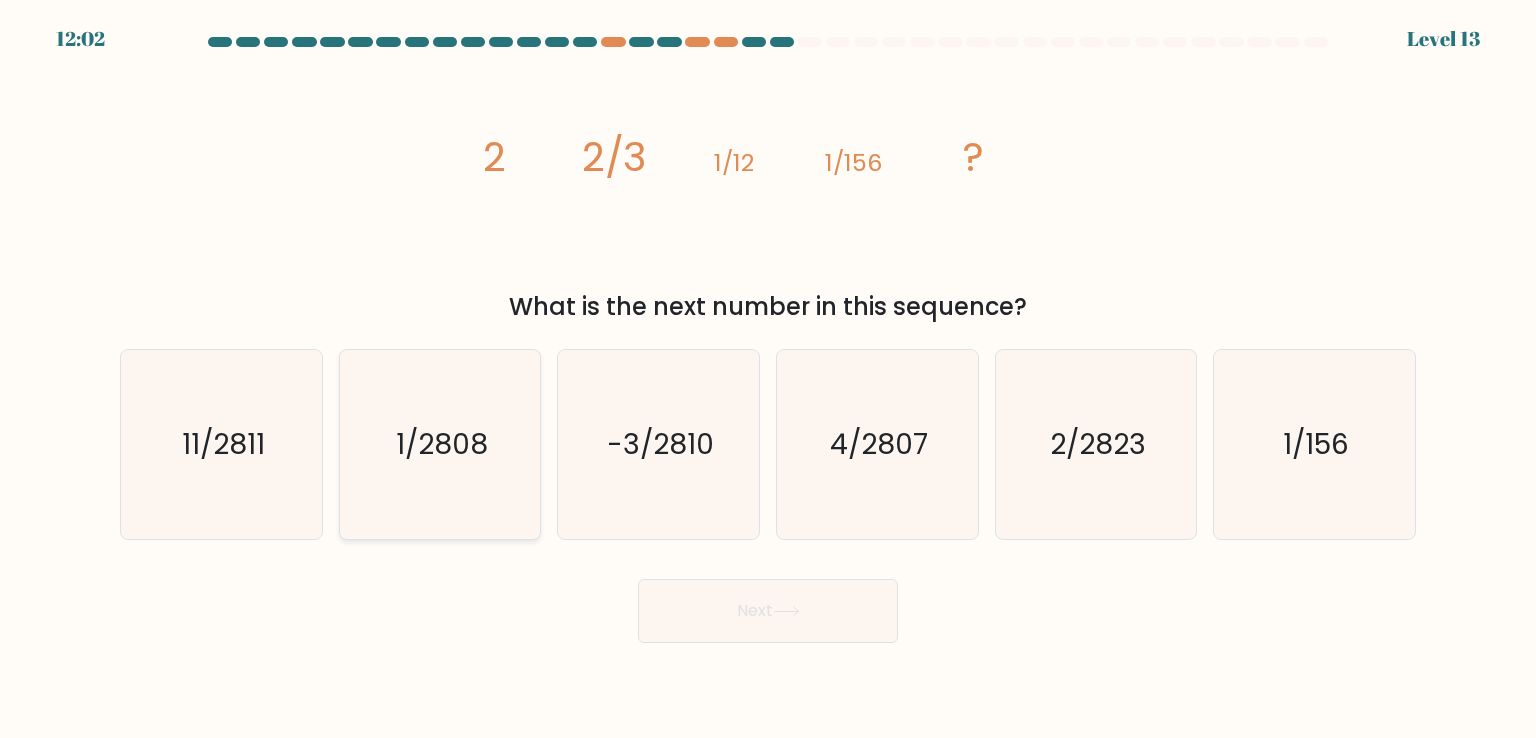 click on "1/2808" 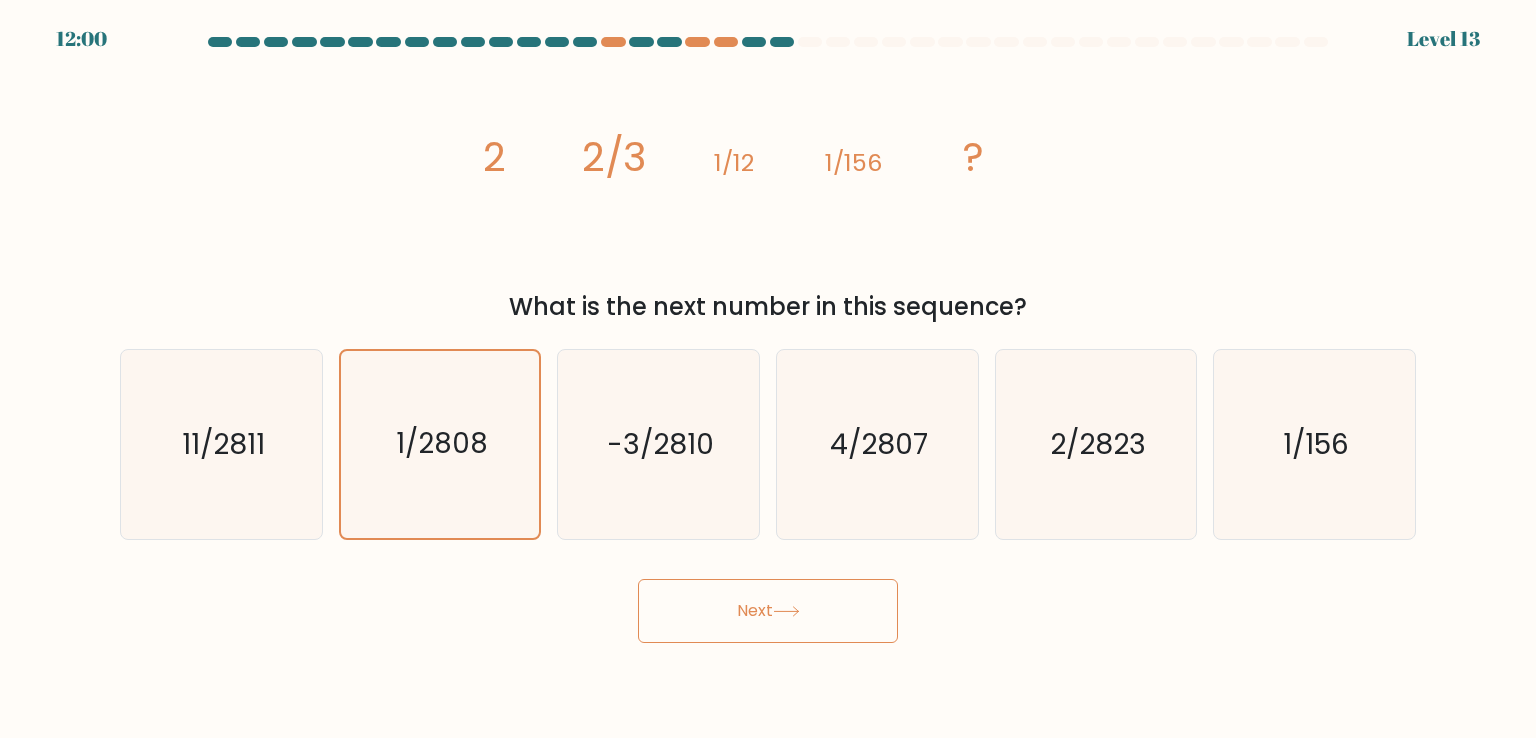 click on "Next" at bounding box center (768, 611) 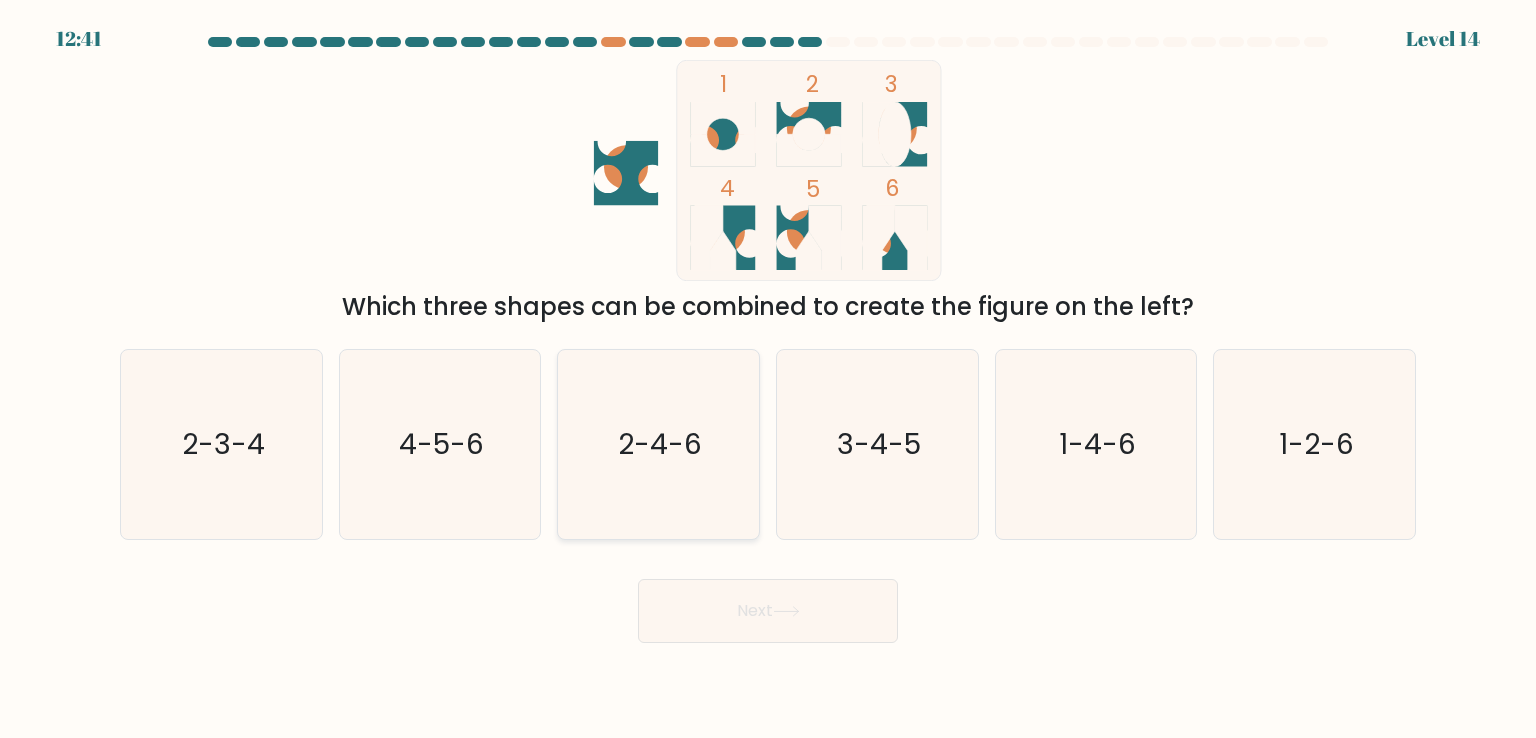 click on "2-4-6" 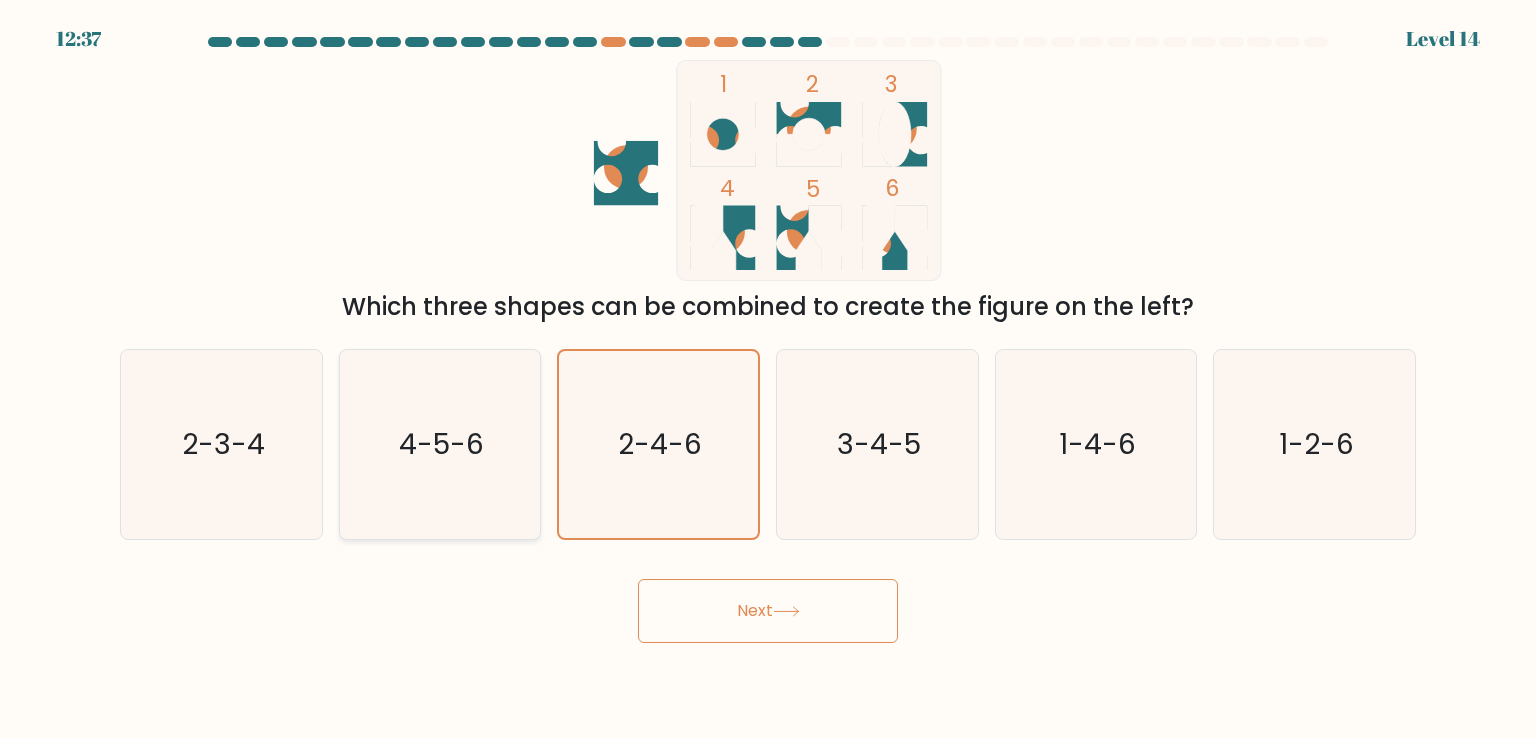 click on "4-5-6" 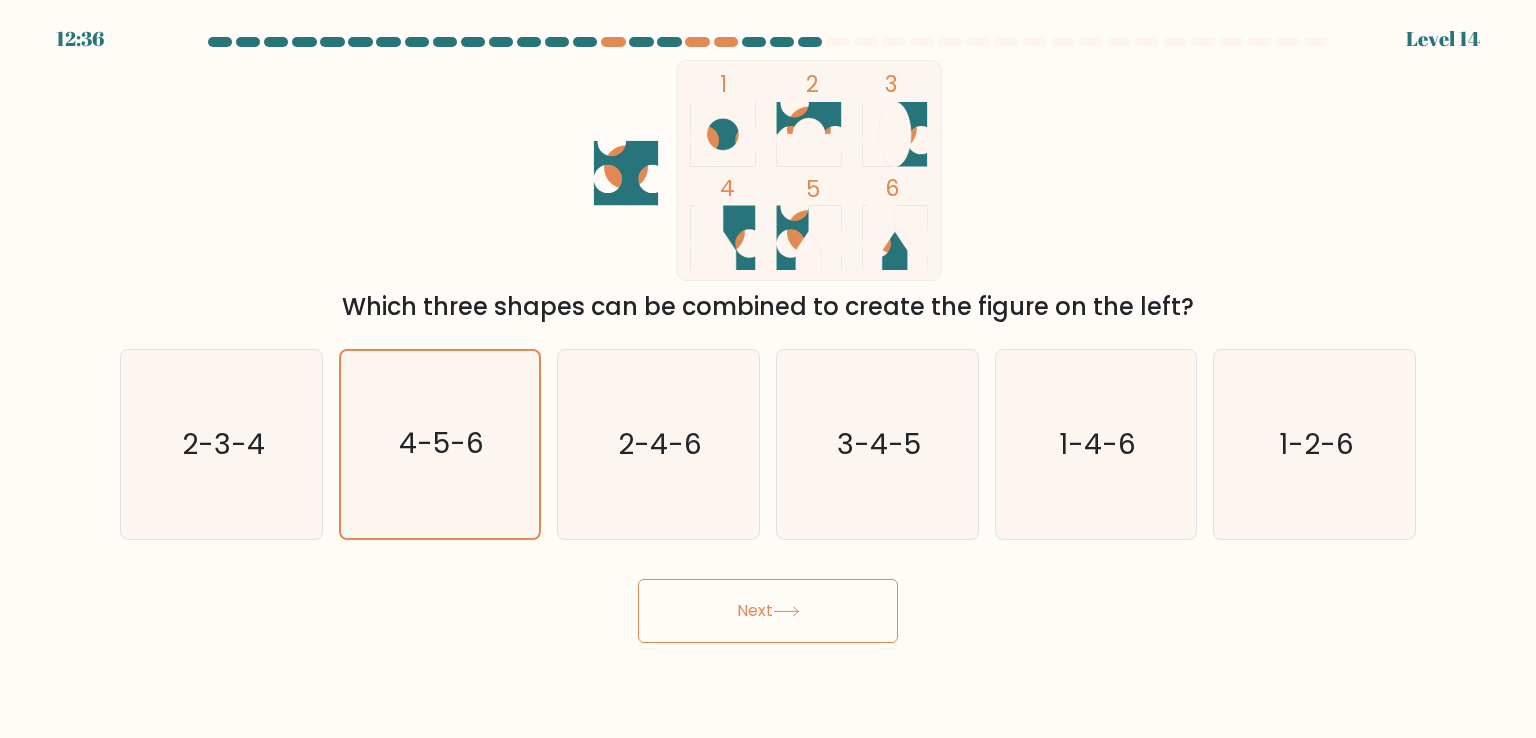 click on "Next" at bounding box center [768, 611] 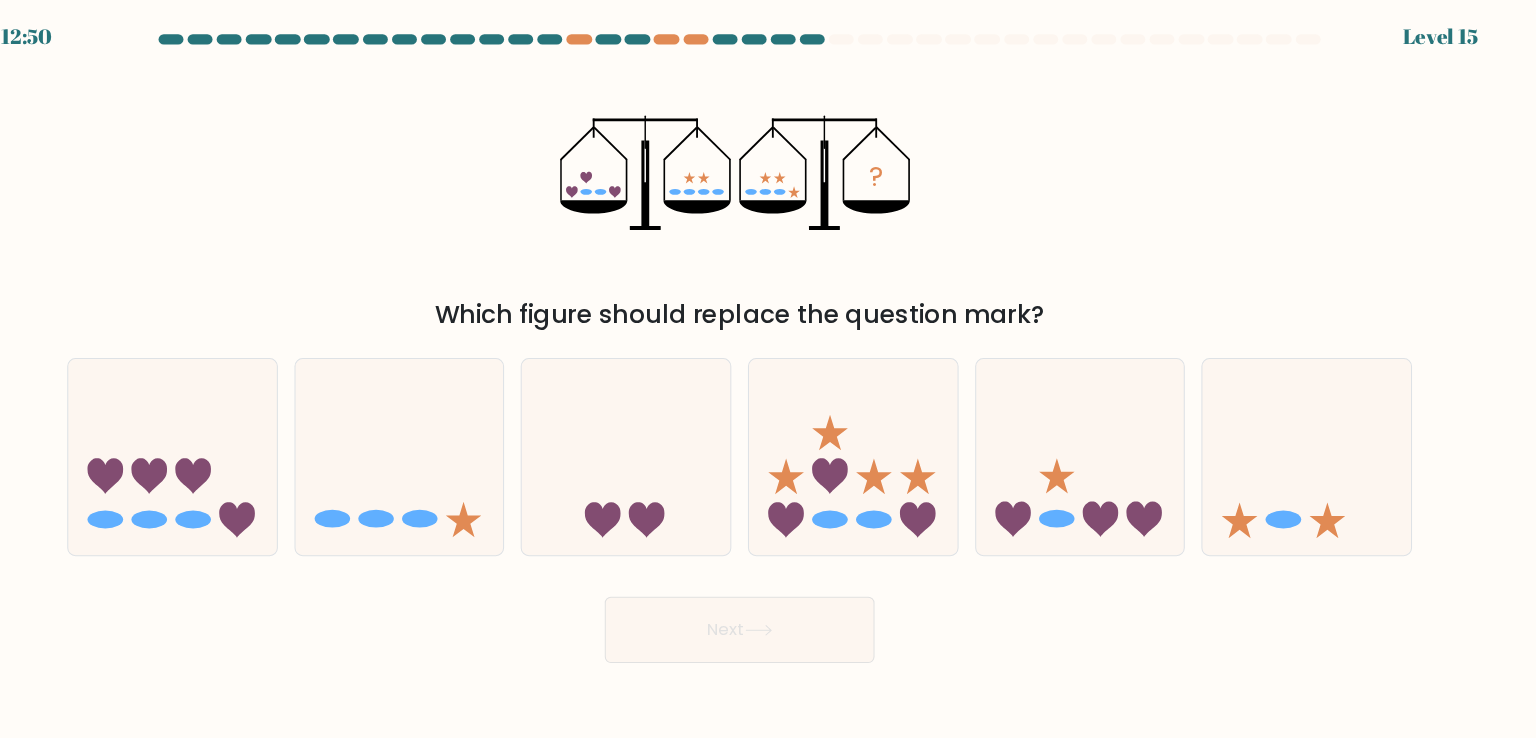 scroll, scrollTop: 0, scrollLeft: 0, axis: both 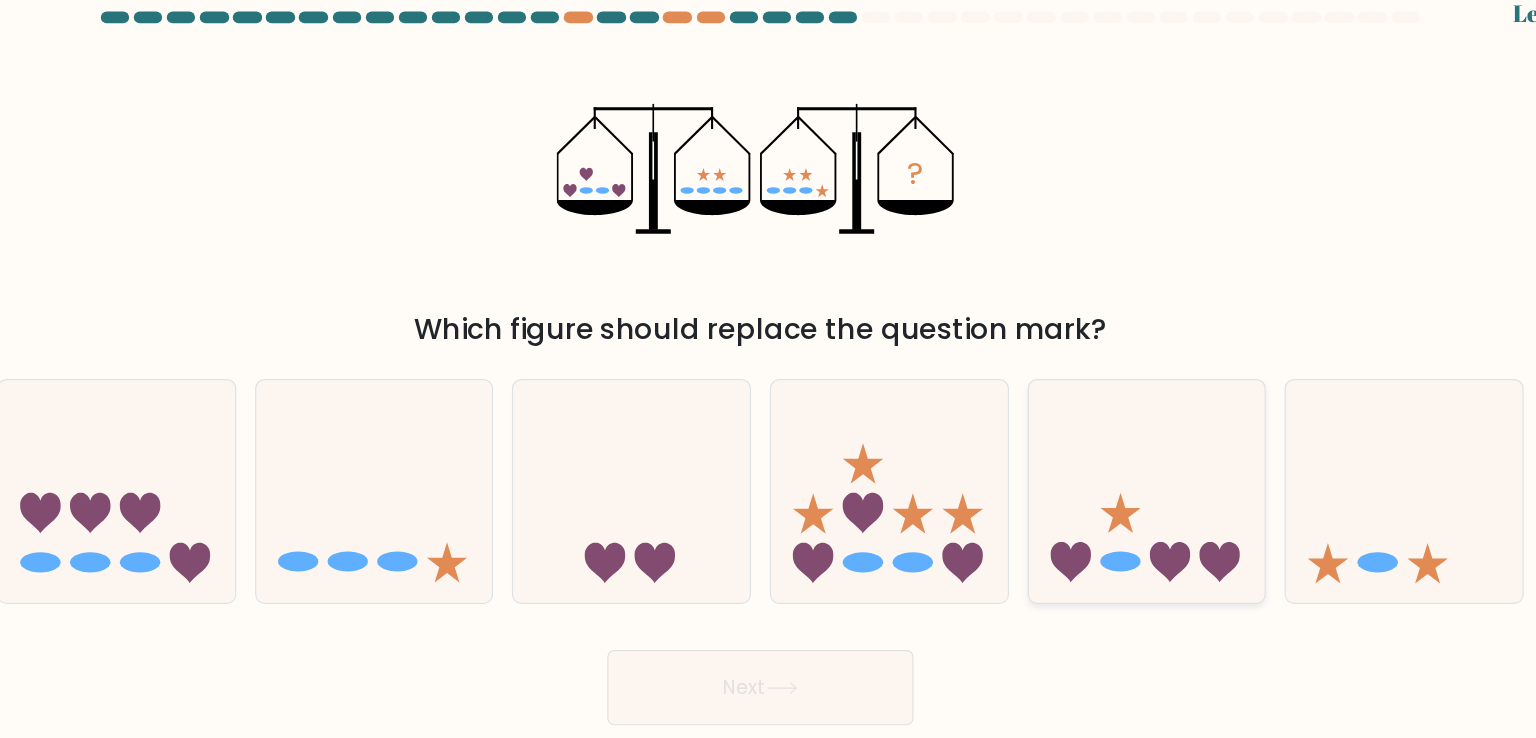 click 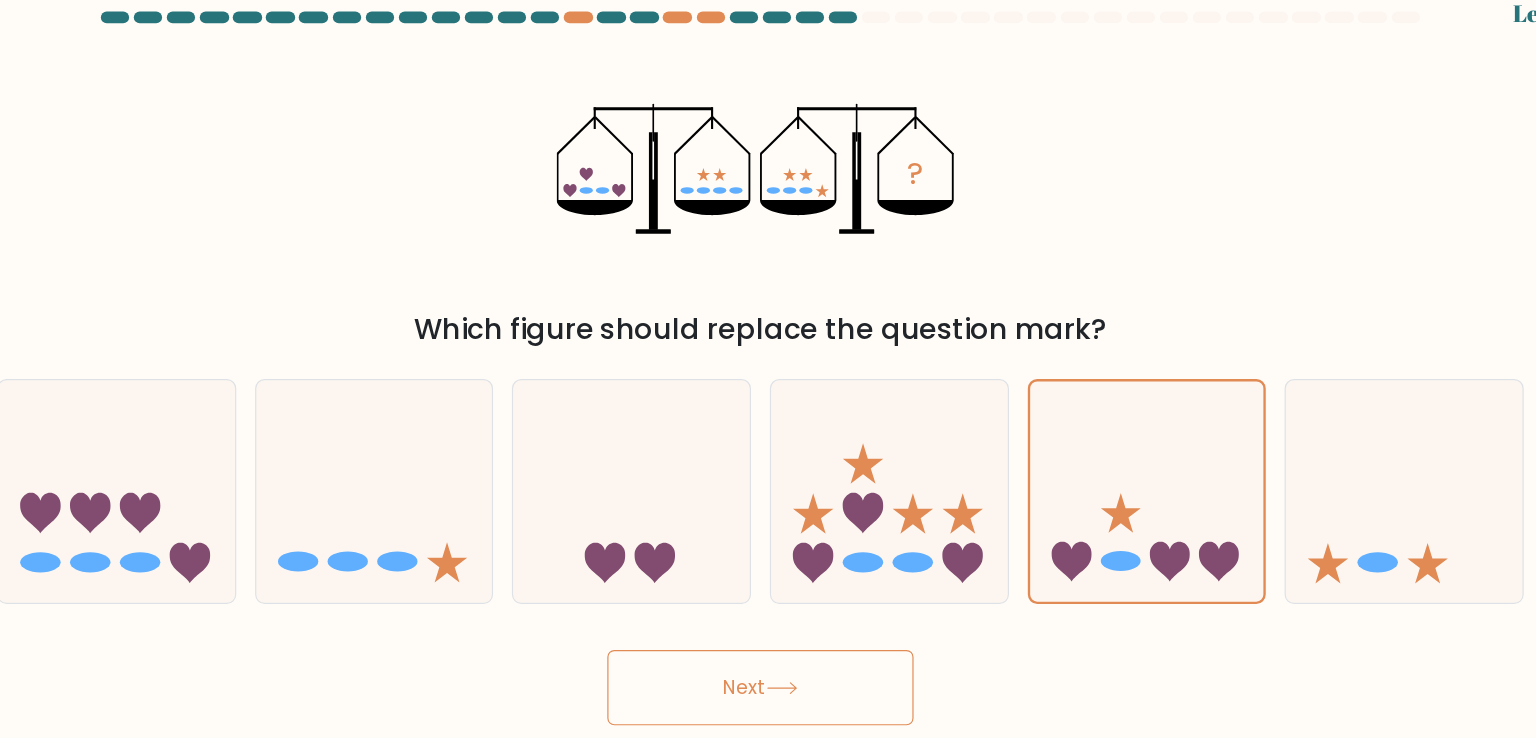 click on "Next" at bounding box center [768, 611] 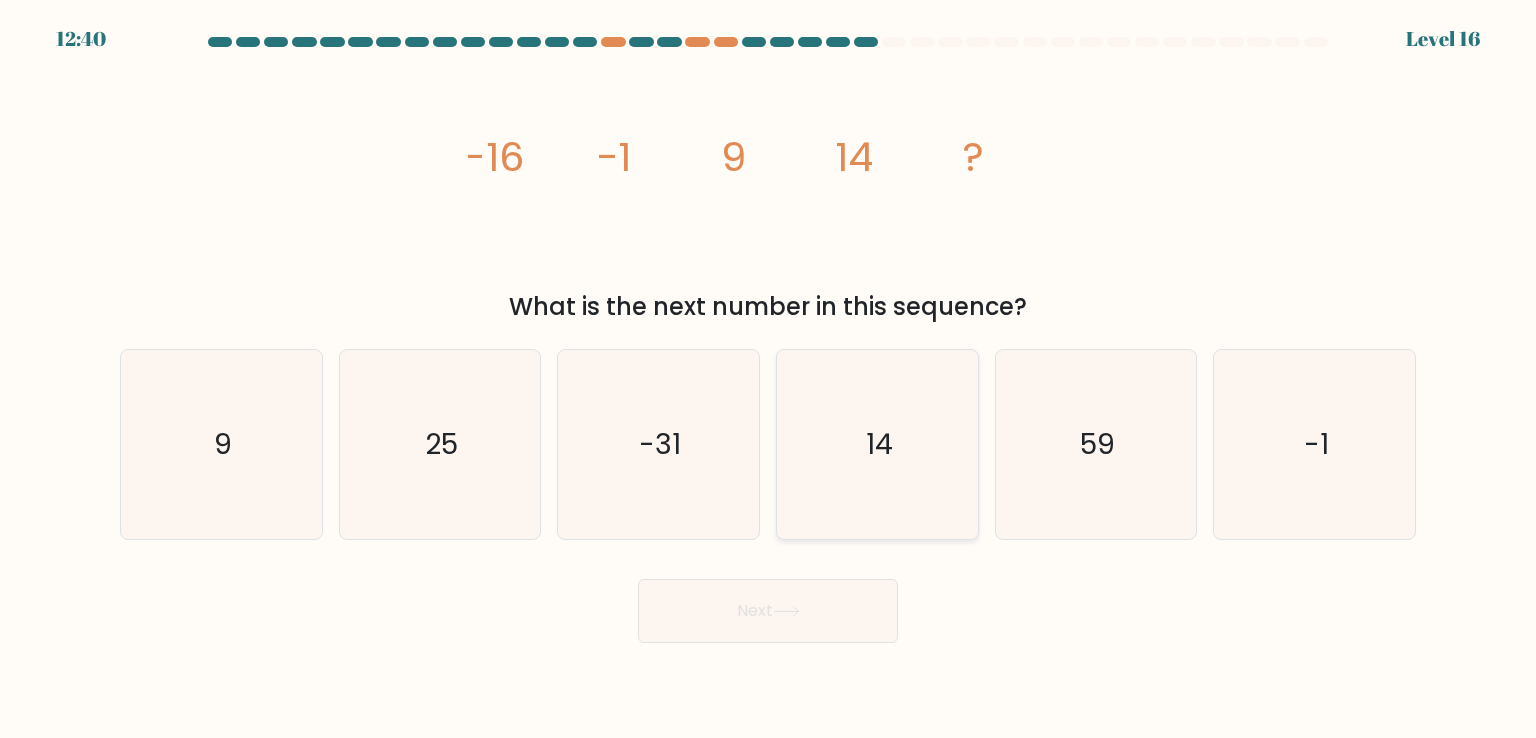 click on "14" 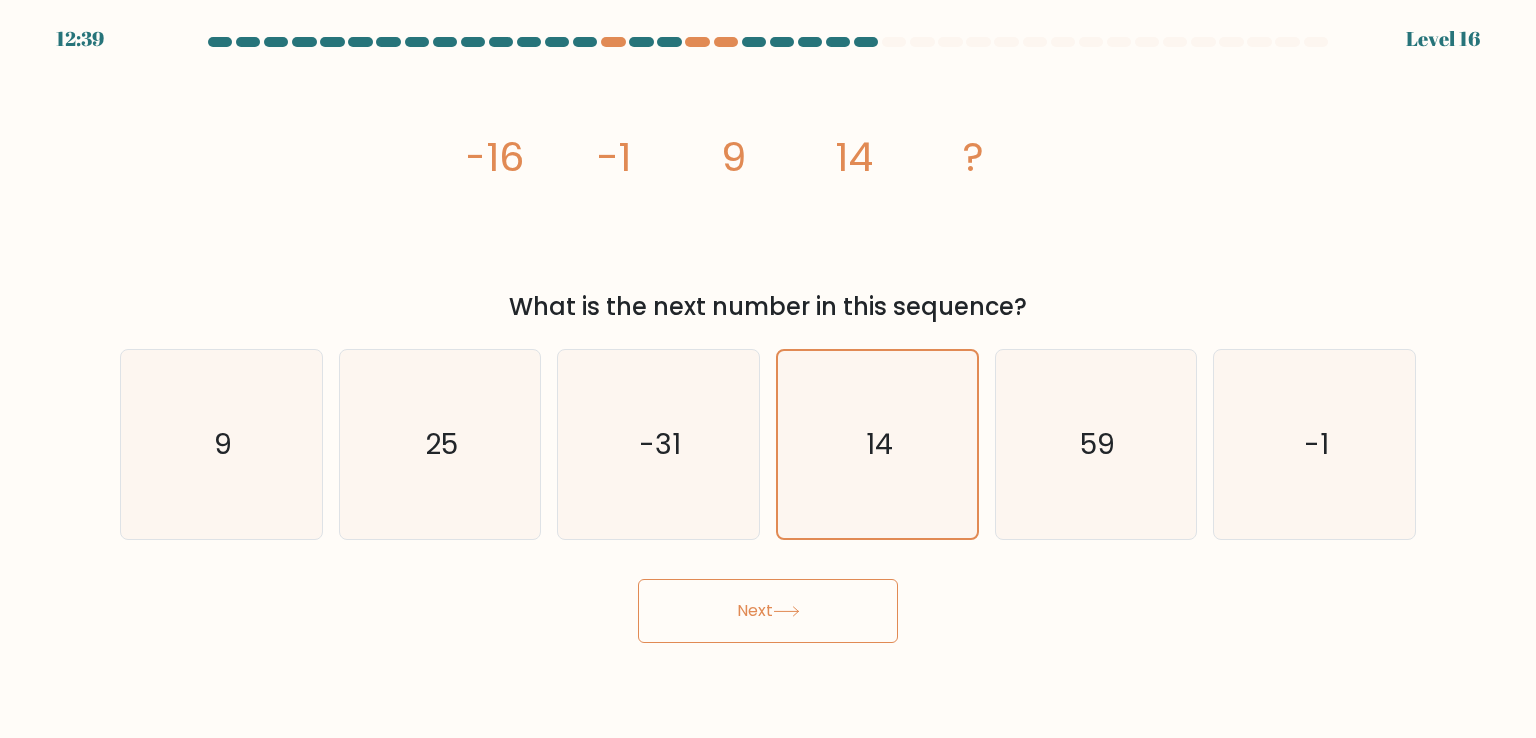 click on "Next" at bounding box center [768, 611] 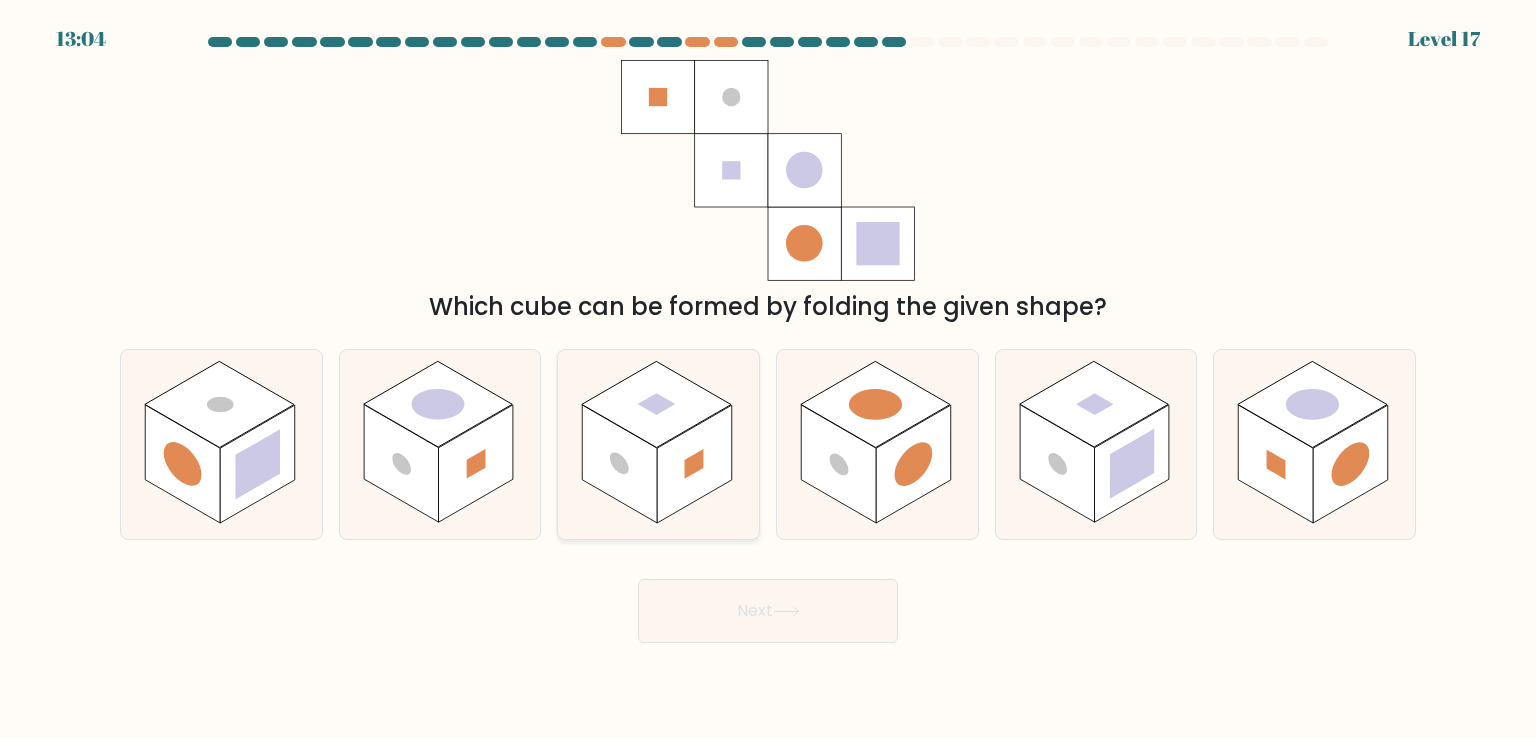 click 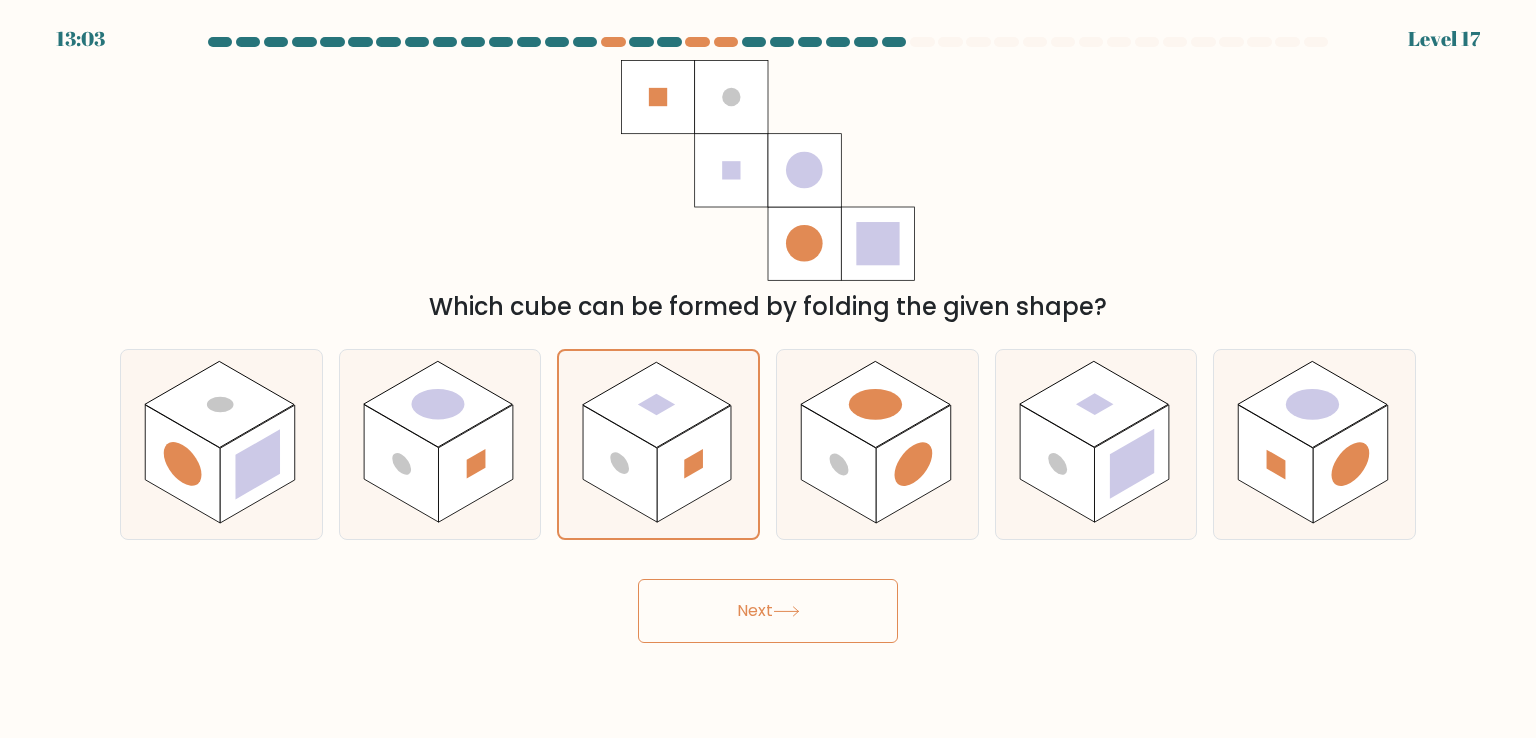 click on "Next" at bounding box center [768, 611] 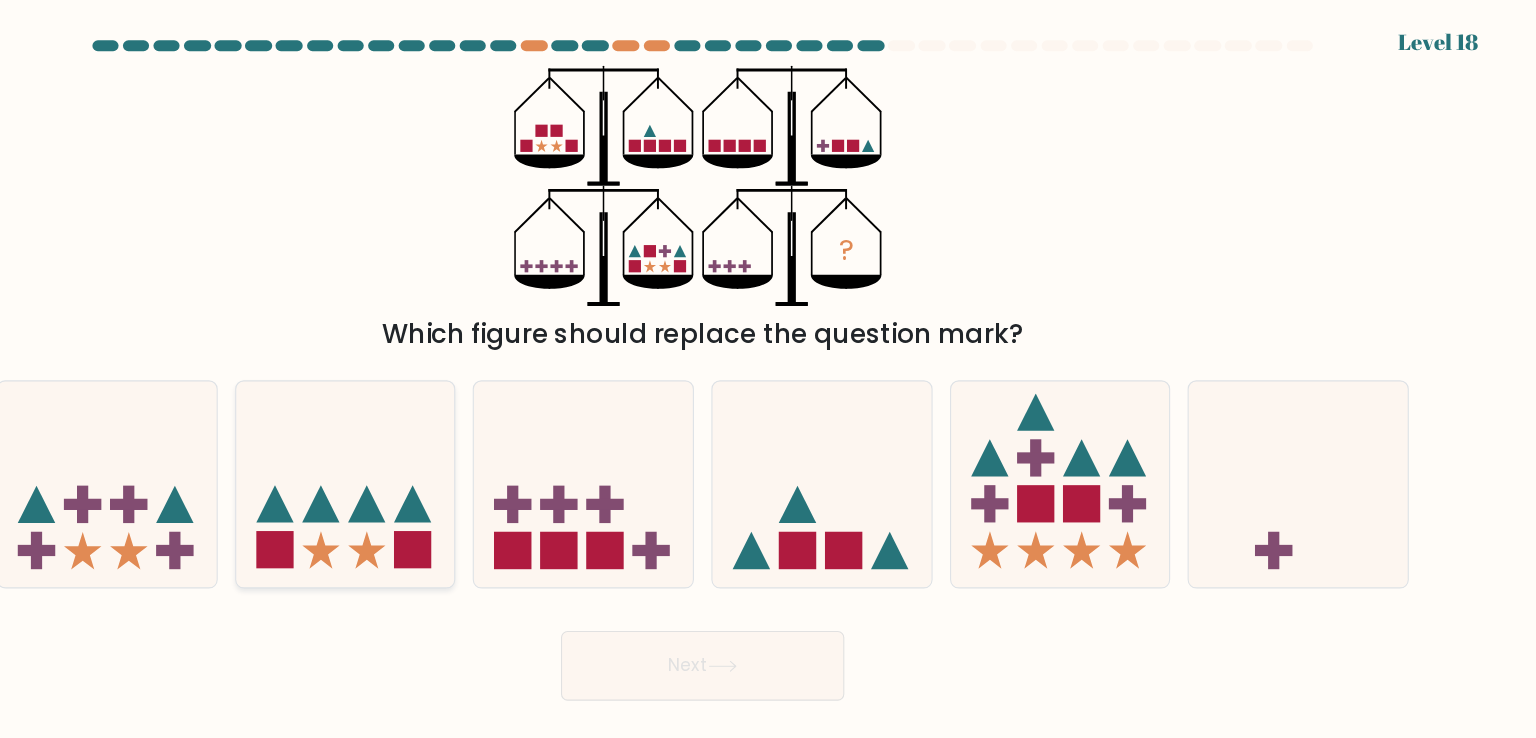 click 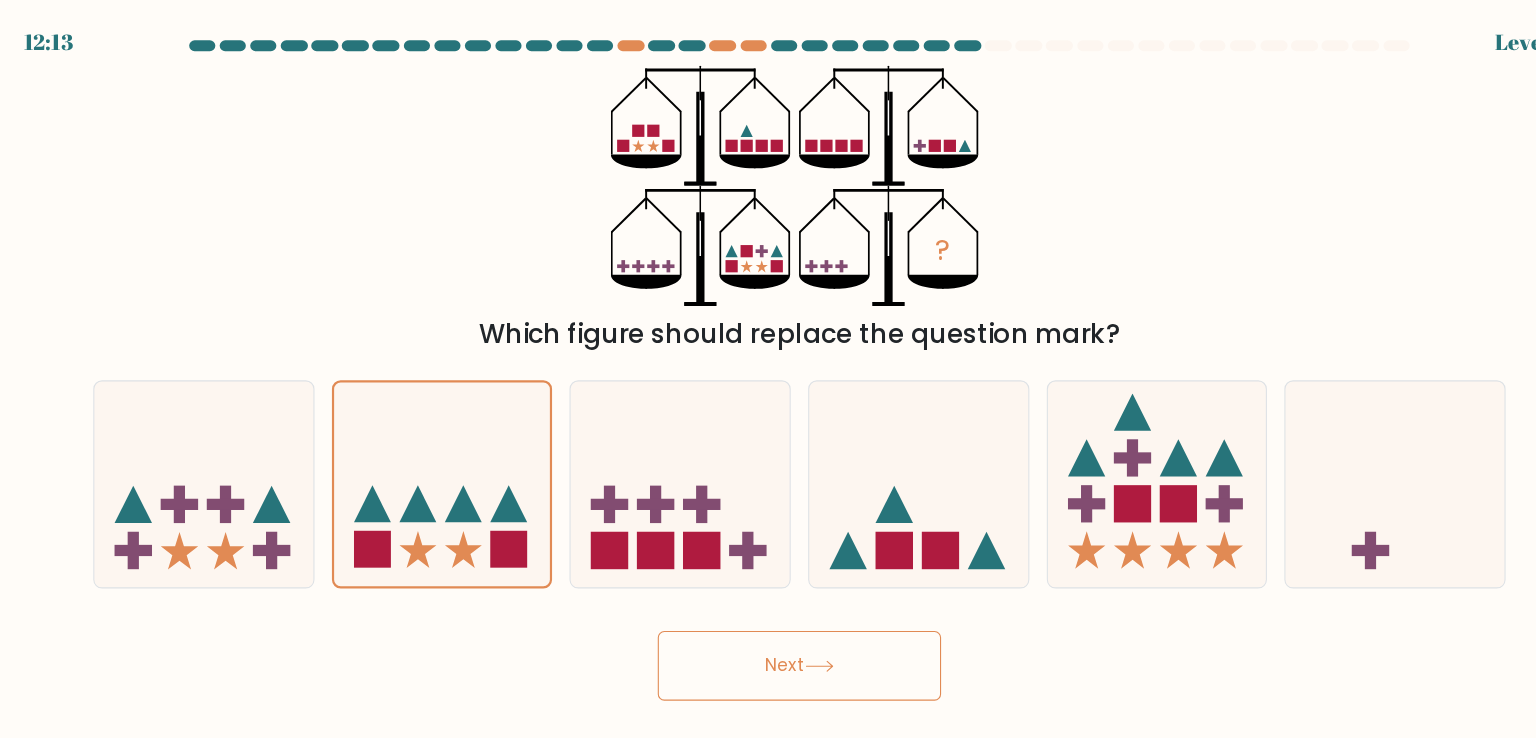 click on "Next" at bounding box center (768, 611) 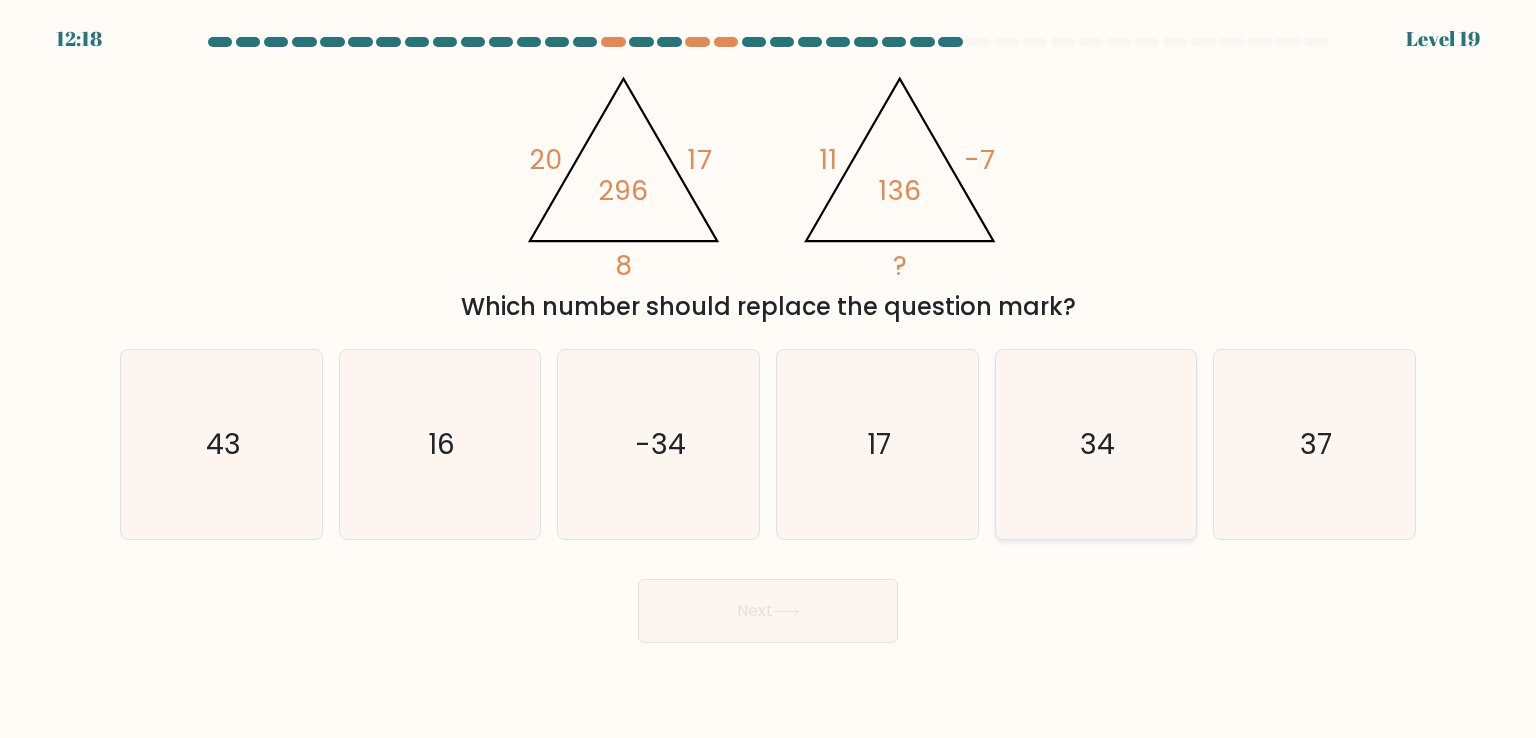 click on "34" 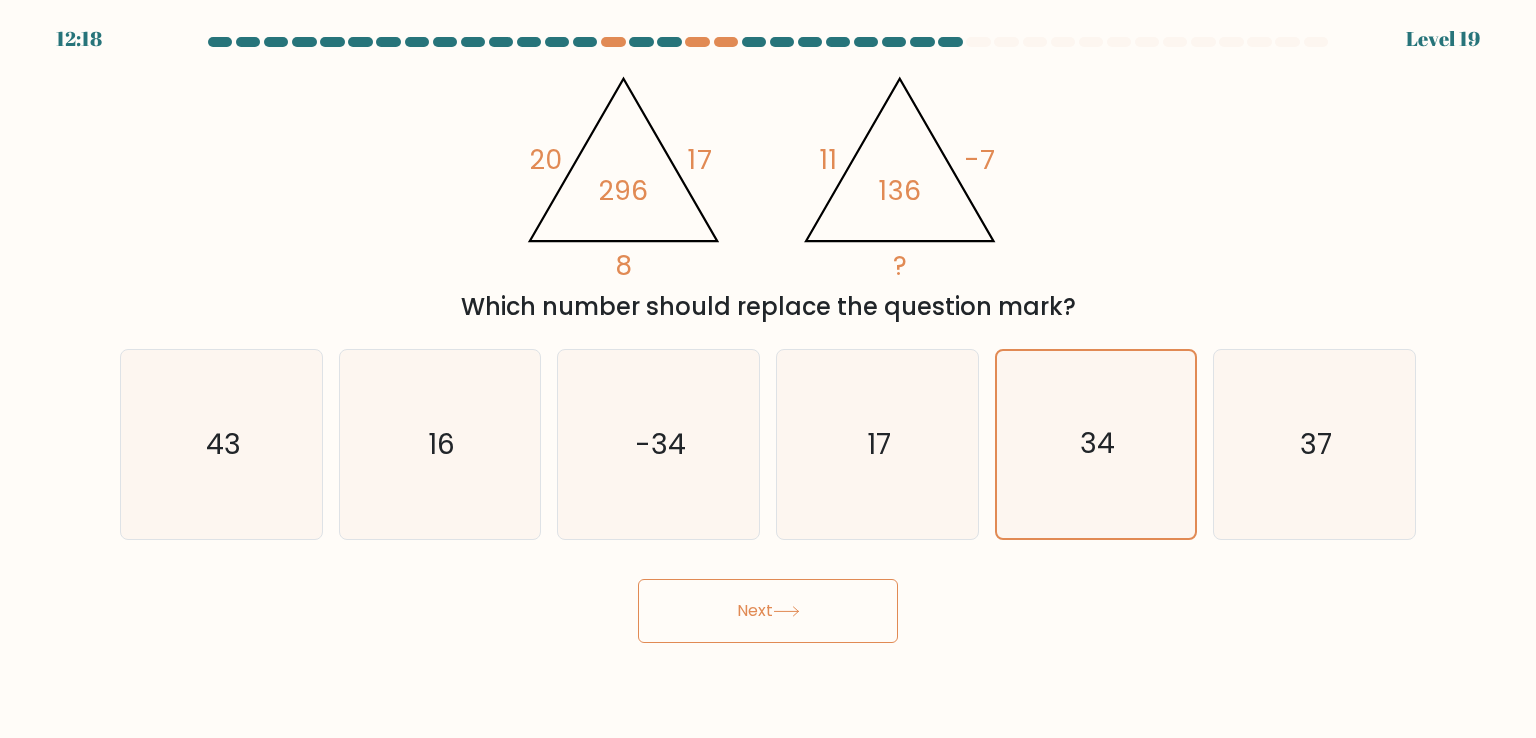 click on "Next" at bounding box center [768, 611] 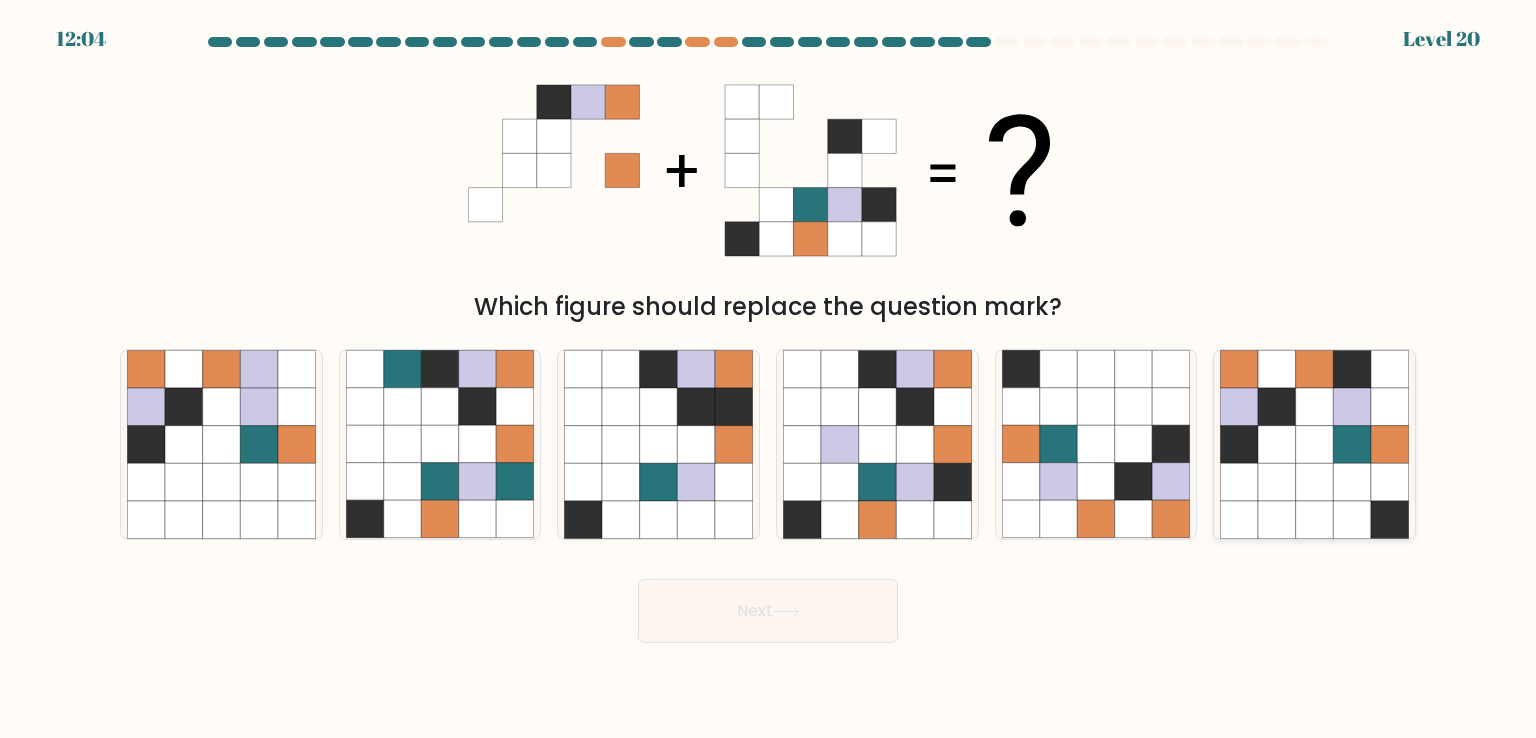 click 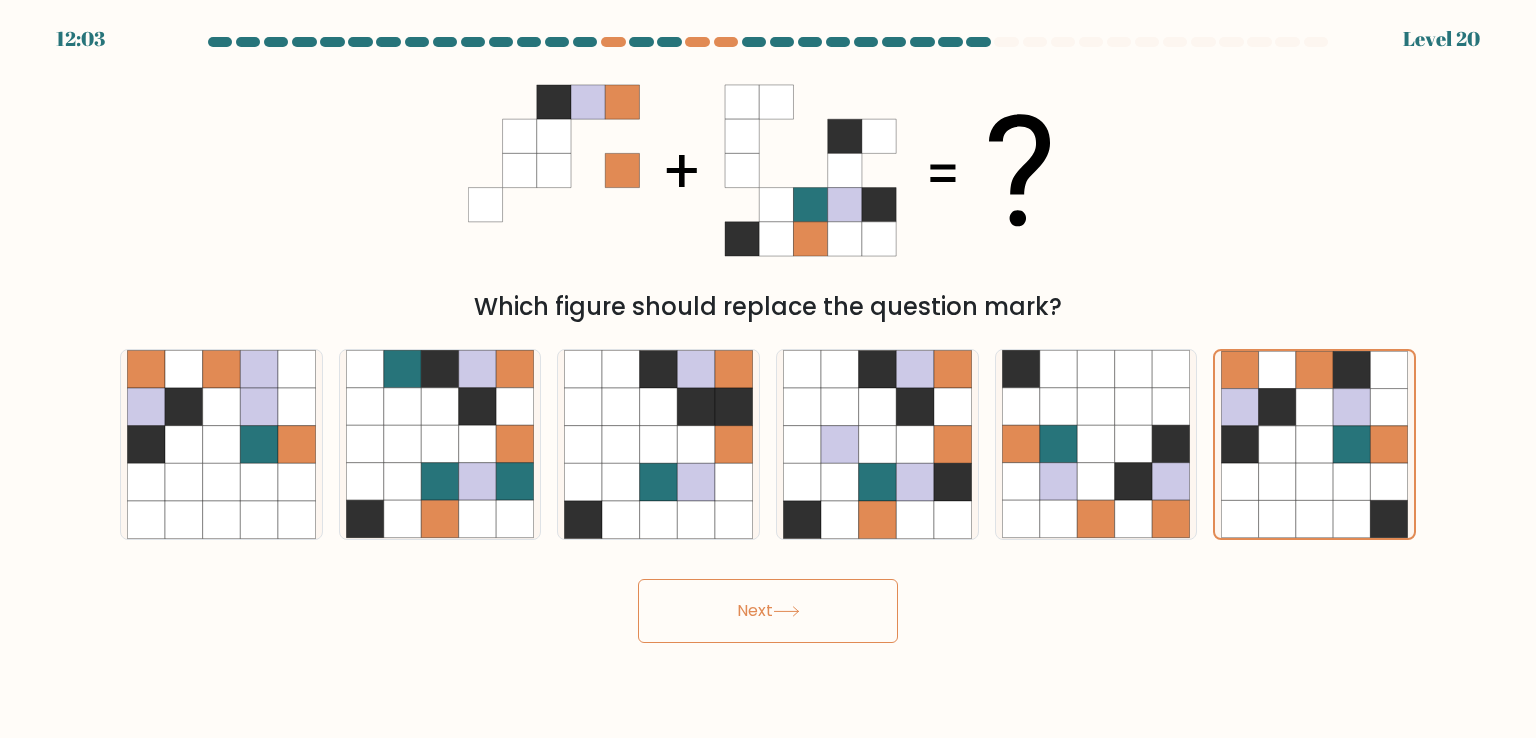 click on "Next" at bounding box center (768, 611) 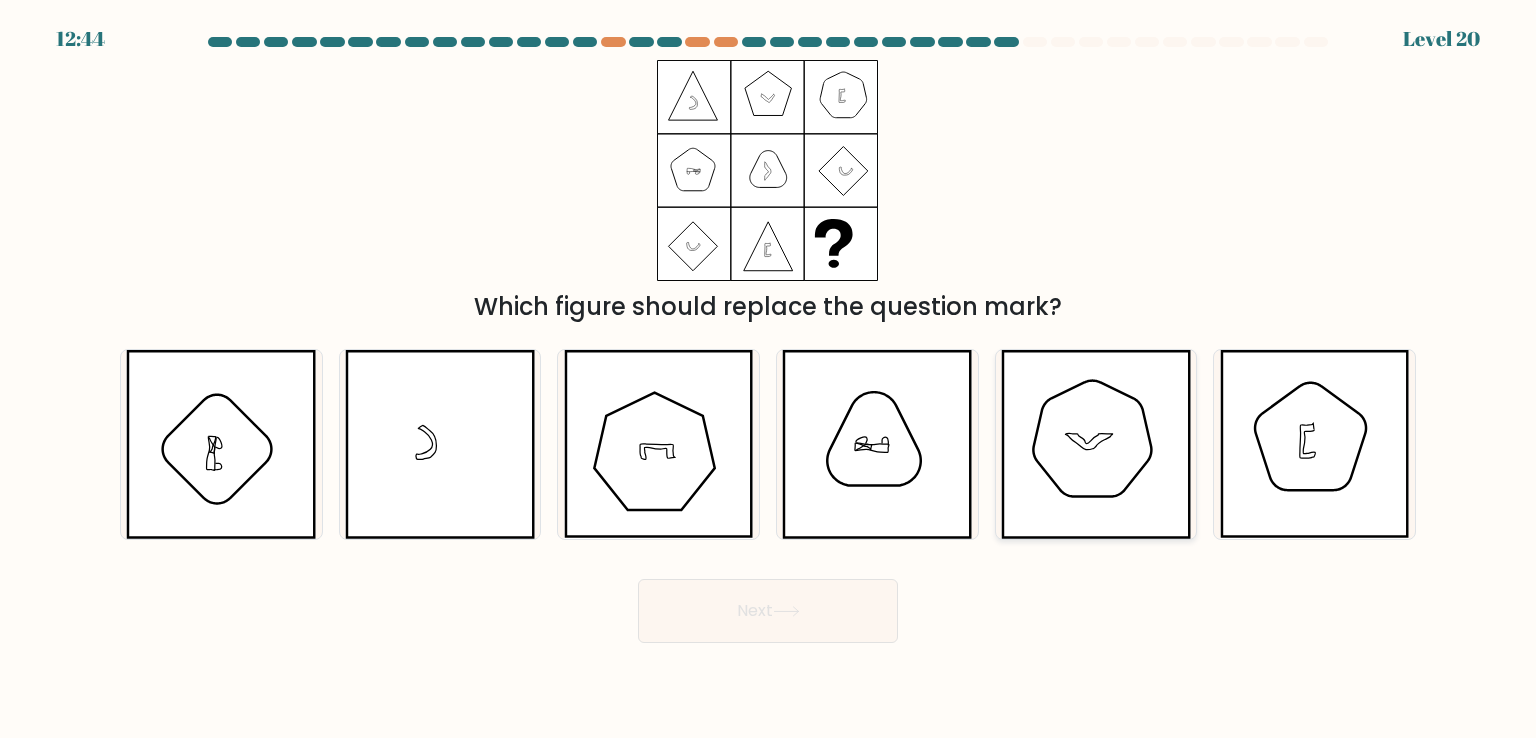 click 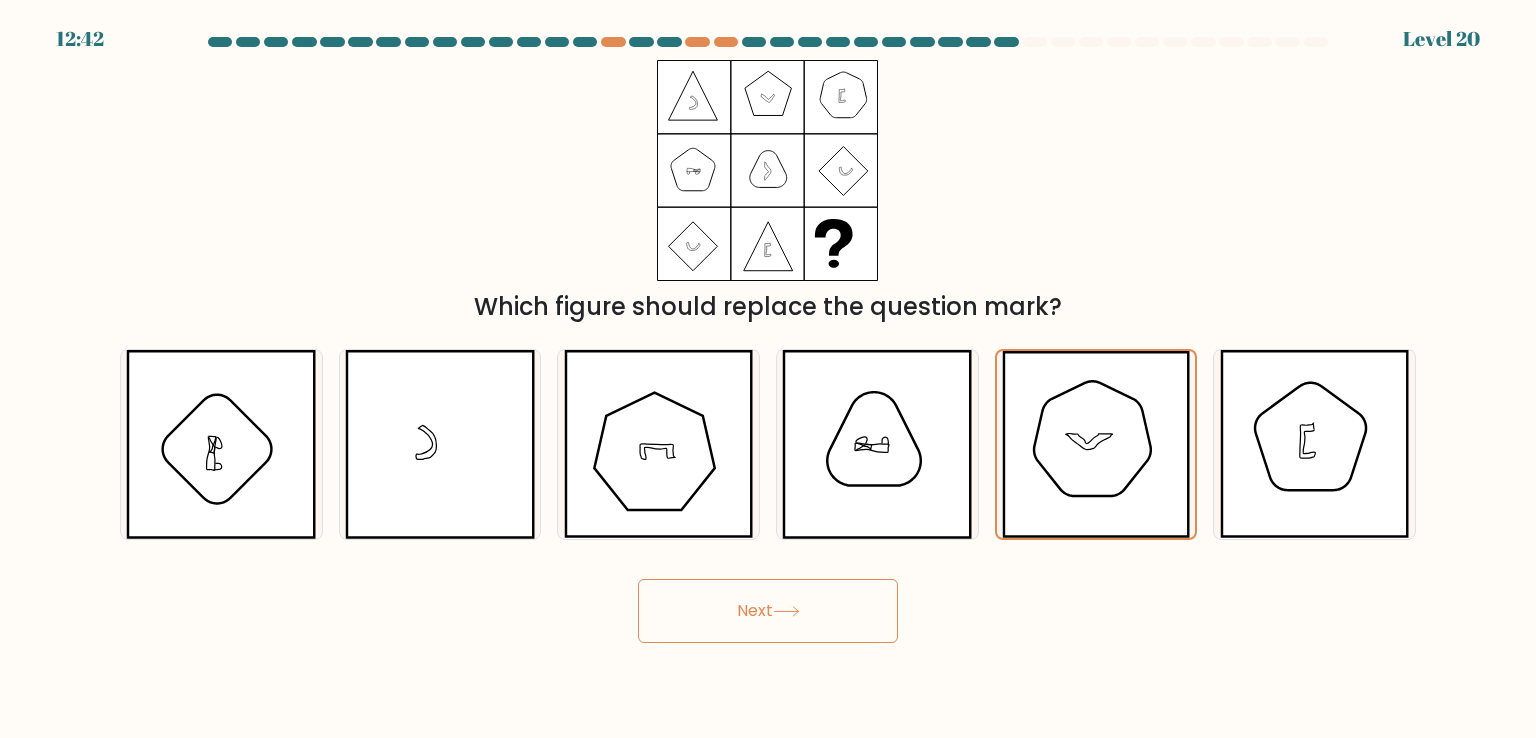 click on "Next" at bounding box center [768, 611] 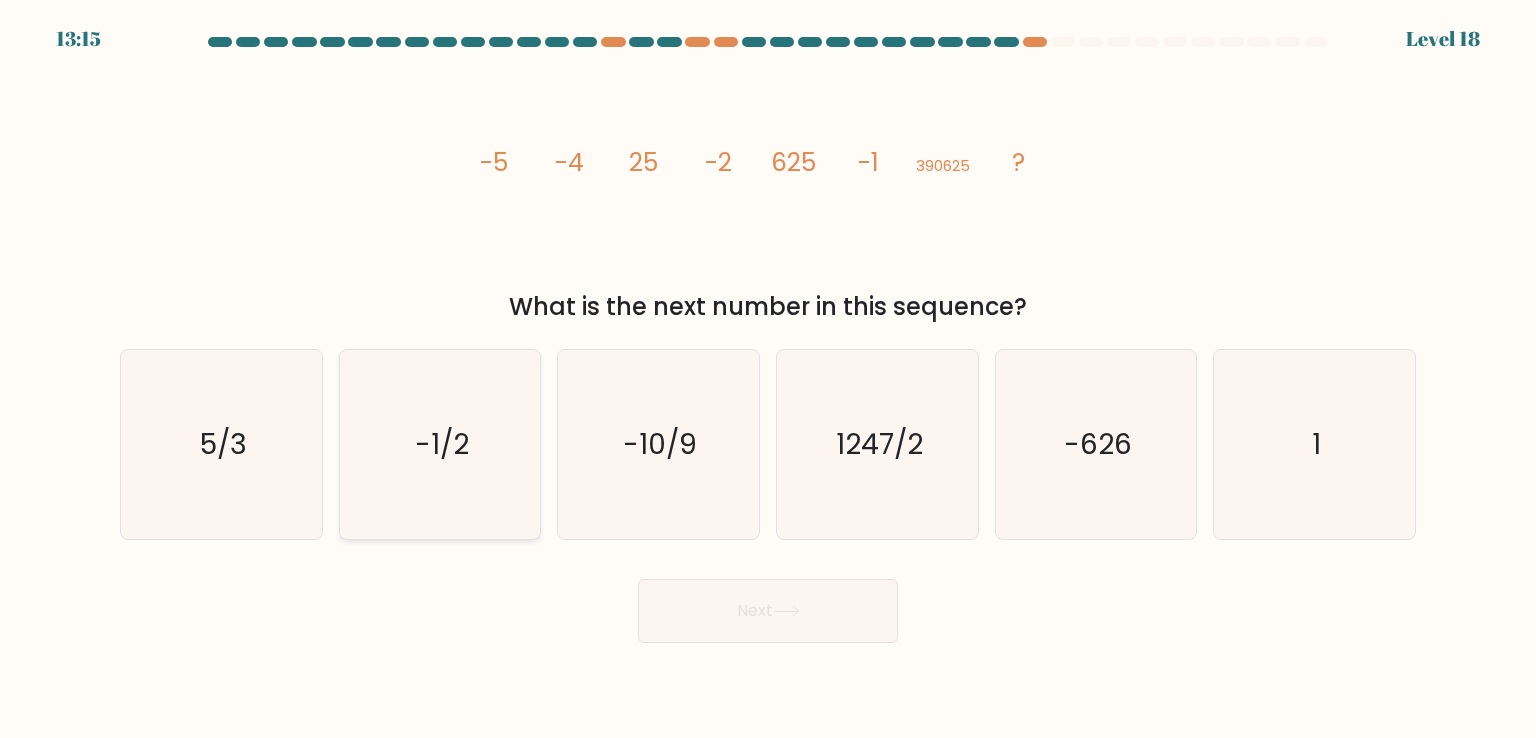 click on "-1/2" 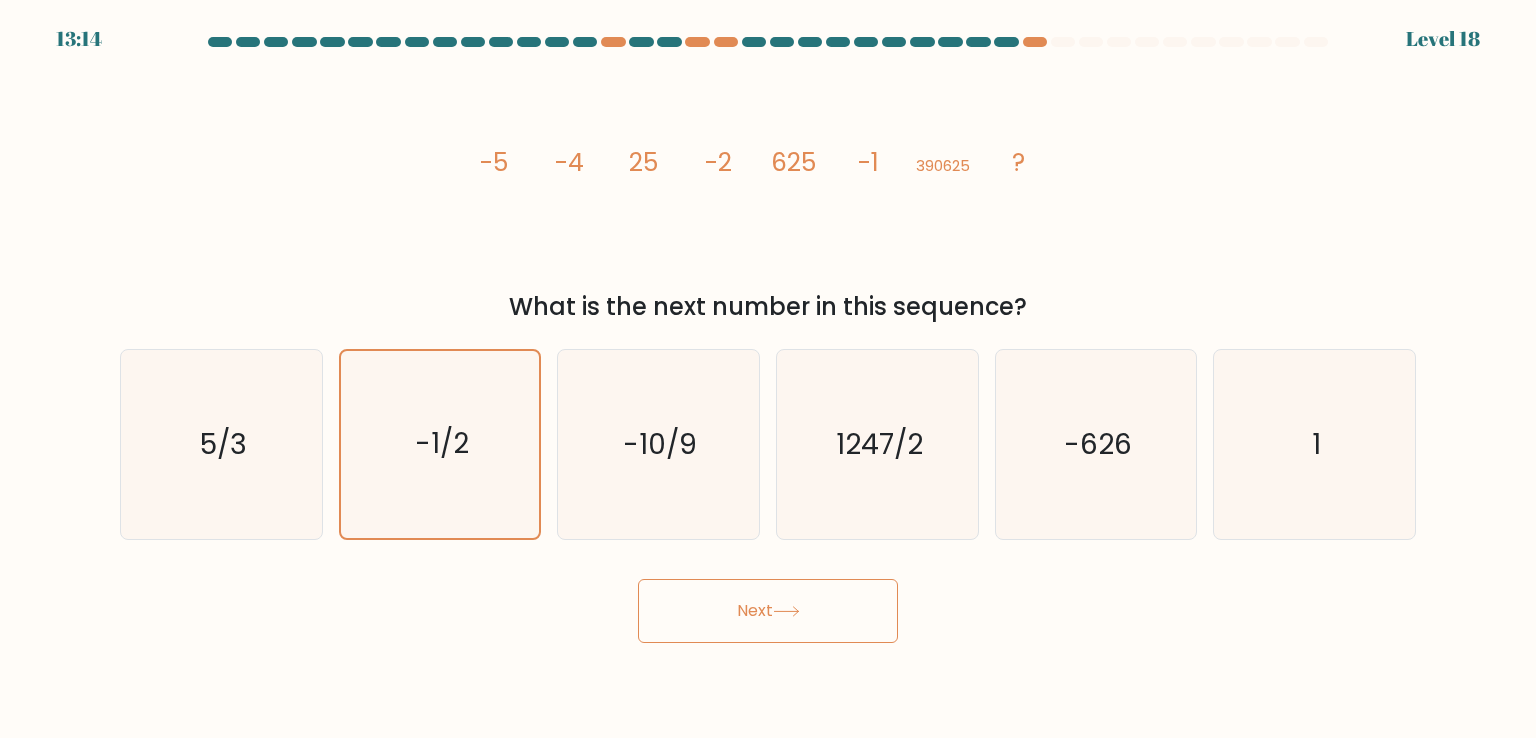click on "Next" at bounding box center (768, 611) 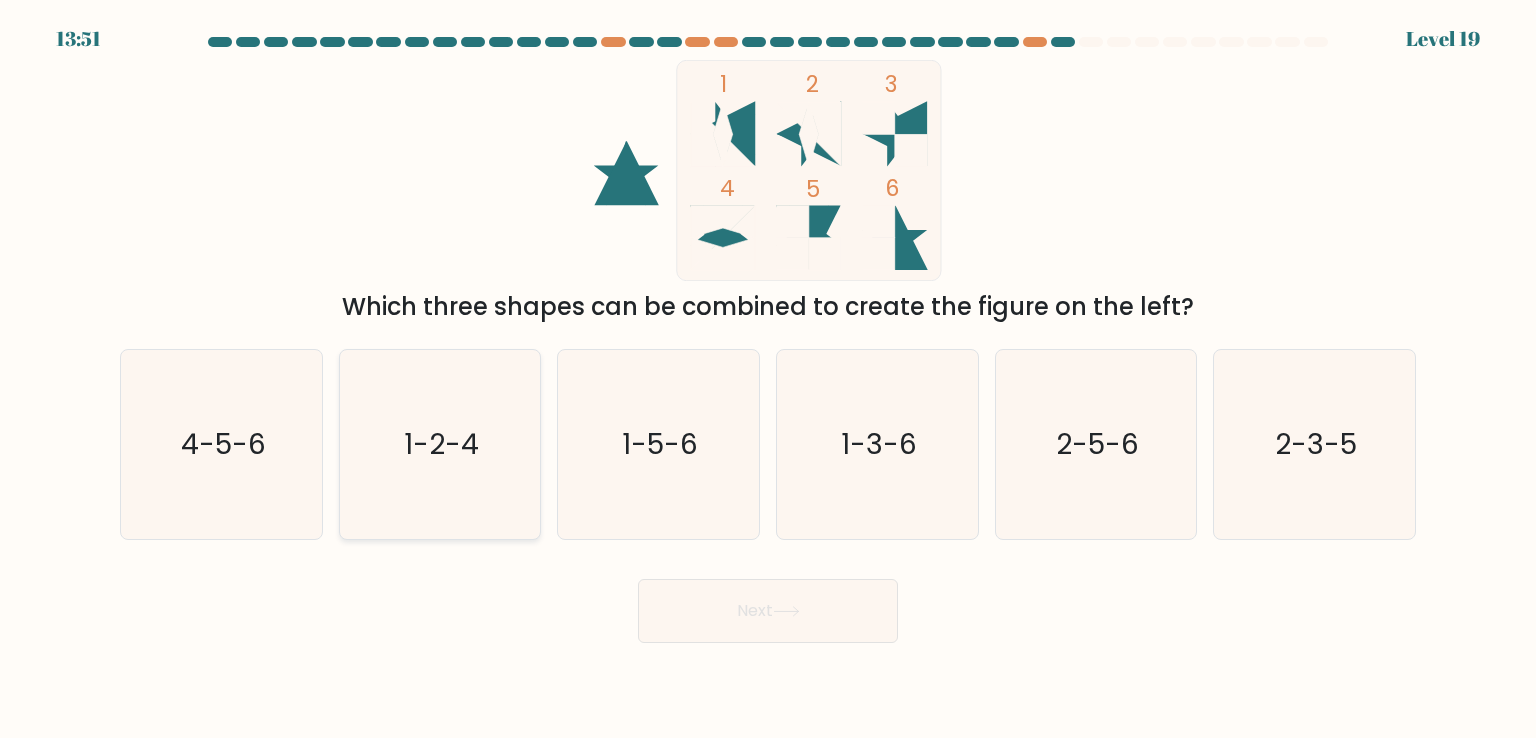 click on "1-2-4" 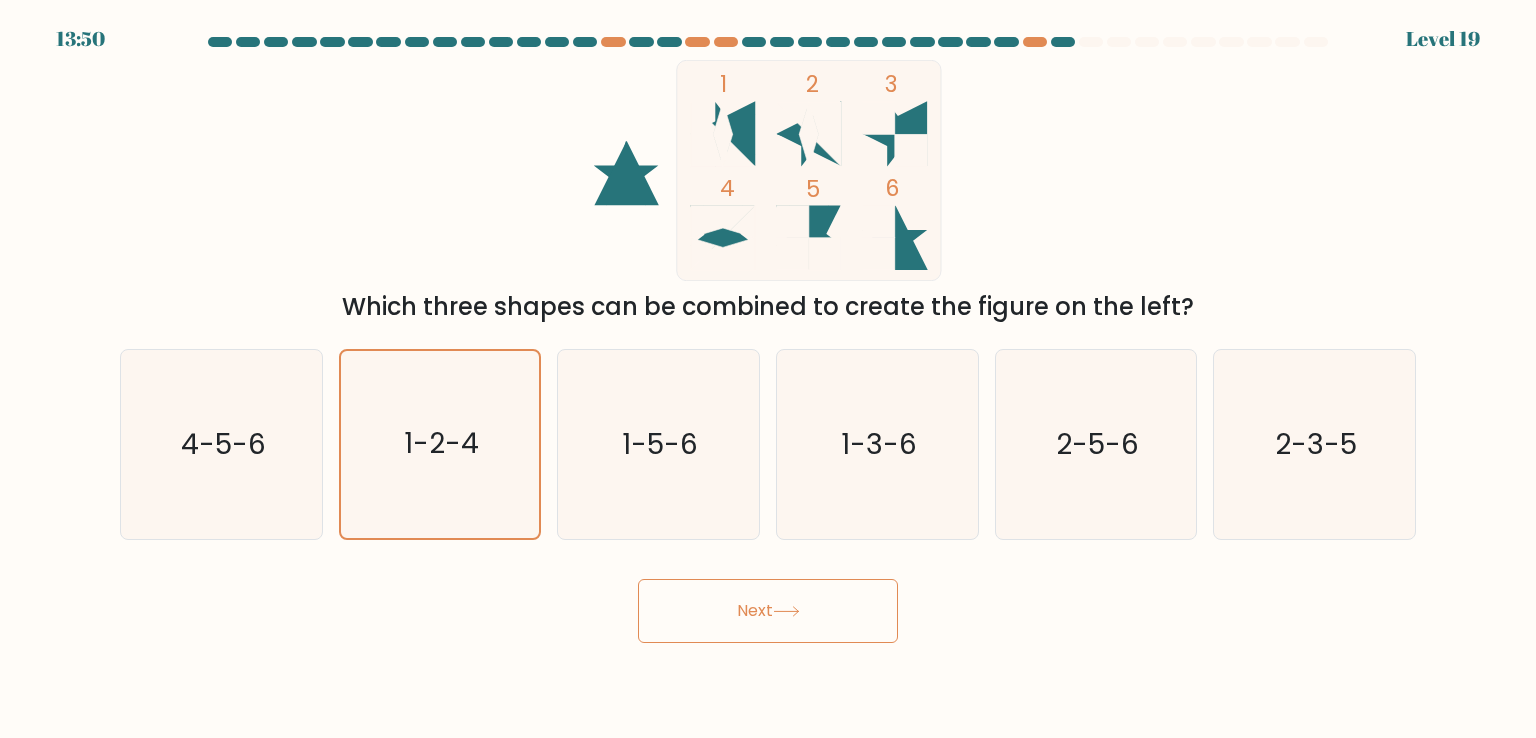 click on "Next" at bounding box center [768, 611] 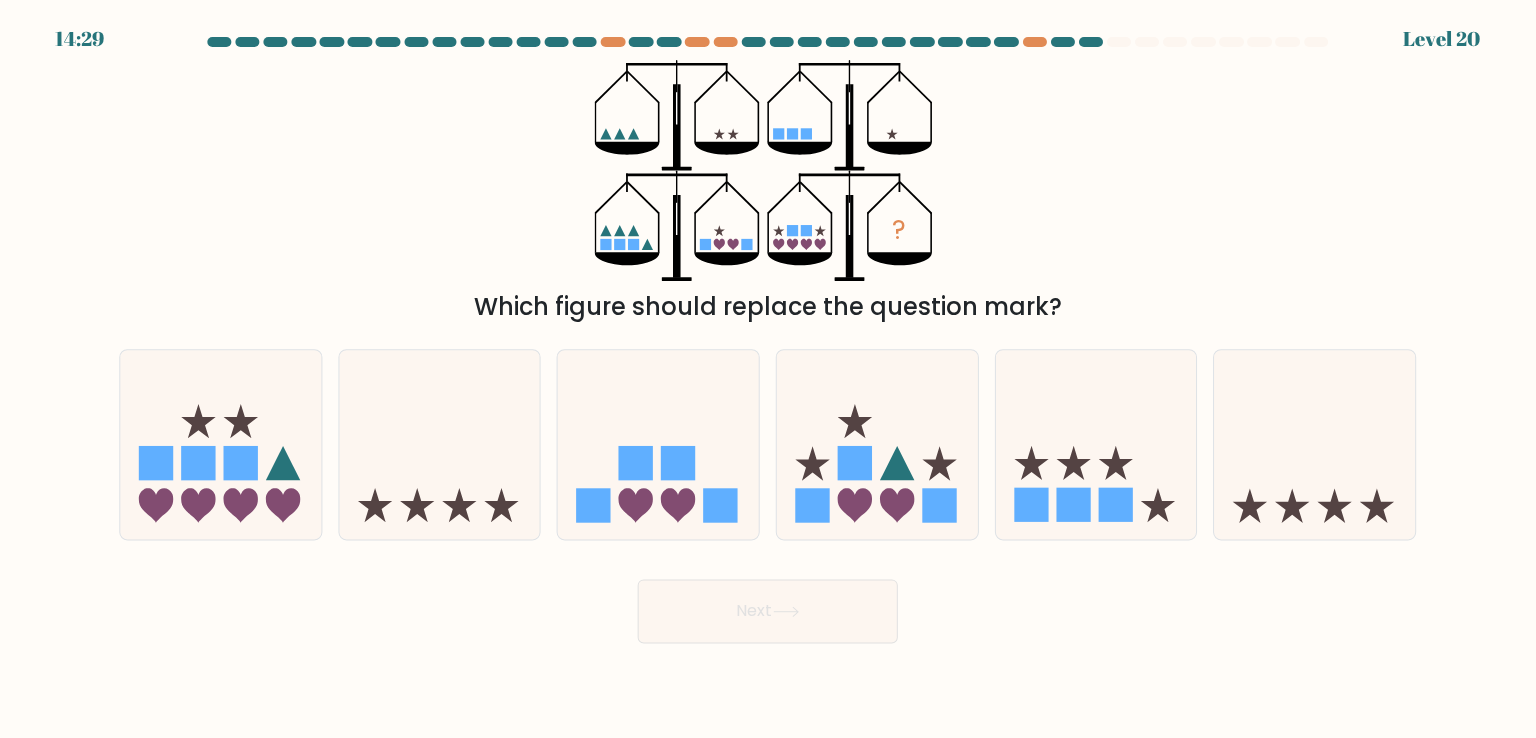 scroll, scrollTop: 0, scrollLeft: 0, axis: both 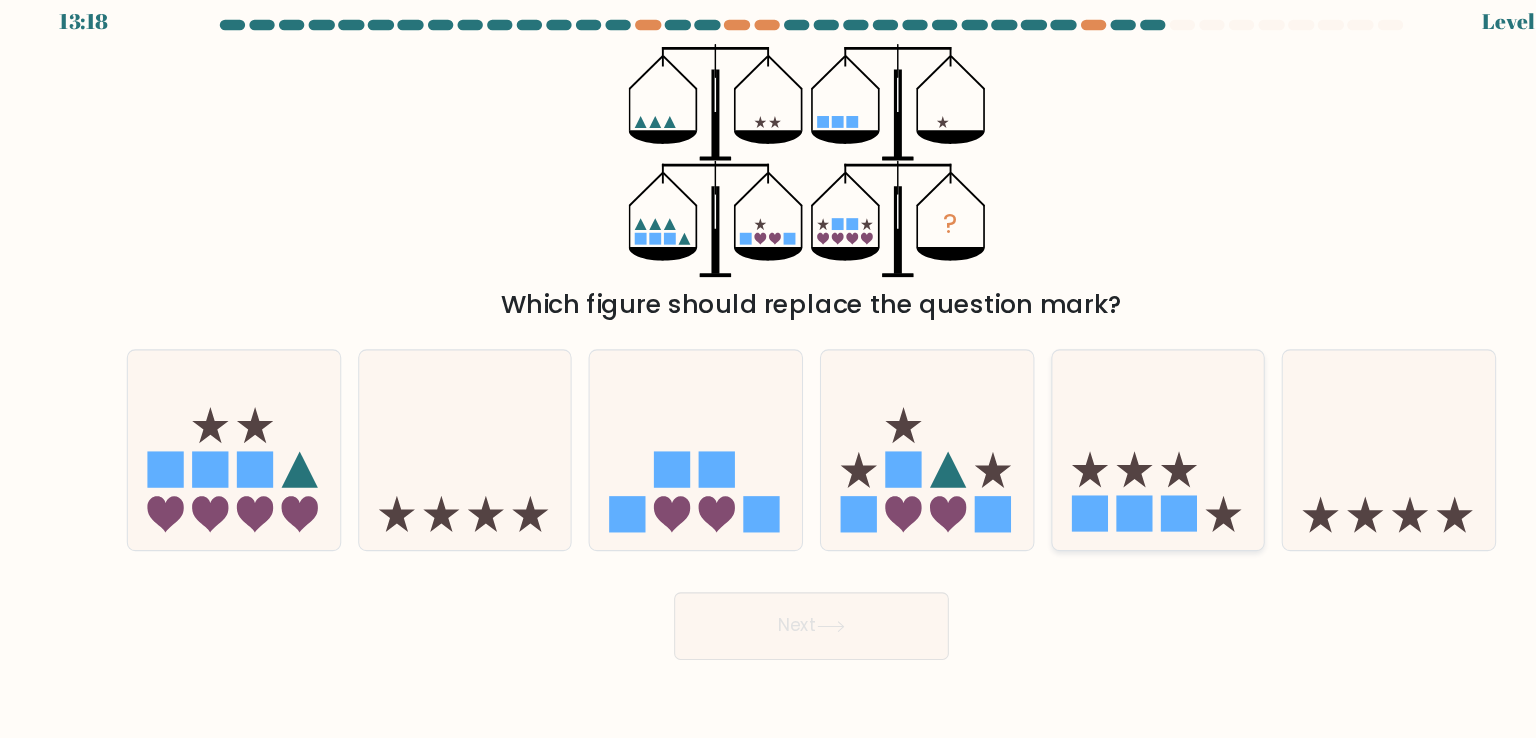 click 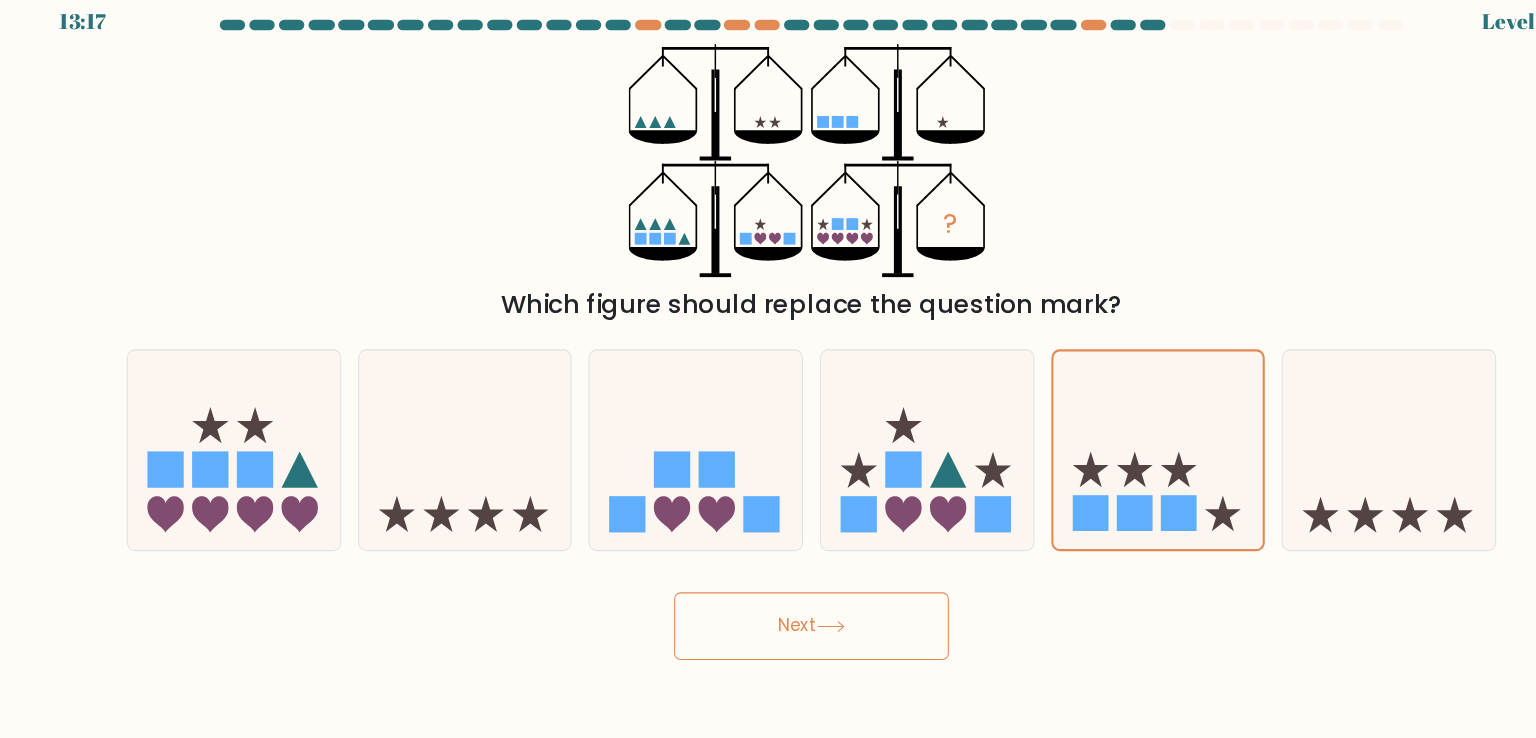 click on "Next" at bounding box center (768, 611) 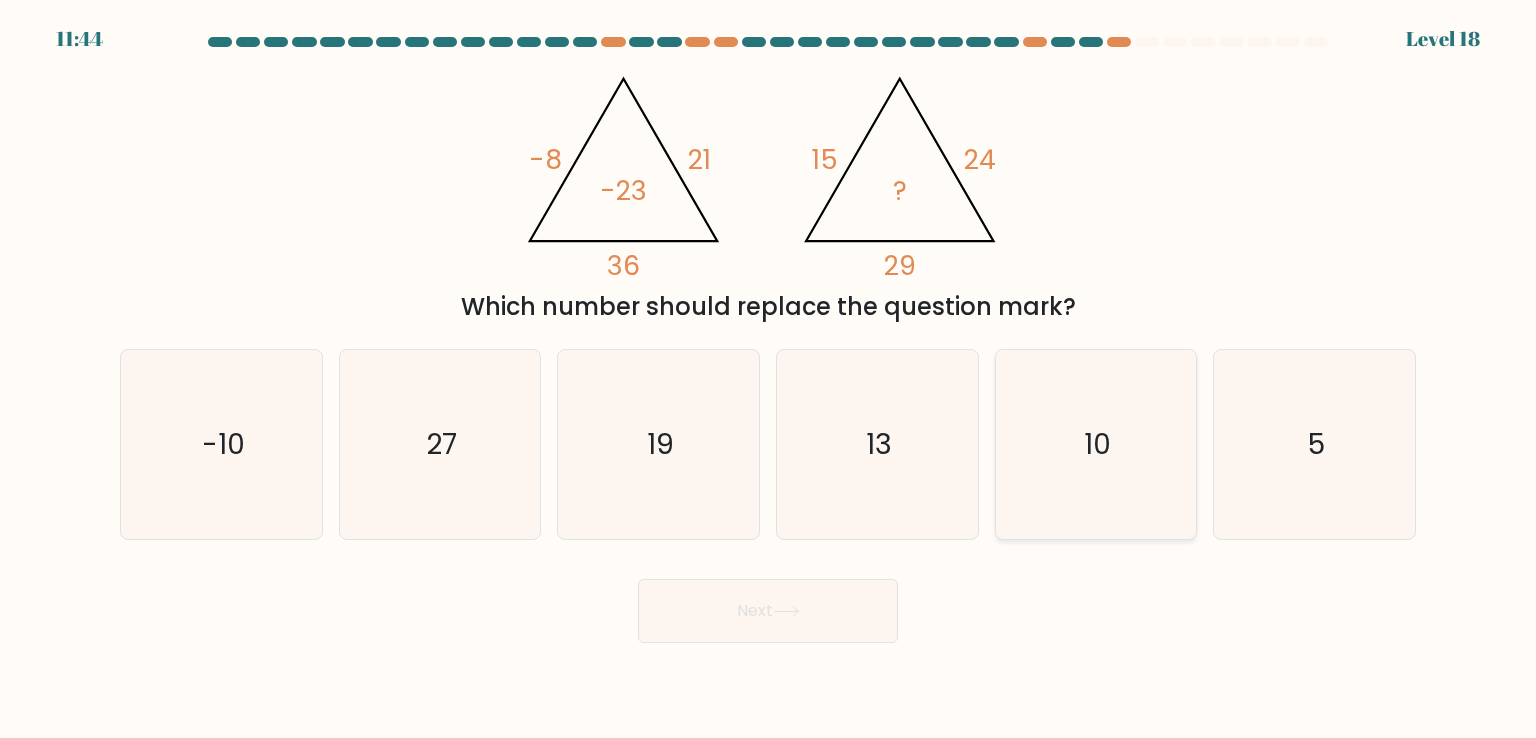click on "10" 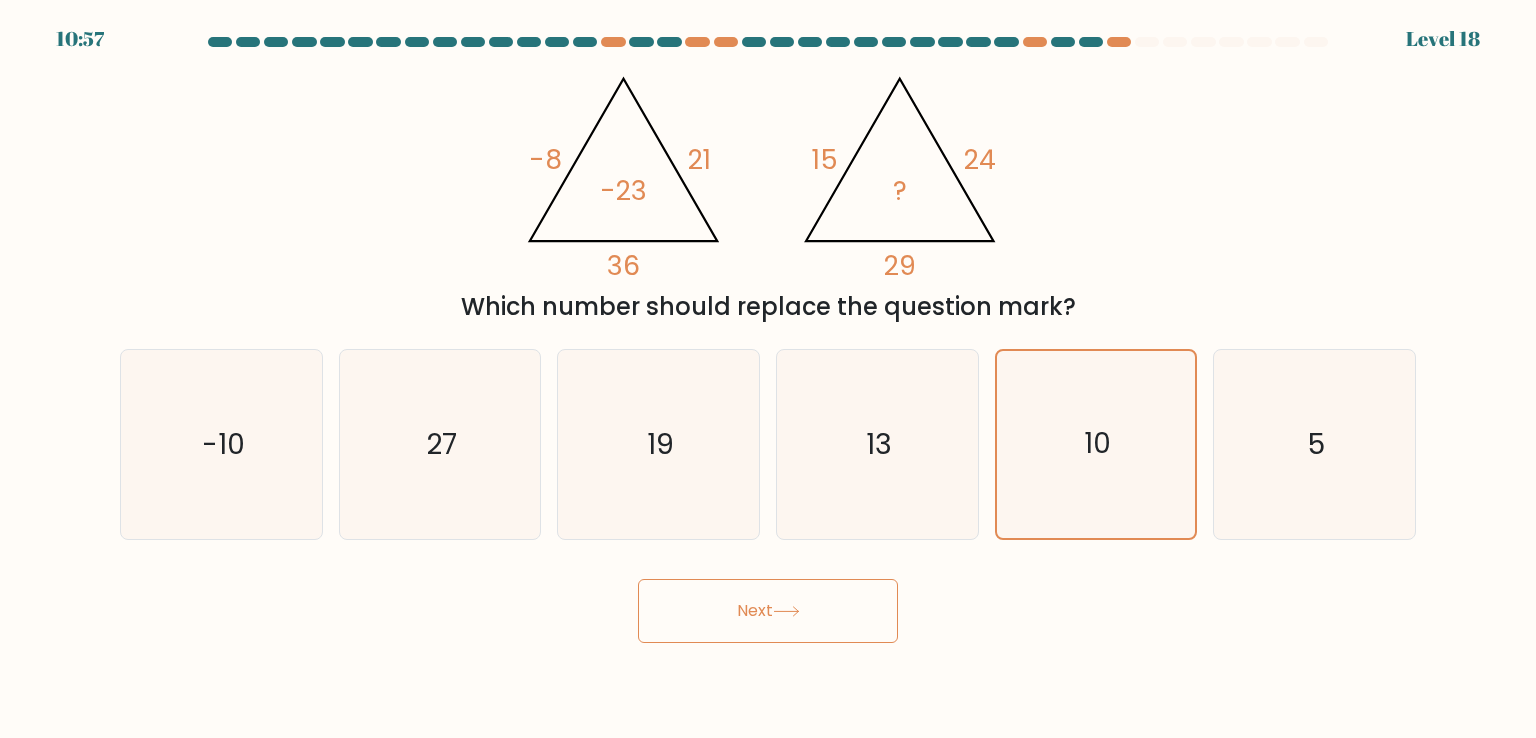 click on "Next" at bounding box center (768, 611) 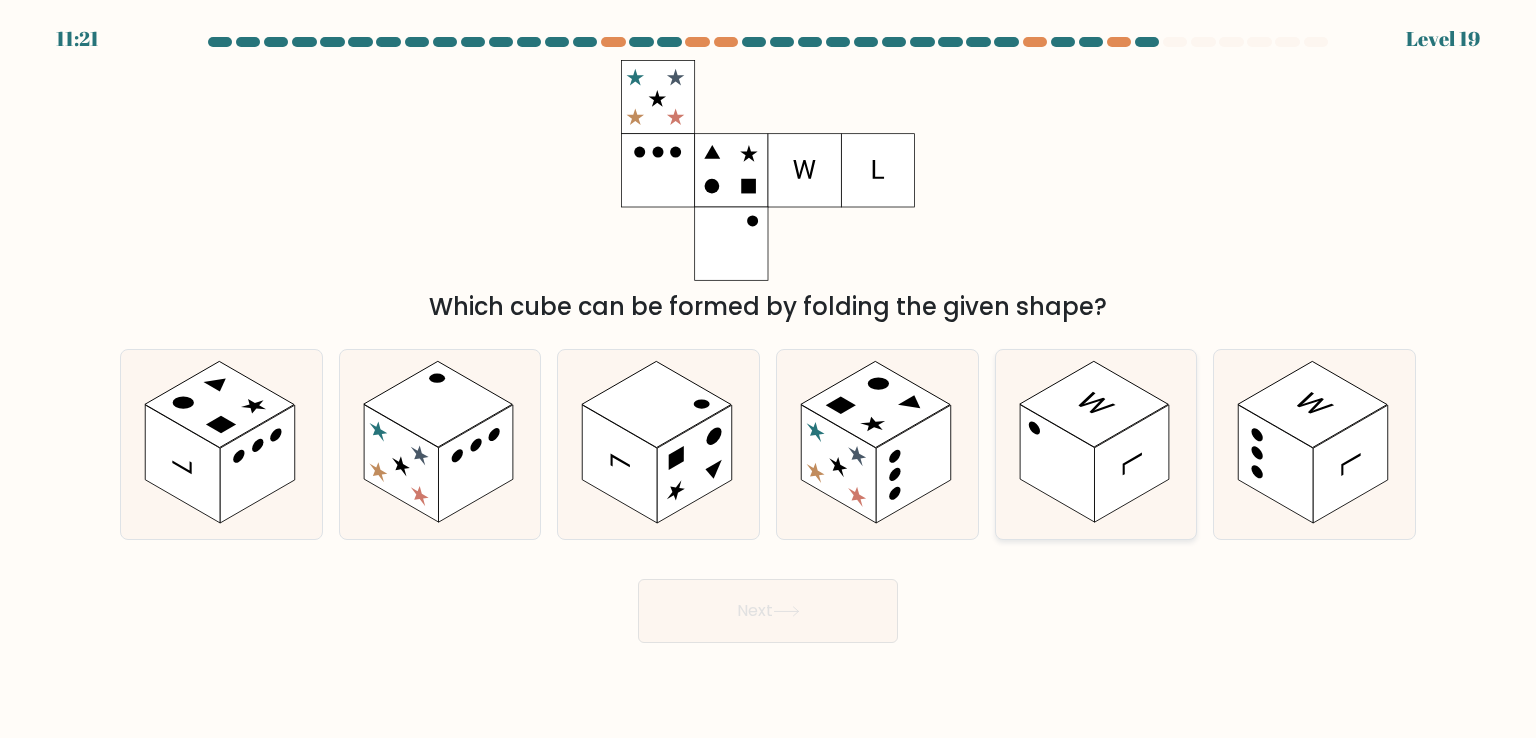 click 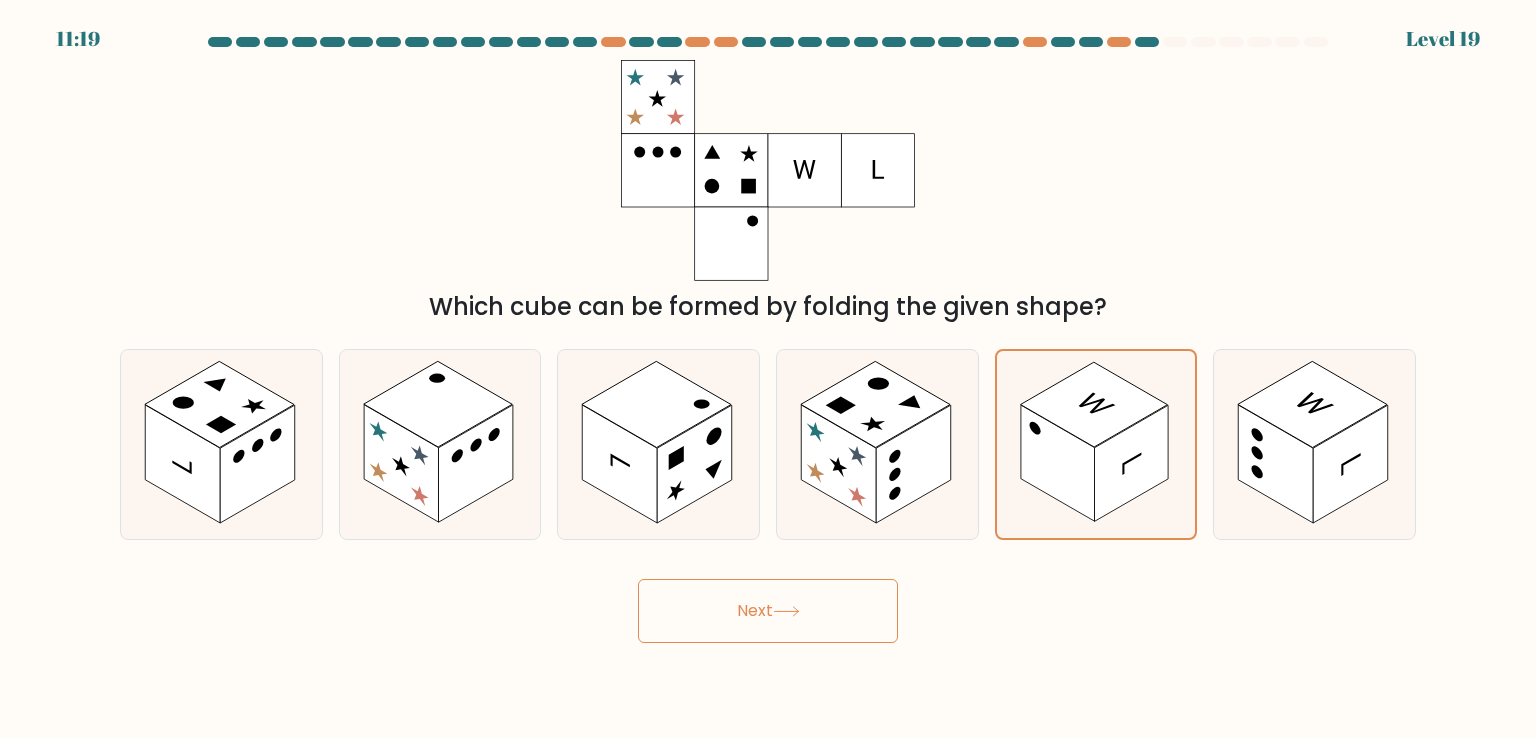 click on "Next" at bounding box center [768, 611] 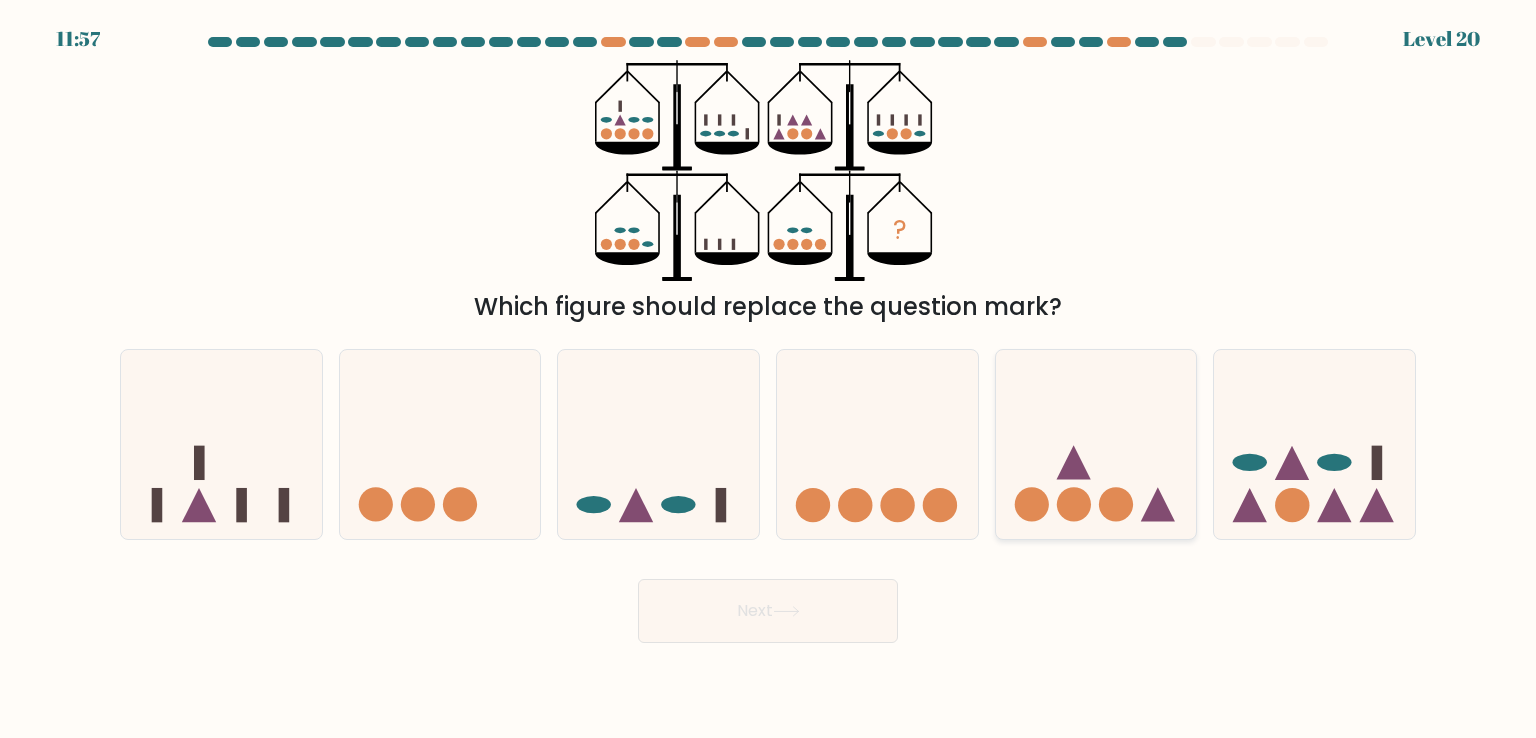 click 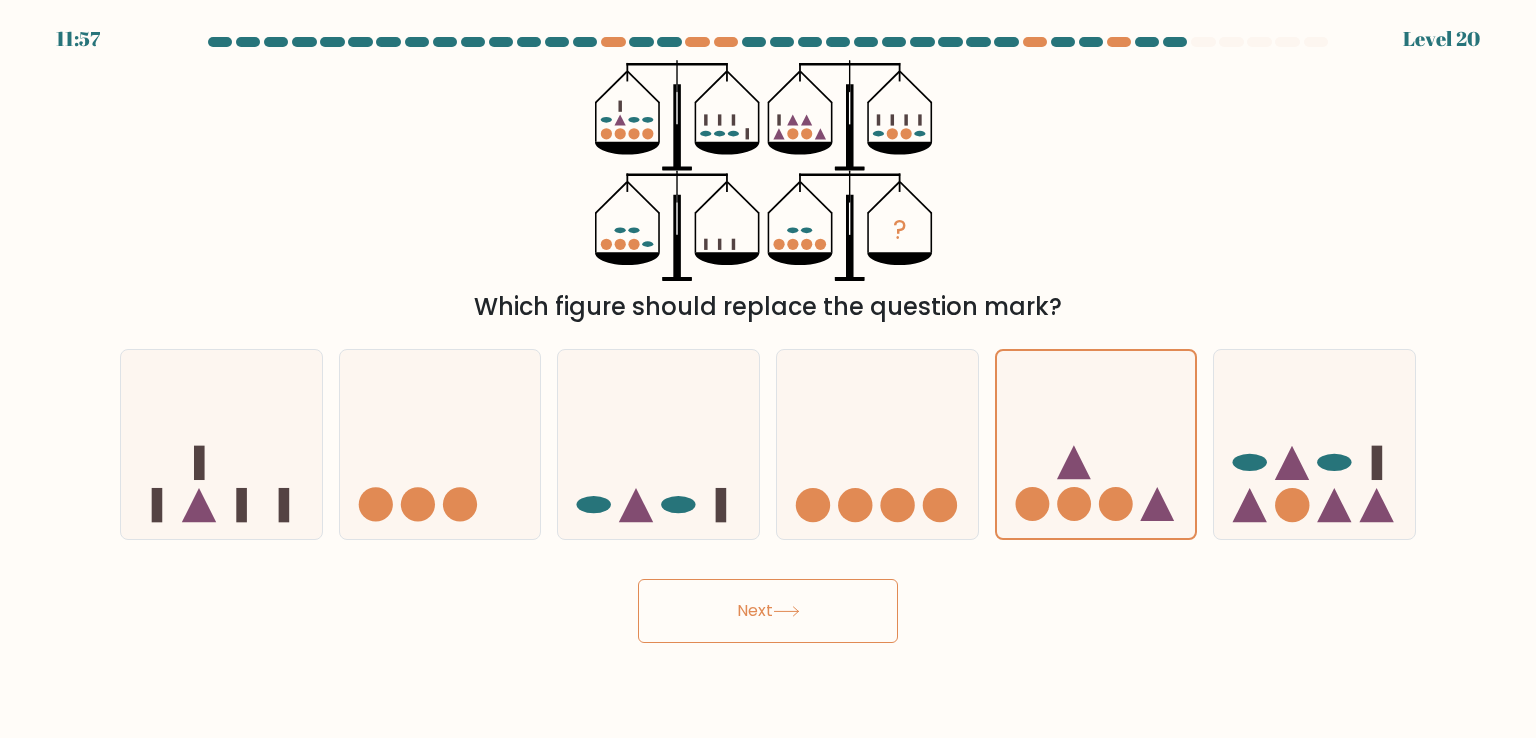 click on "Next" at bounding box center (768, 611) 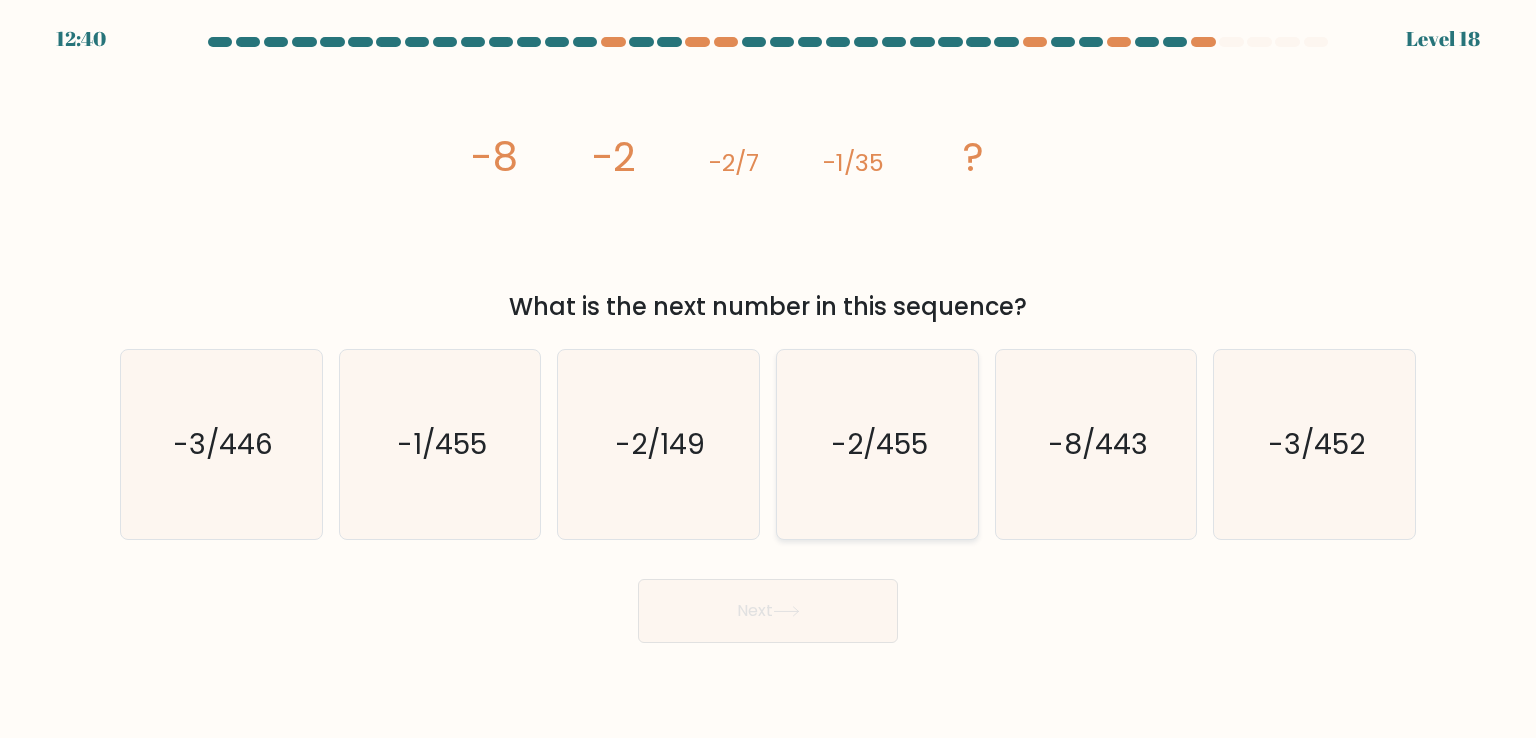 click on "-2/455" at bounding box center [877, 444] 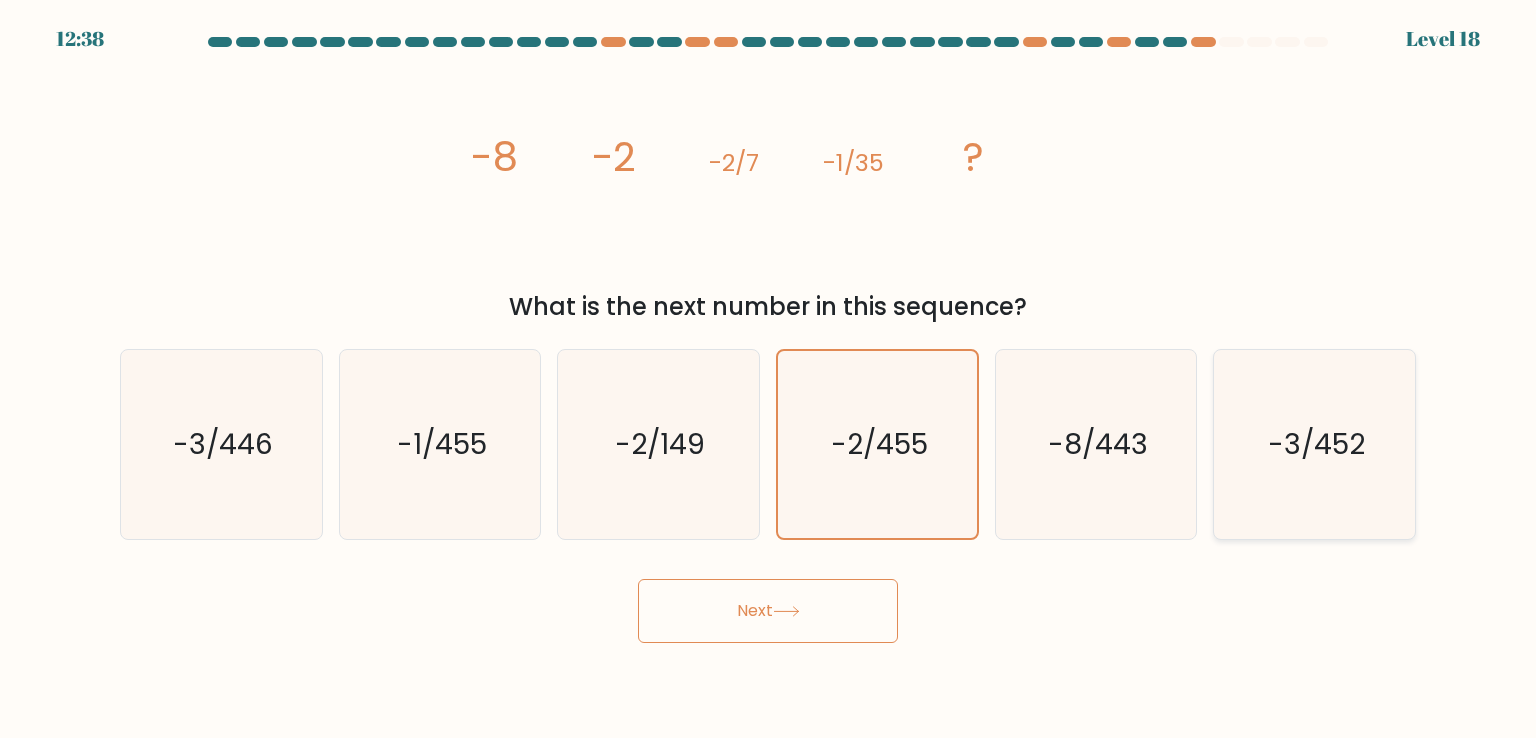 click on "-3/452" 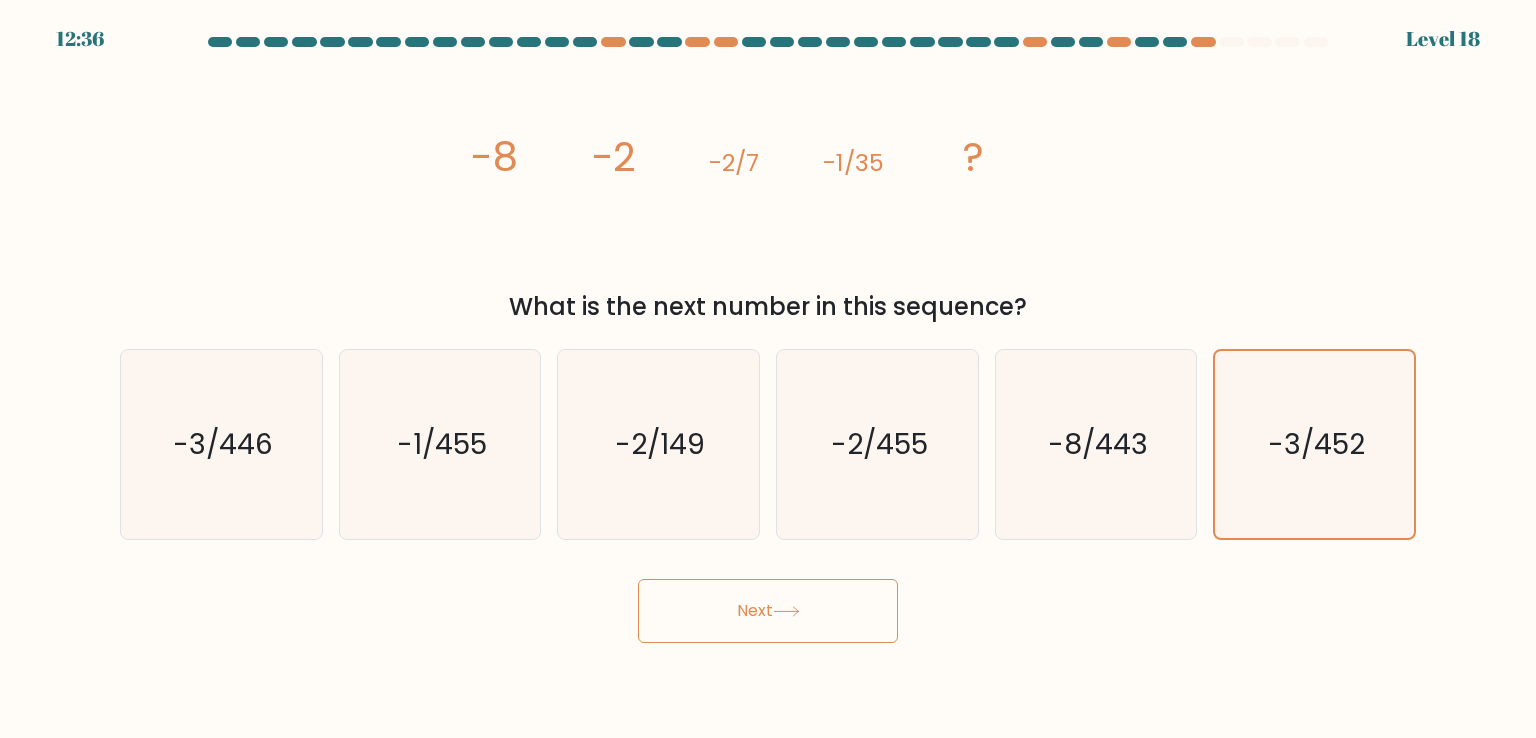 click on "Next" at bounding box center [768, 611] 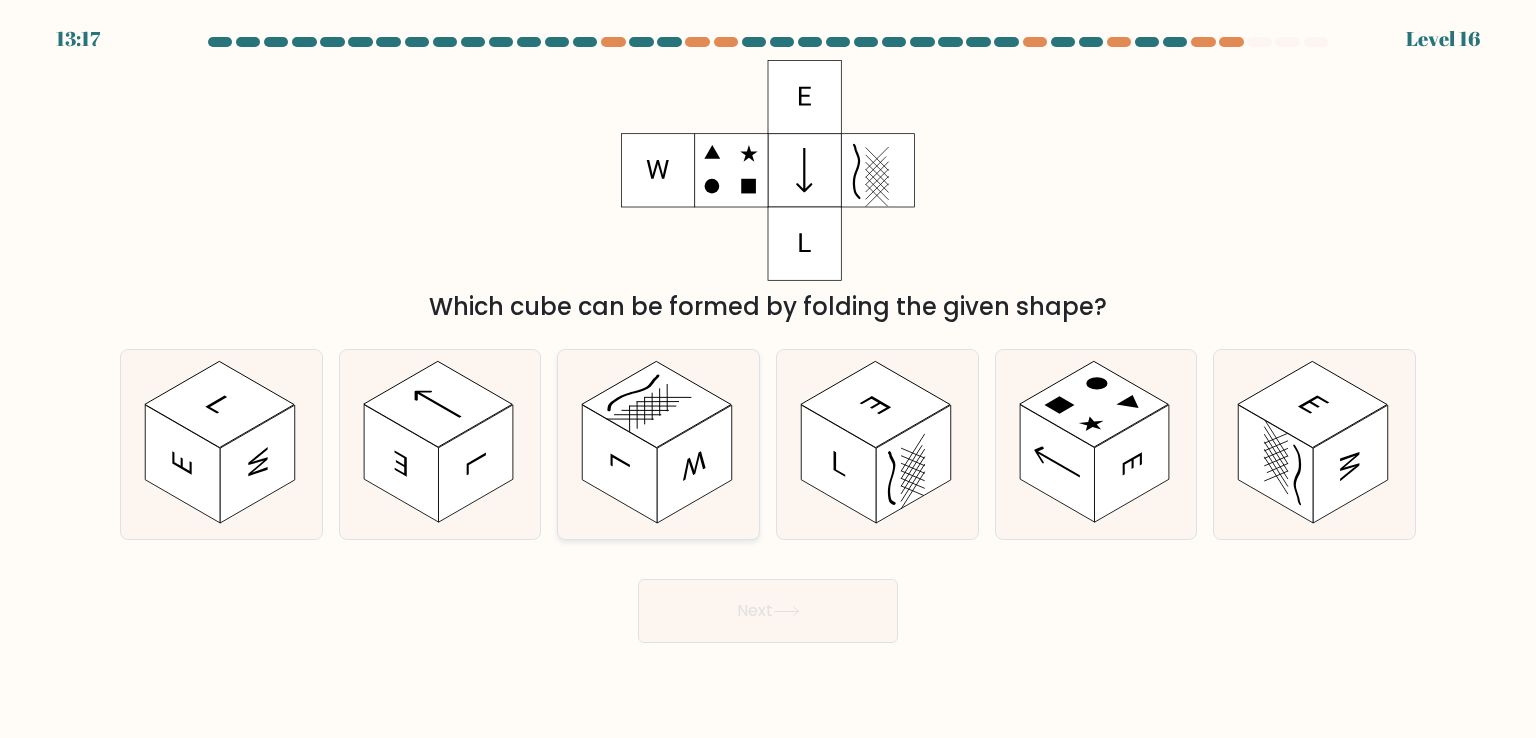 click 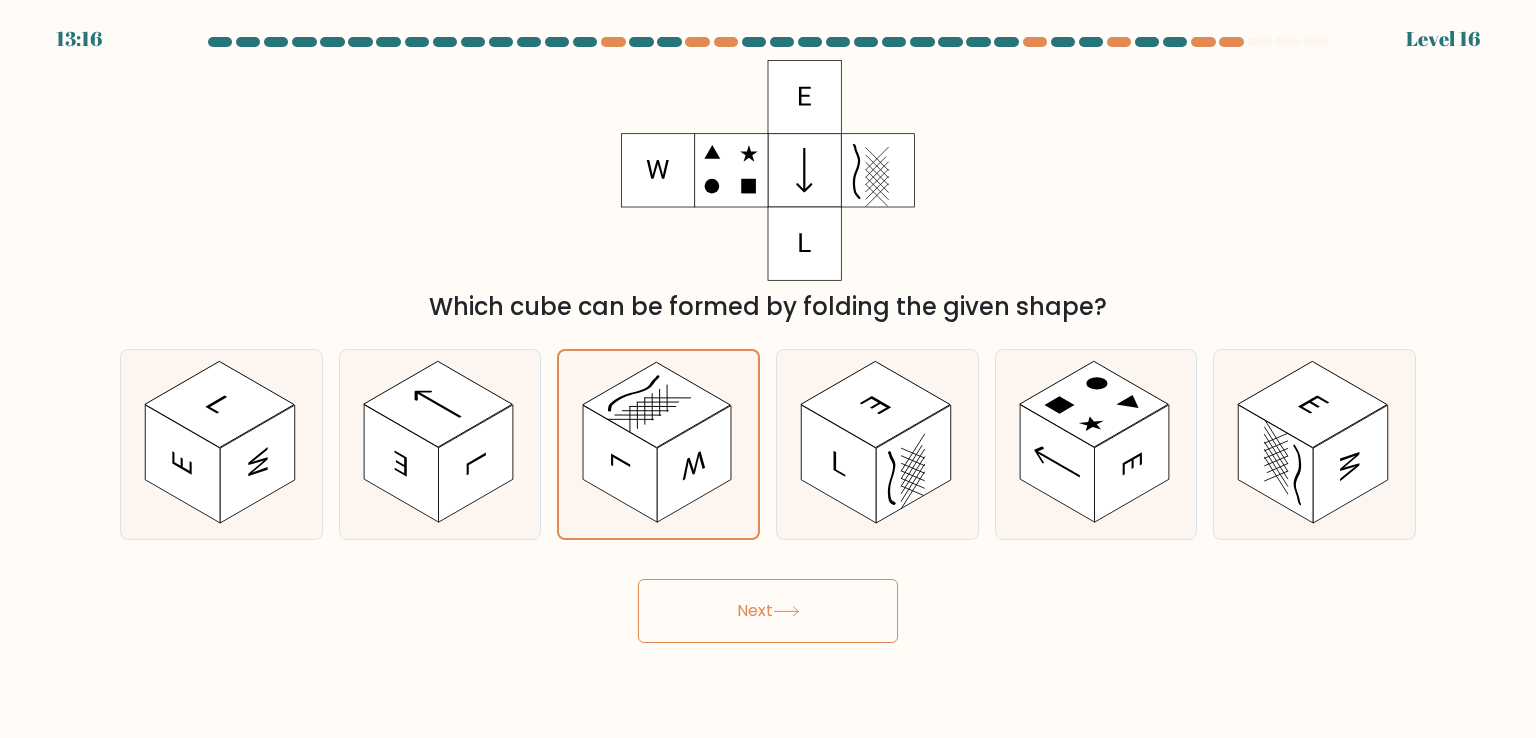 click on "Next" at bounding box center (768, 611) 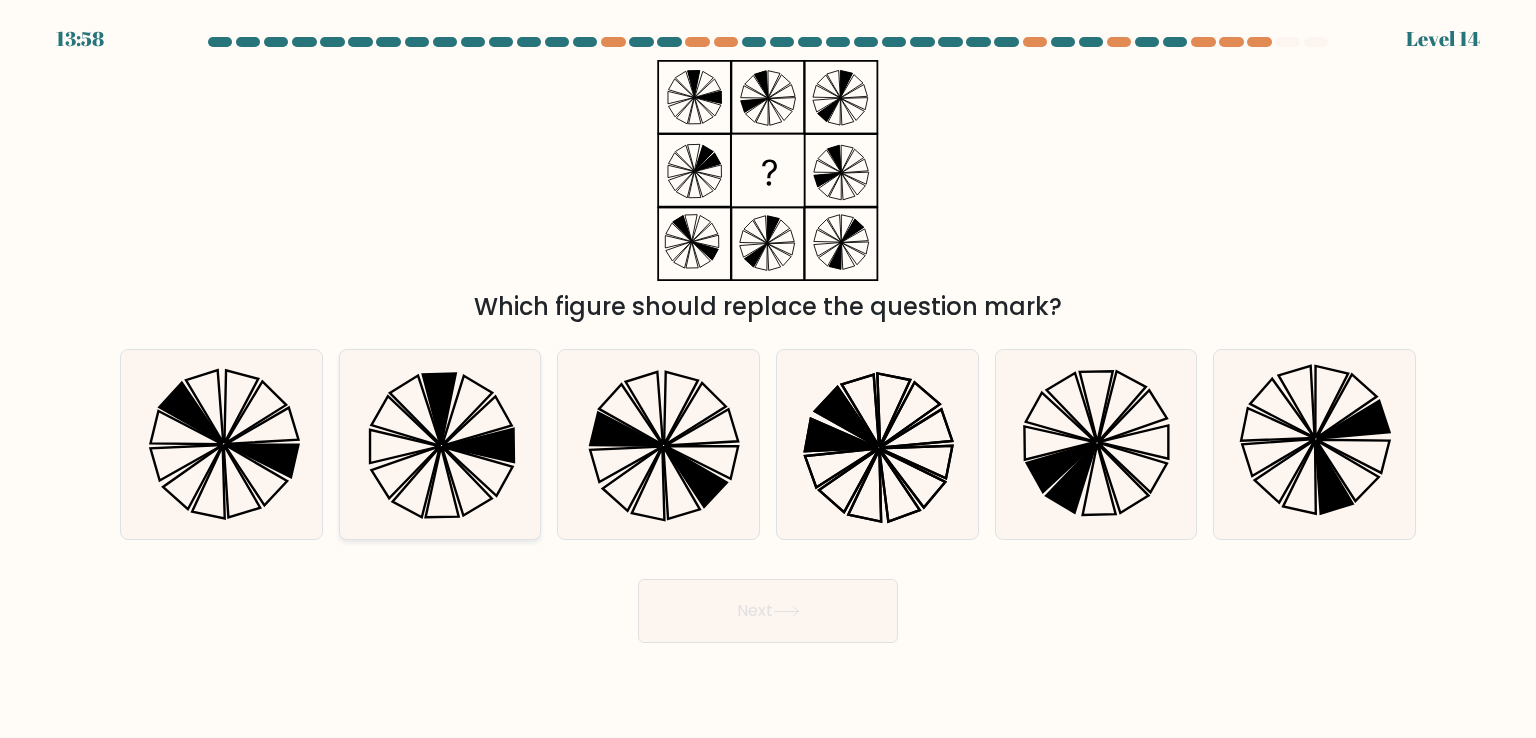 click 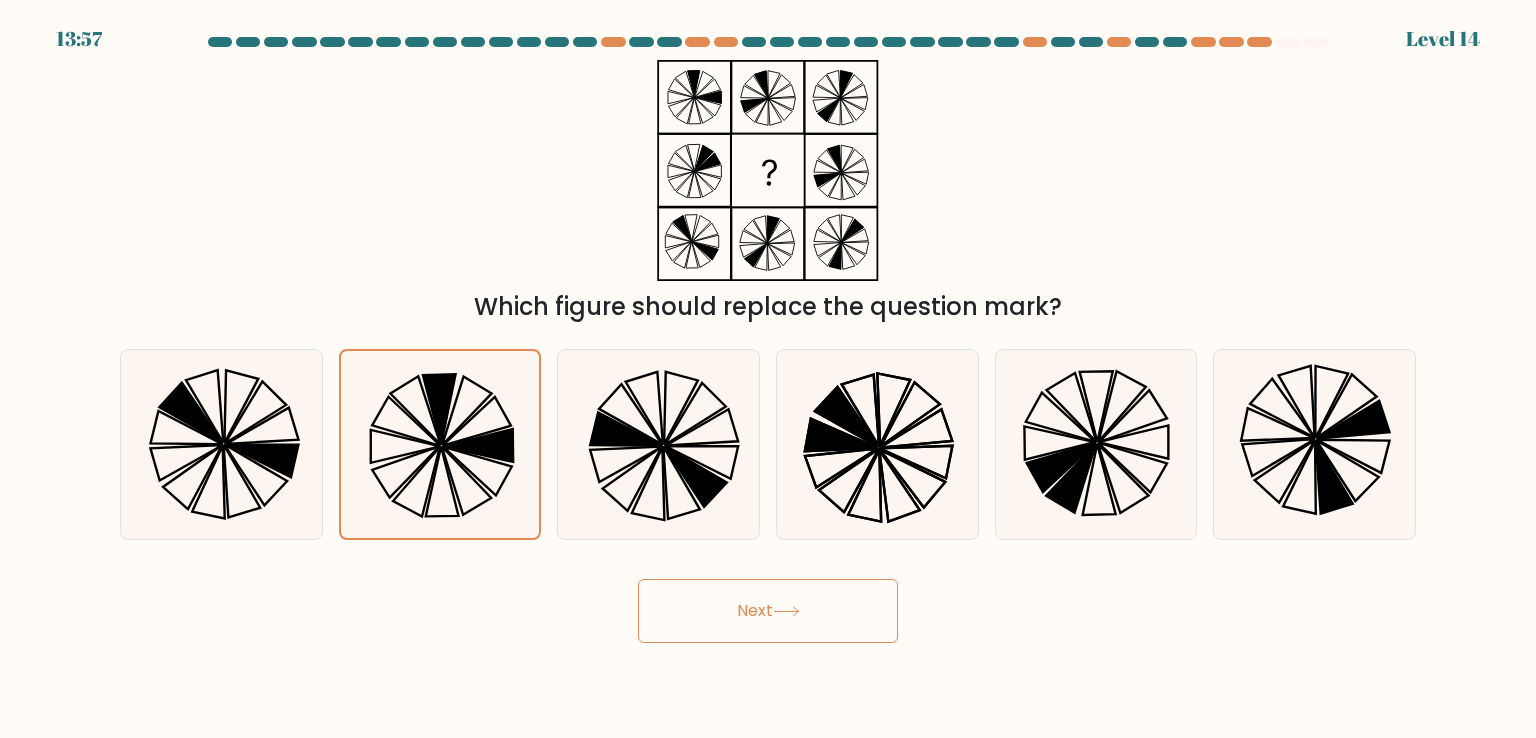 click 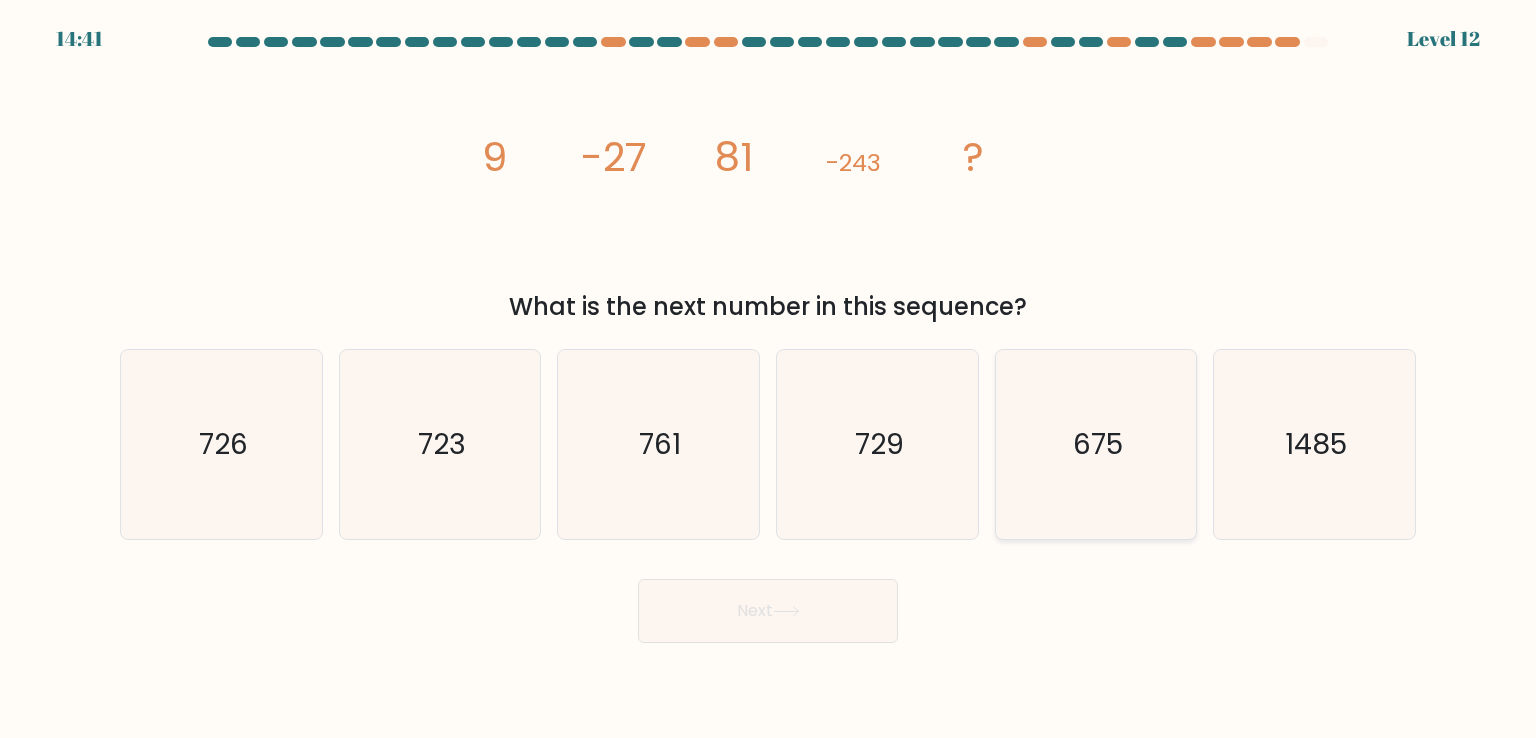 click on "675" at bounding box center (1096, 444) 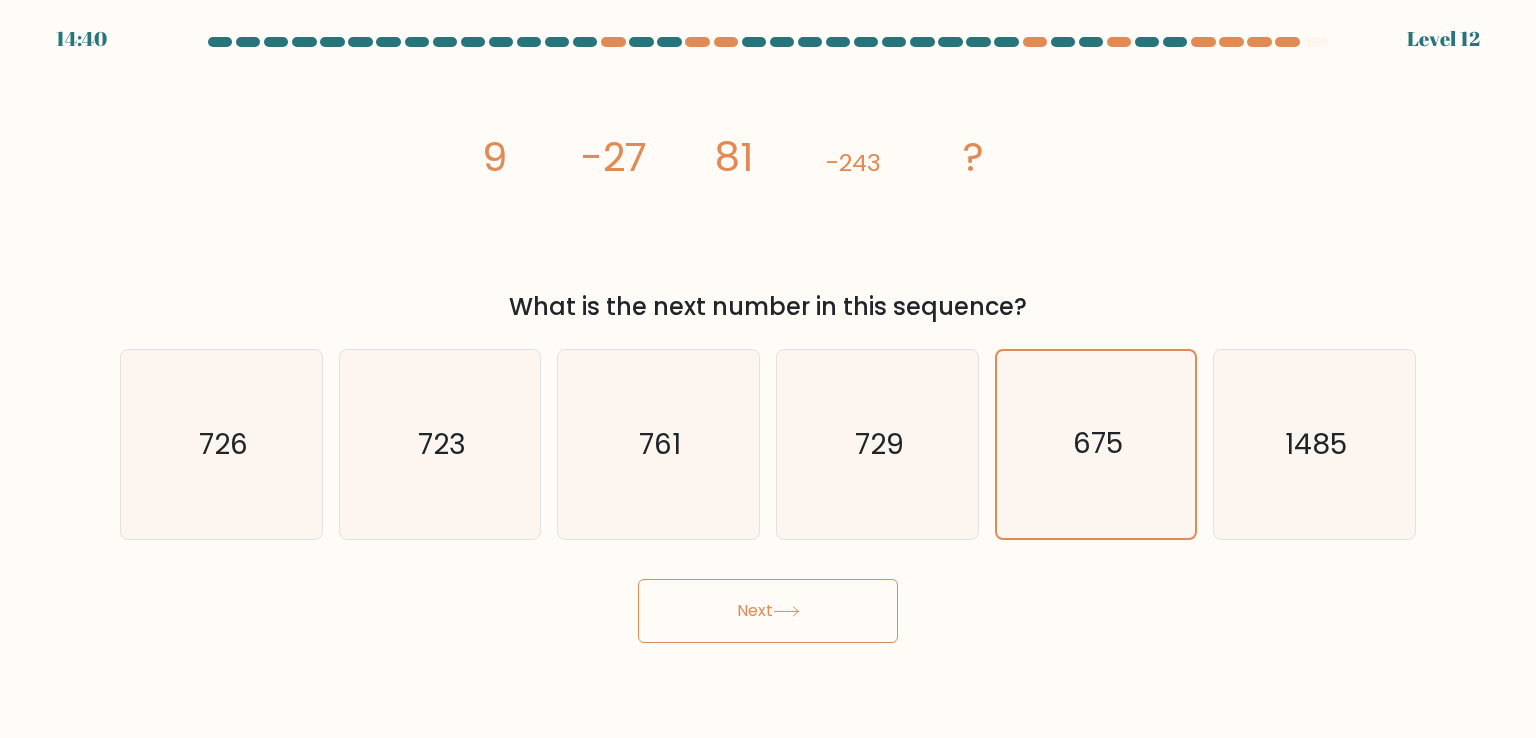 click on "Next" at bounding box center [768, 611] 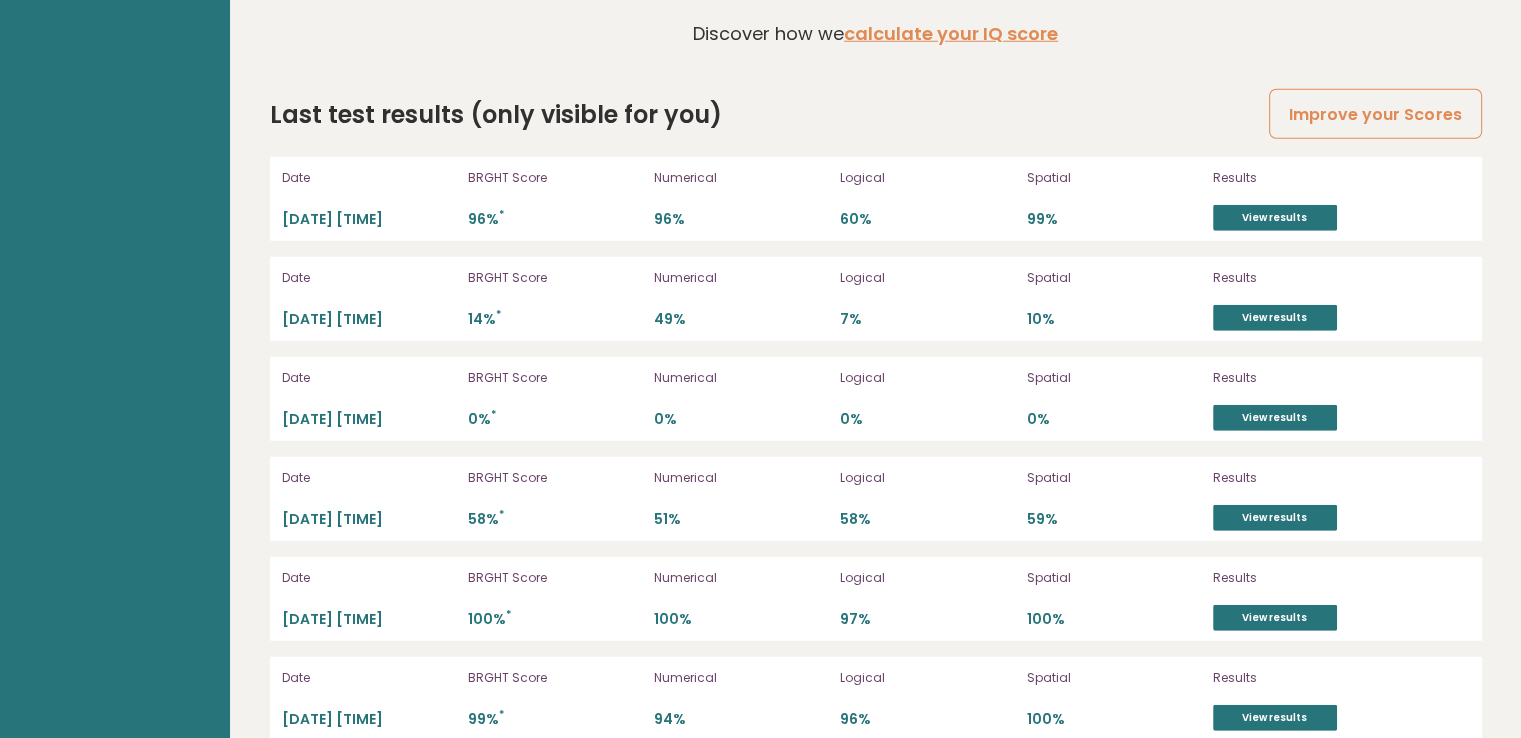 scroll, scrollTop: 5579, scrollLeft: 0, axis: vertical 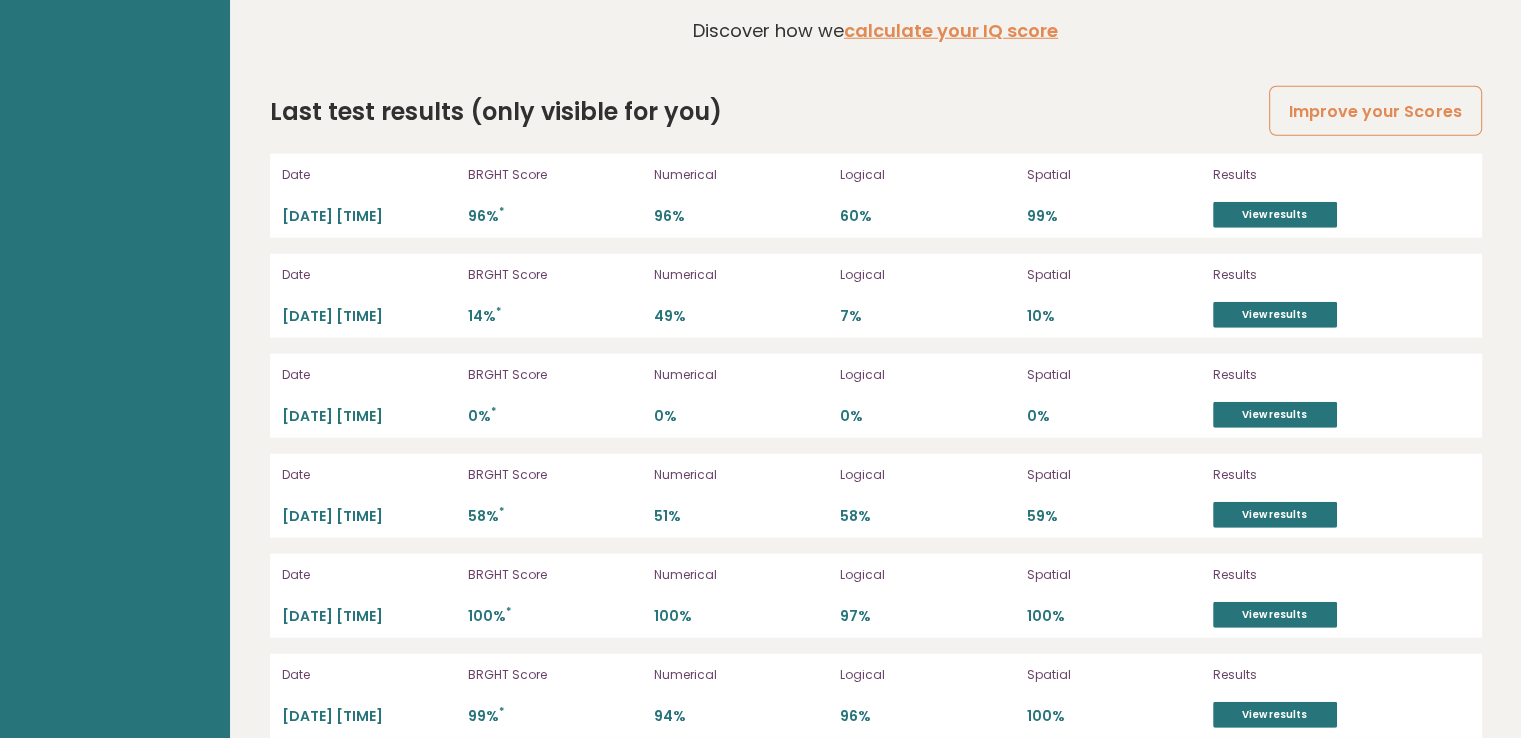 click on "Results
View results" at bounding box center [1318, 196] 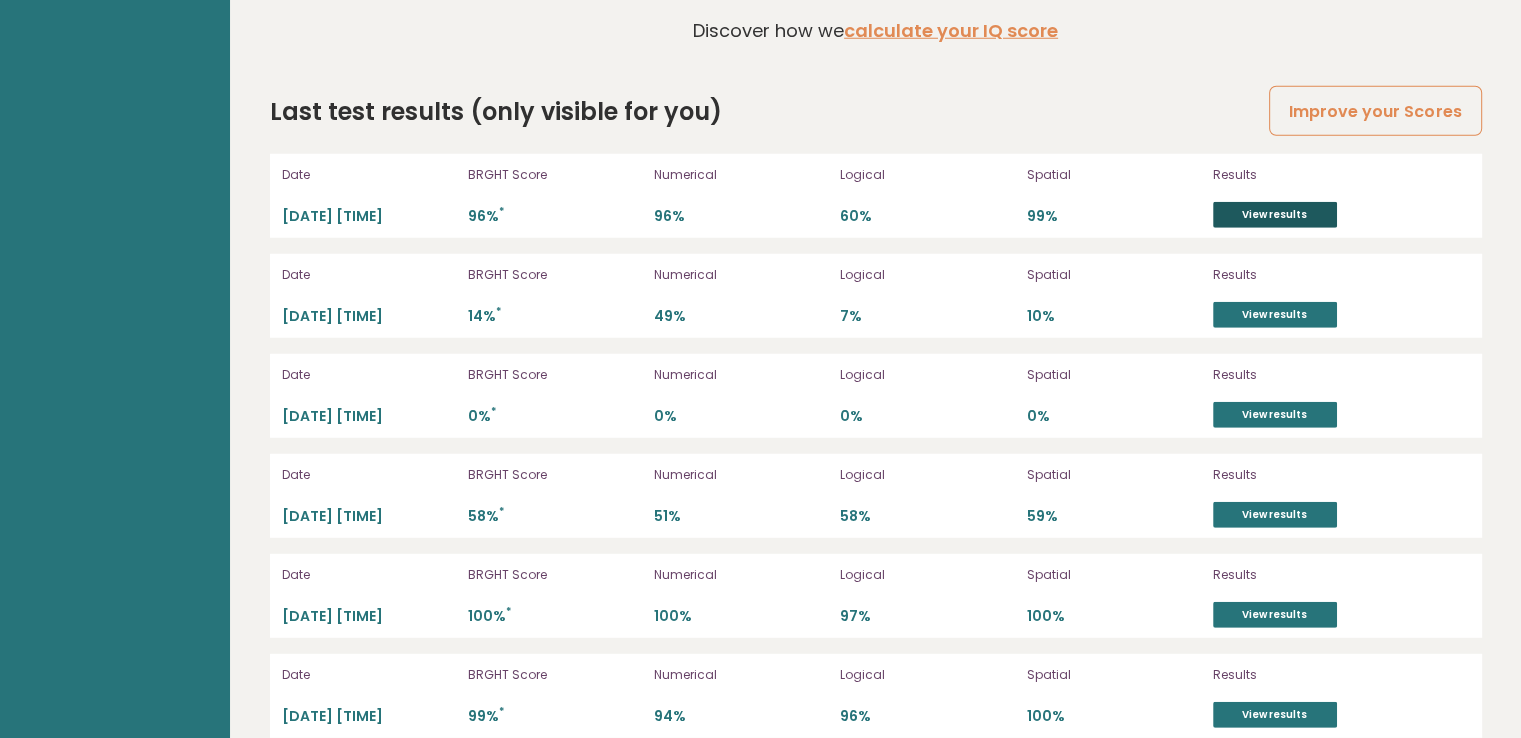 click on "View results" at bounding box center (1275, 215) 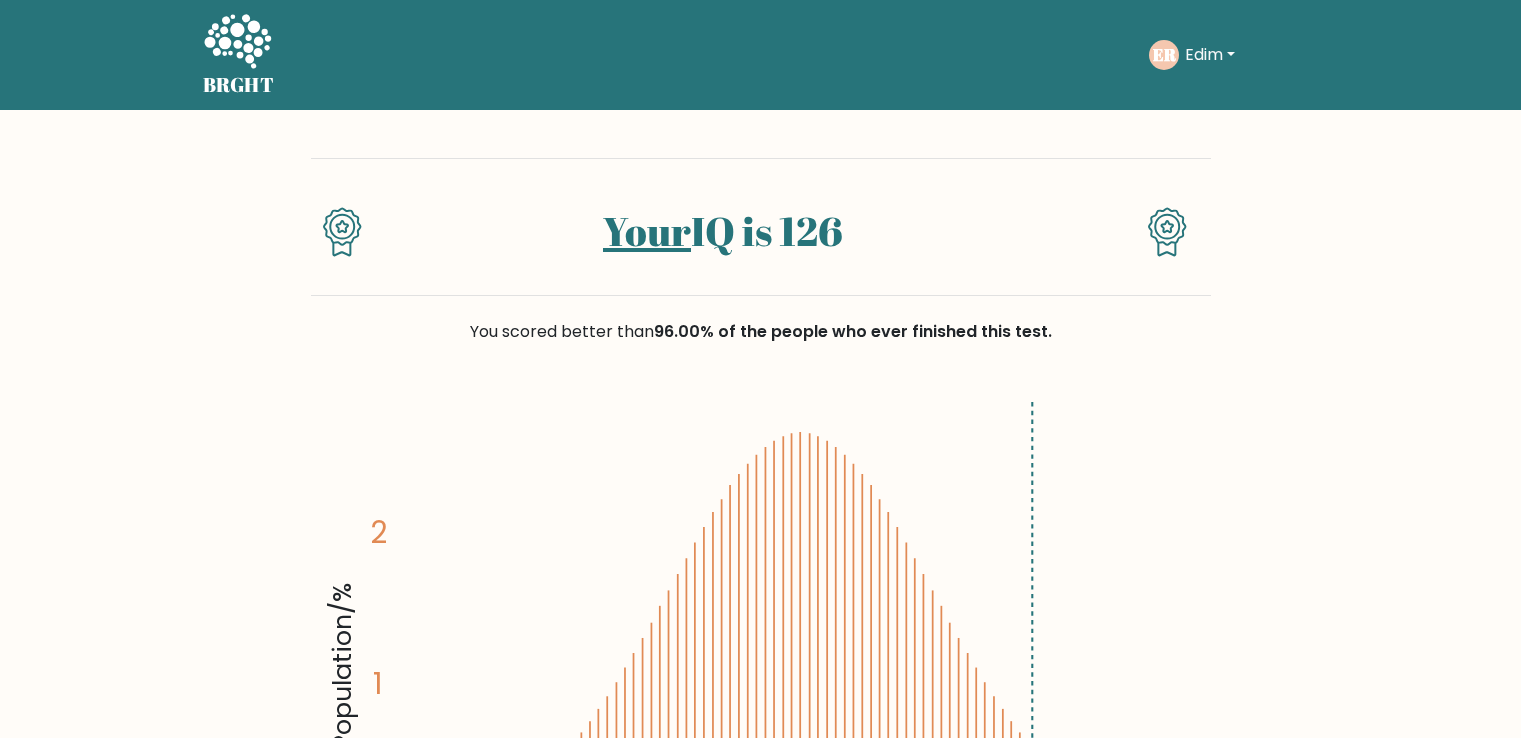scroll, scrollTop: 0, scrollLeft: 0, axis: both 